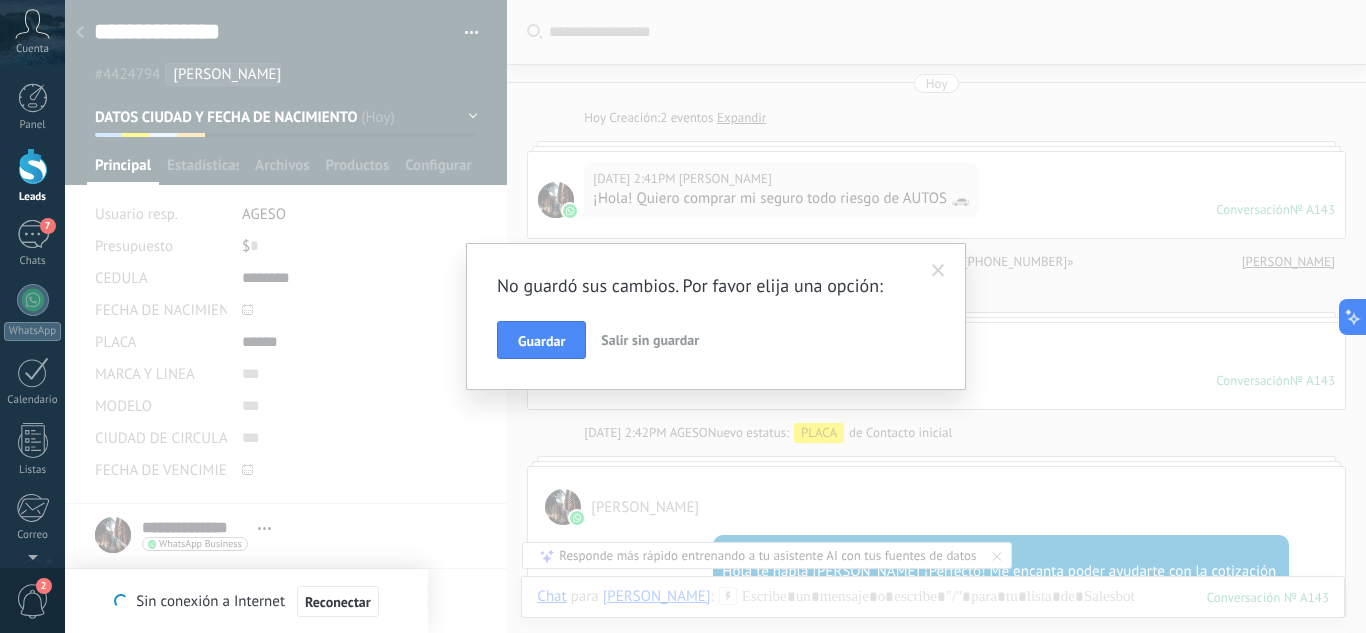 click on "Guardar" at bounding box center (541, 341) 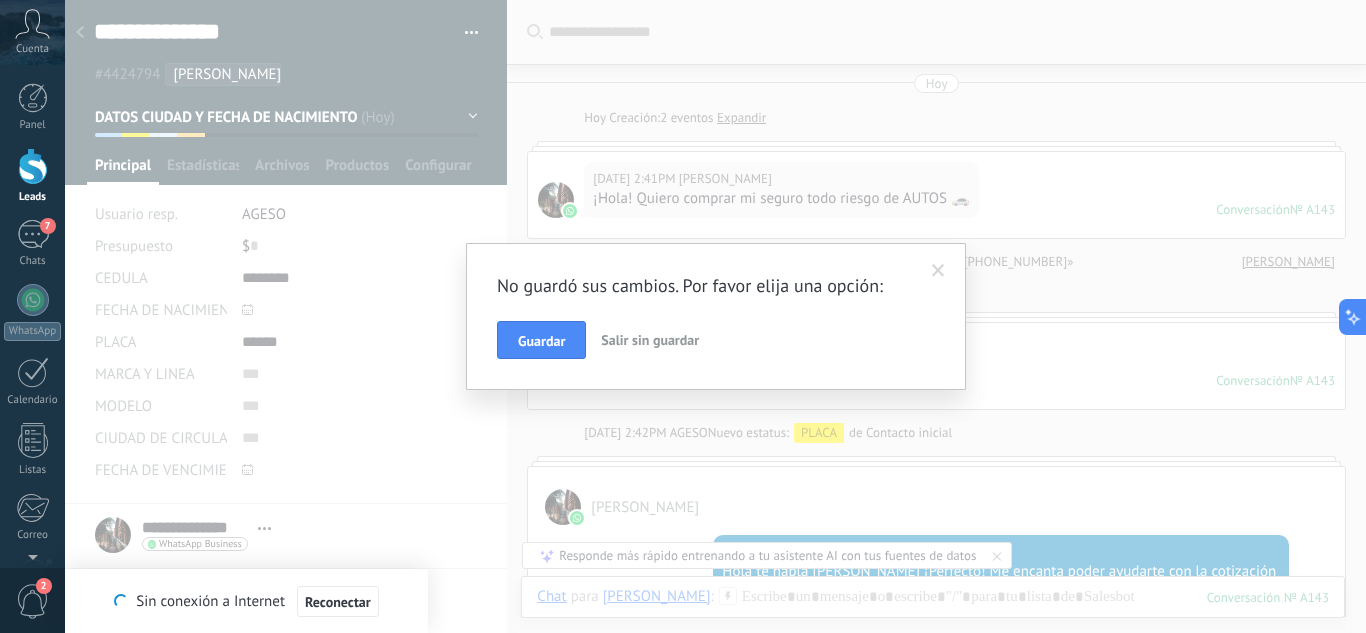 drag, startPoint x: 28, startPoint y: 244, endPoint x: 1365, endPoint y: 91, distance: 1345.7258 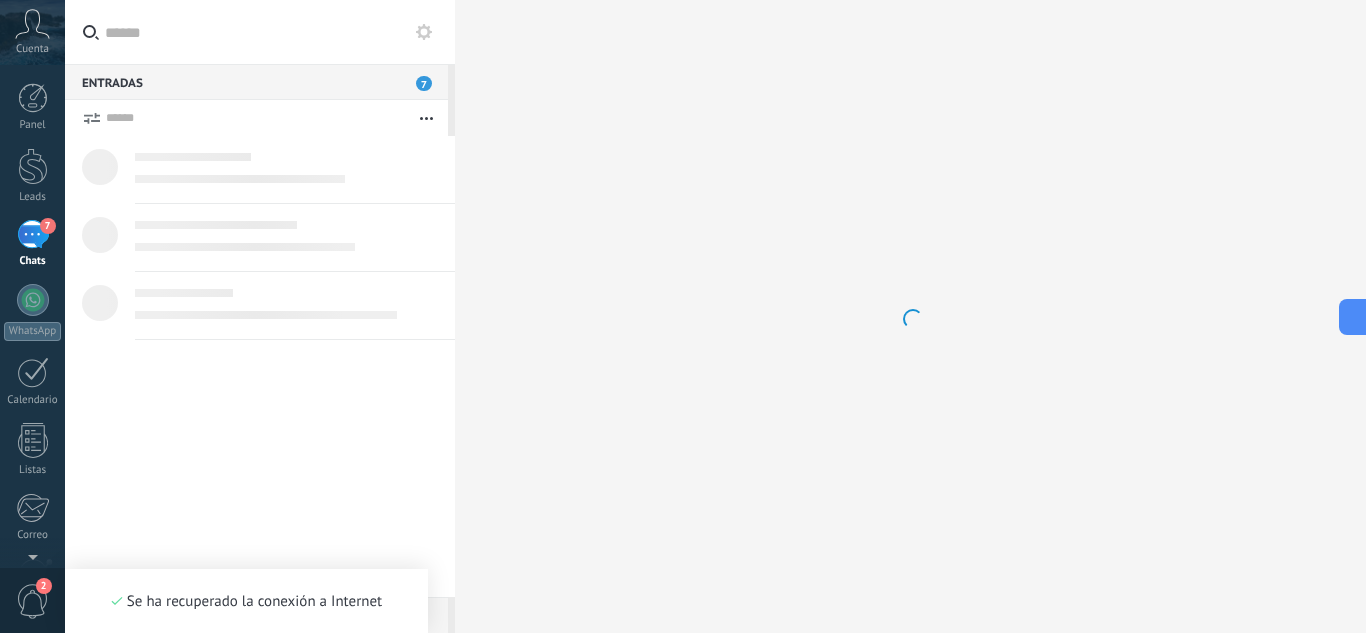 scroll, scrollTop: 0, scrollLeft: 0, axis: both 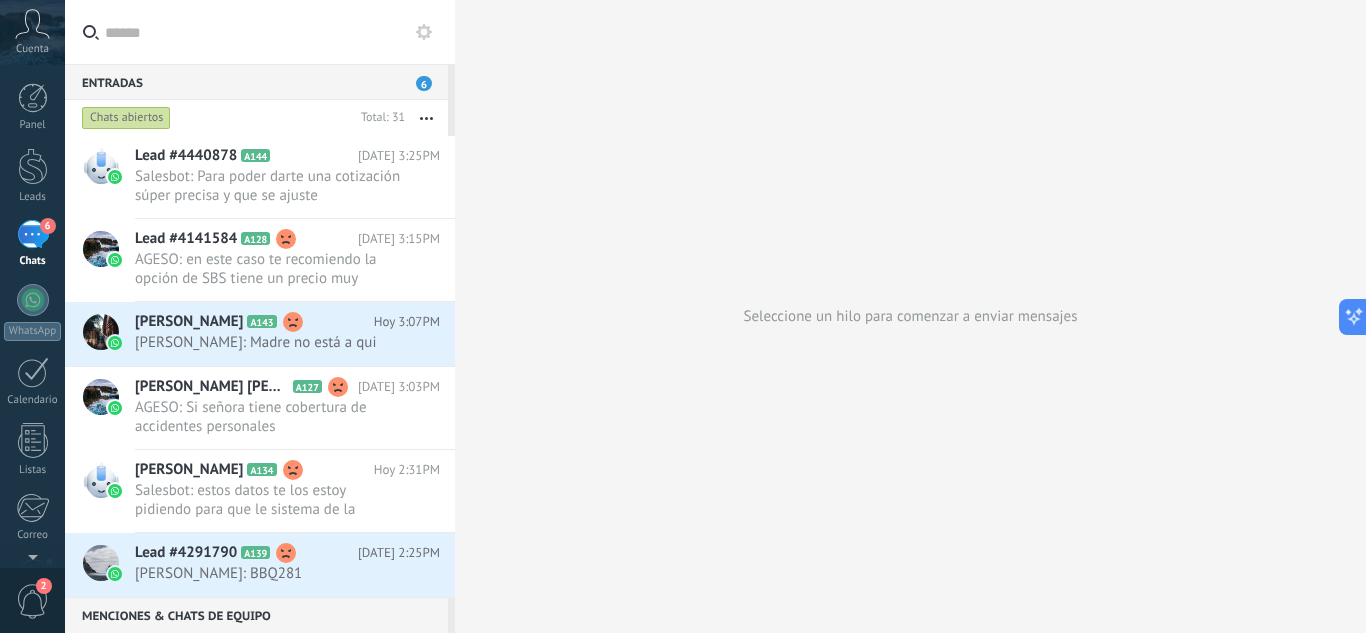 click on "6" at bounding box center [33, 234] 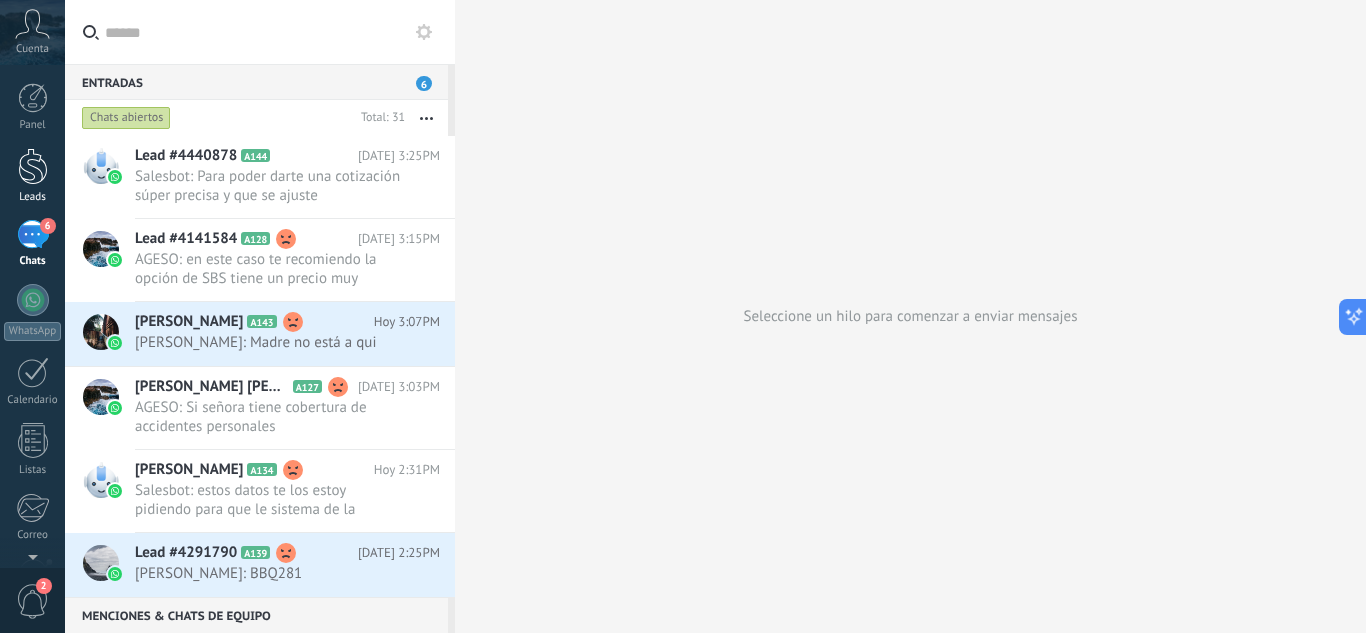 click at bounding box center [33, 166] 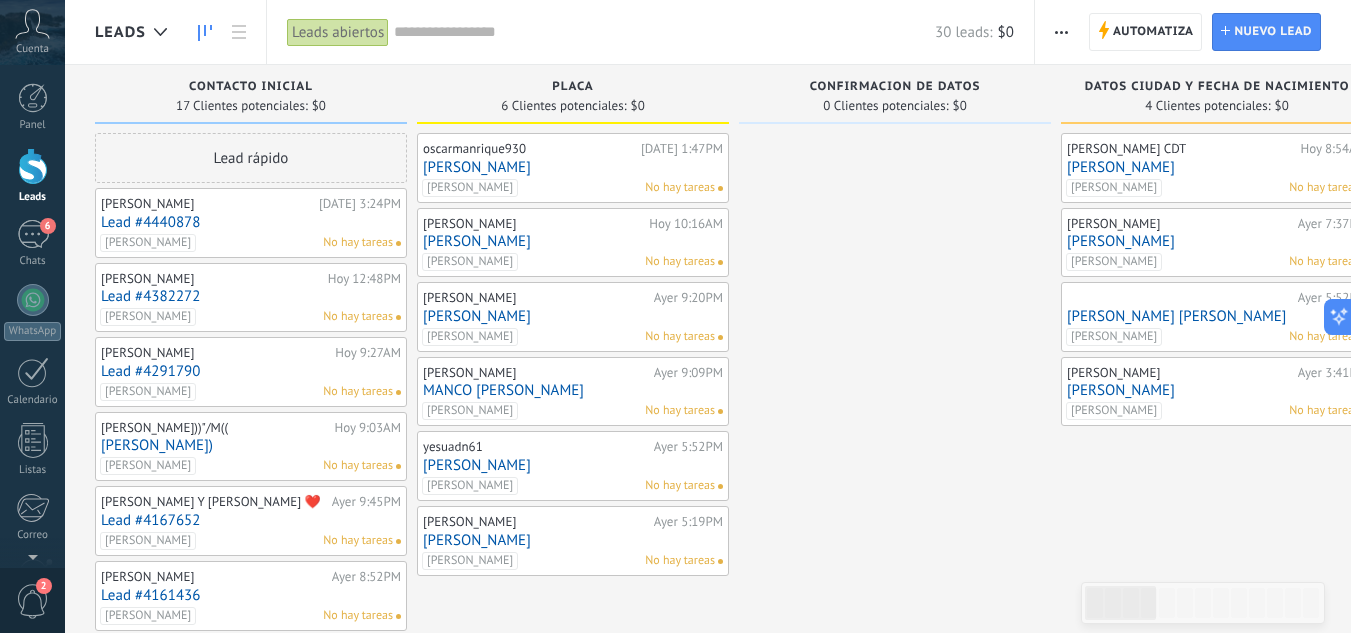 click on "[PERSON_NAME]" at bounding box center [573, 167] 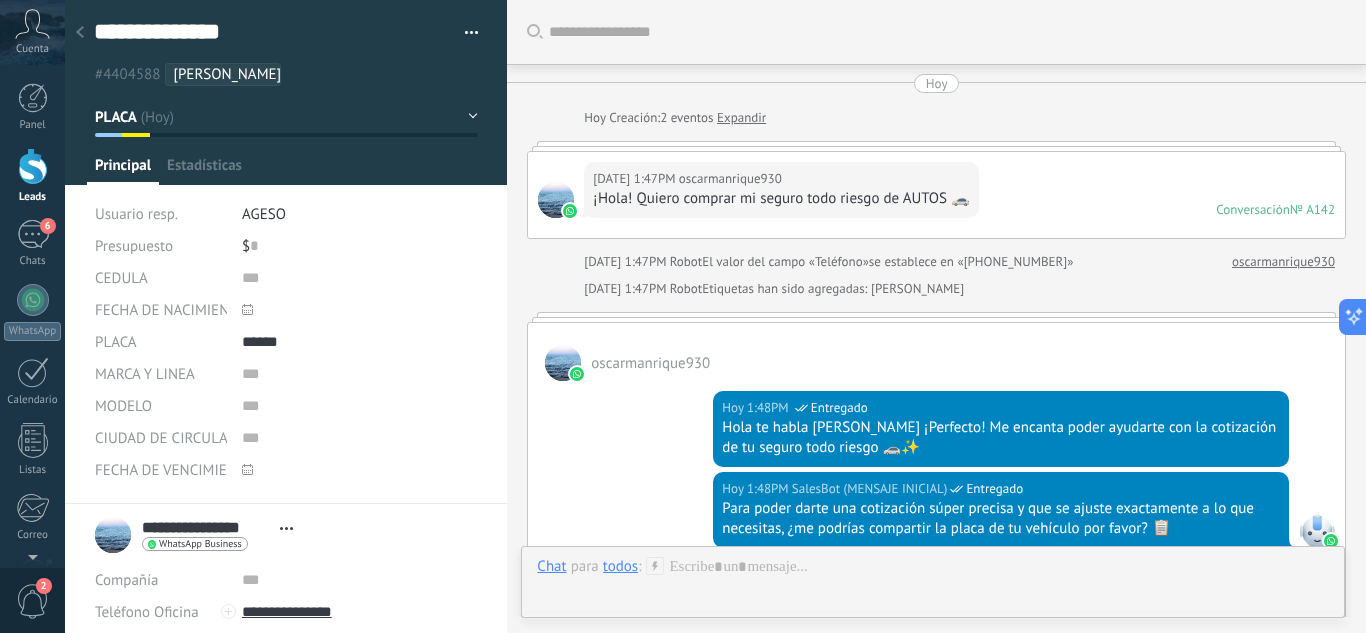 scroll, scrollTop: 660, scrollLeft: 0, axis: vertical 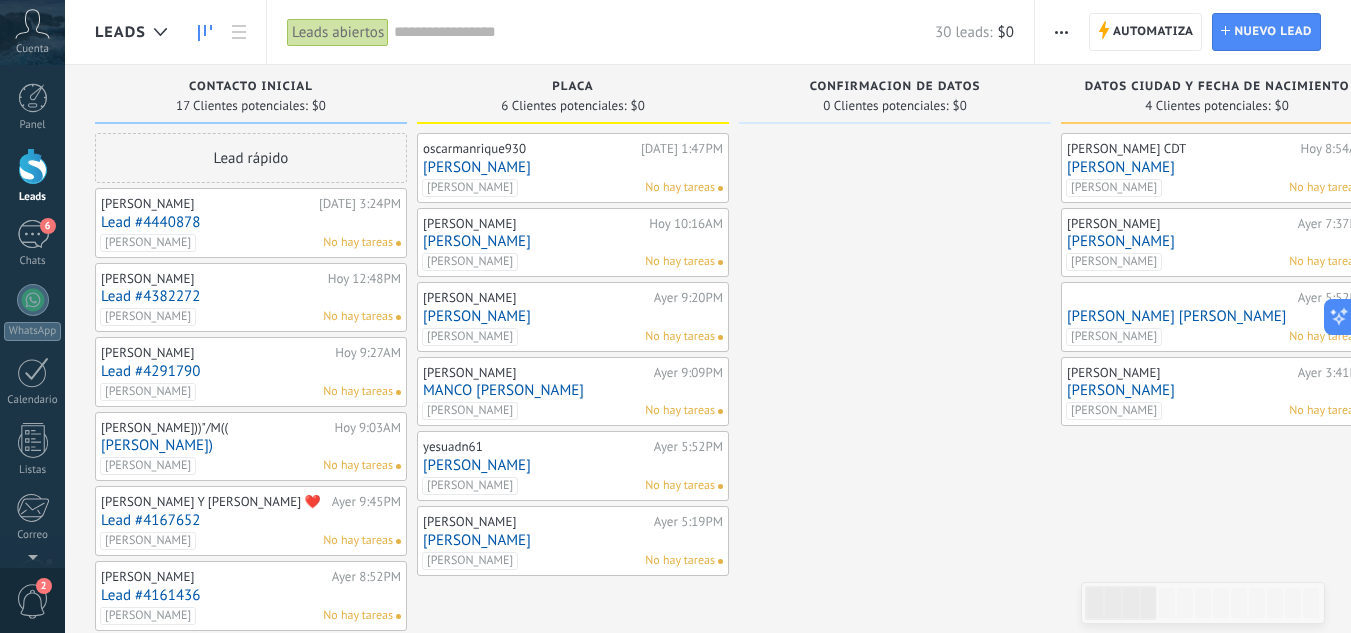 click on "[PERSON_NAME]" at bounding box center [573, 241] 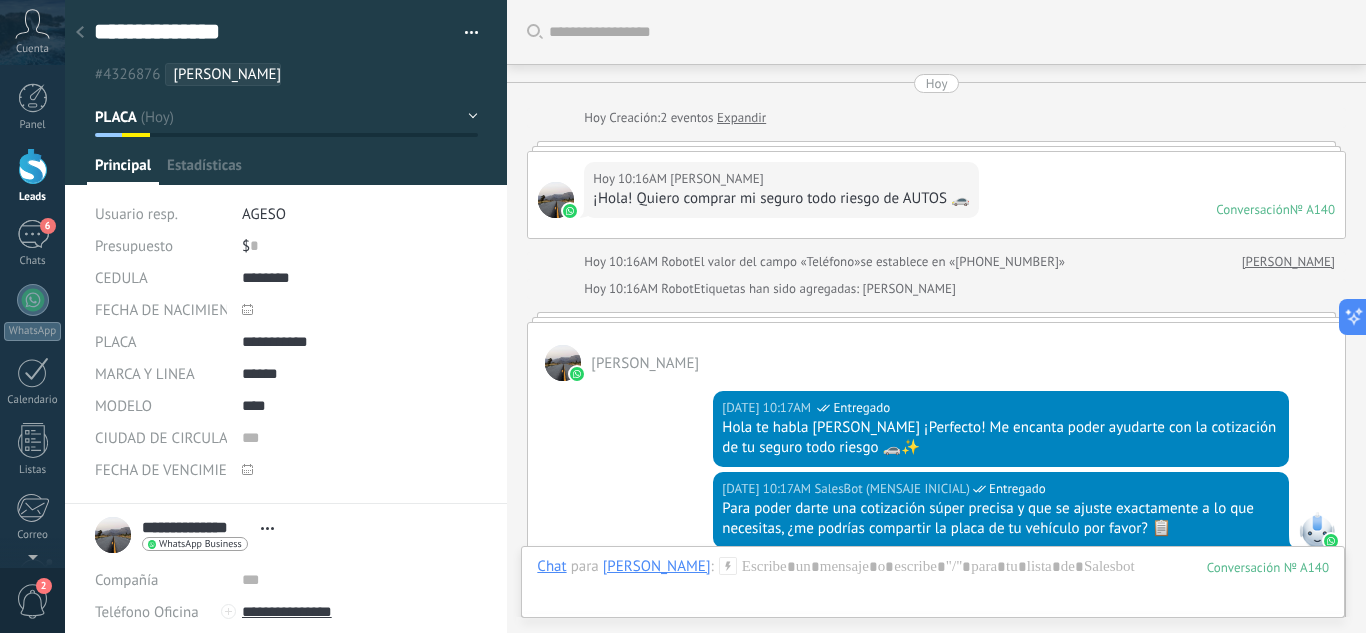 scroll, scrollTop: 30, scrollLeft: 0, axis: vertical 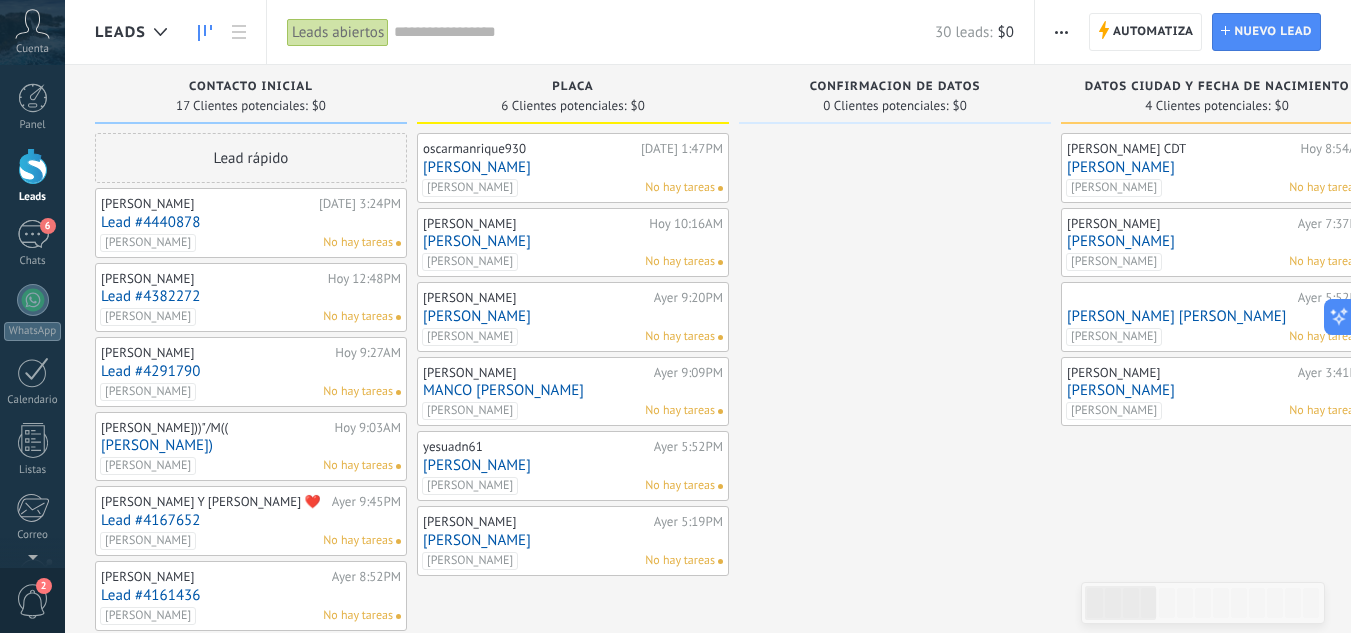 click on "[PERSON_NAME] No hay tareas" at bounding box center (568, 337) 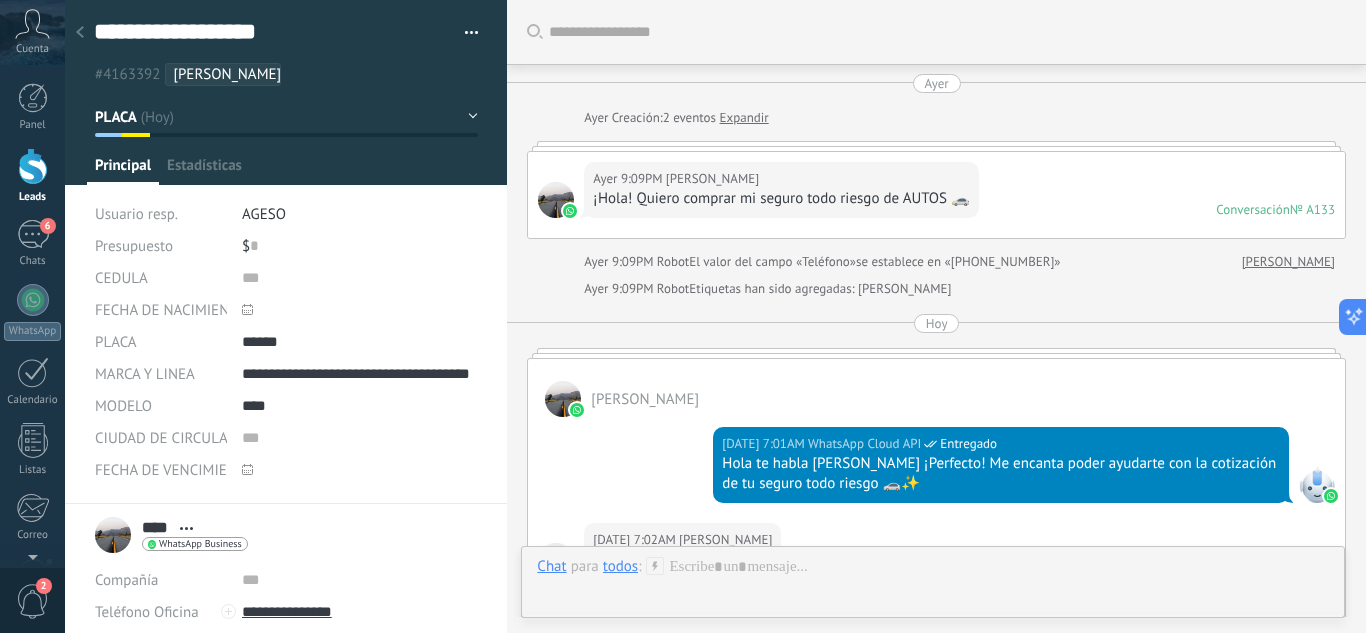 scroll, scrollTop: 1040, scrollLeft: 0, axis: vertical 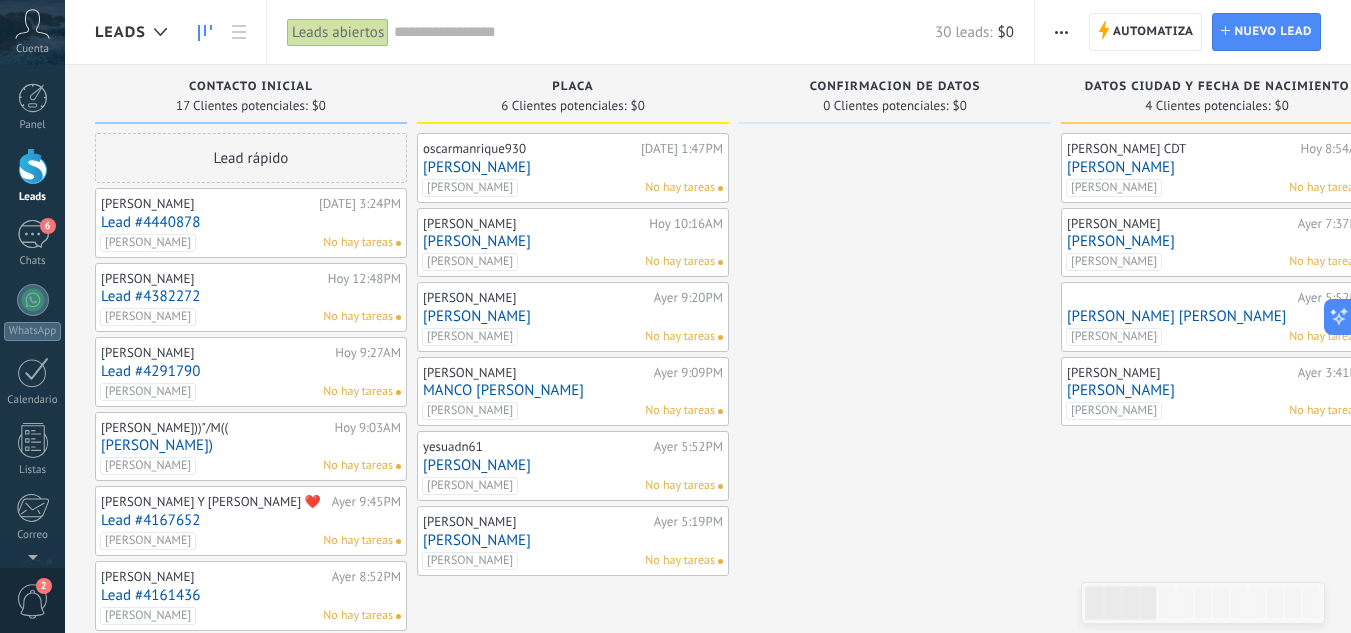 click on "[PERSON_NAME]" at bounding box center (573, 316) 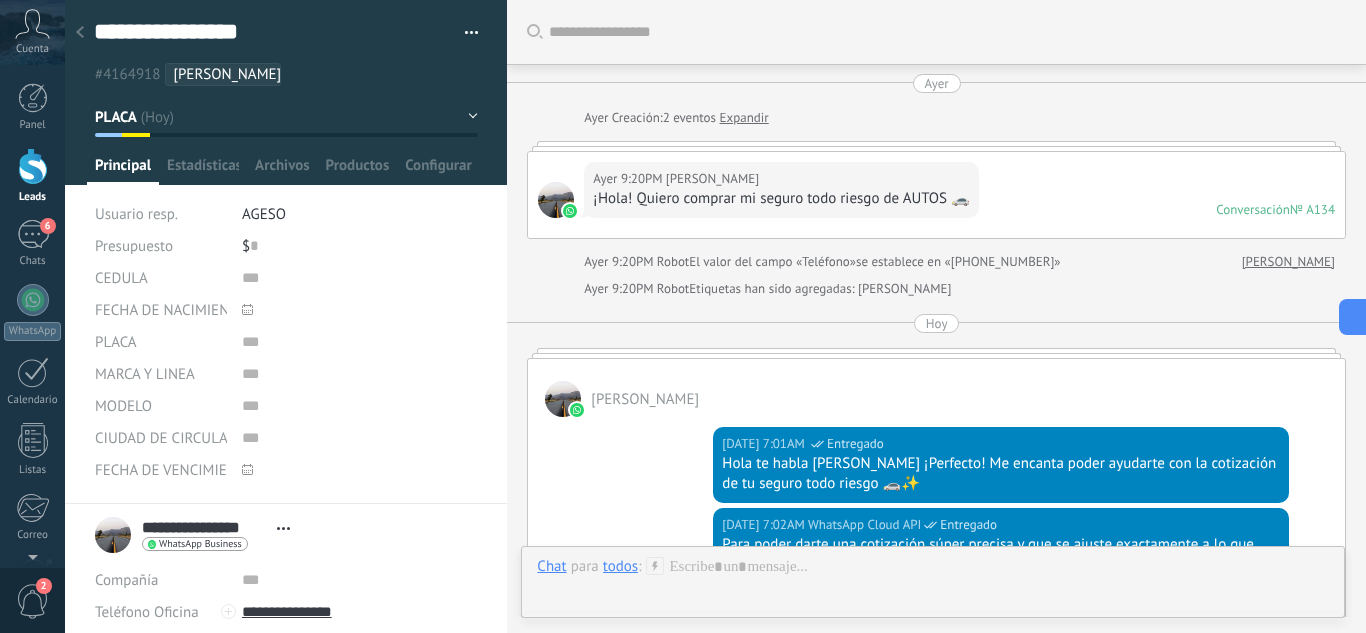 scroll, scrollTop: 30, scrollLeft: 0, axis: vertical 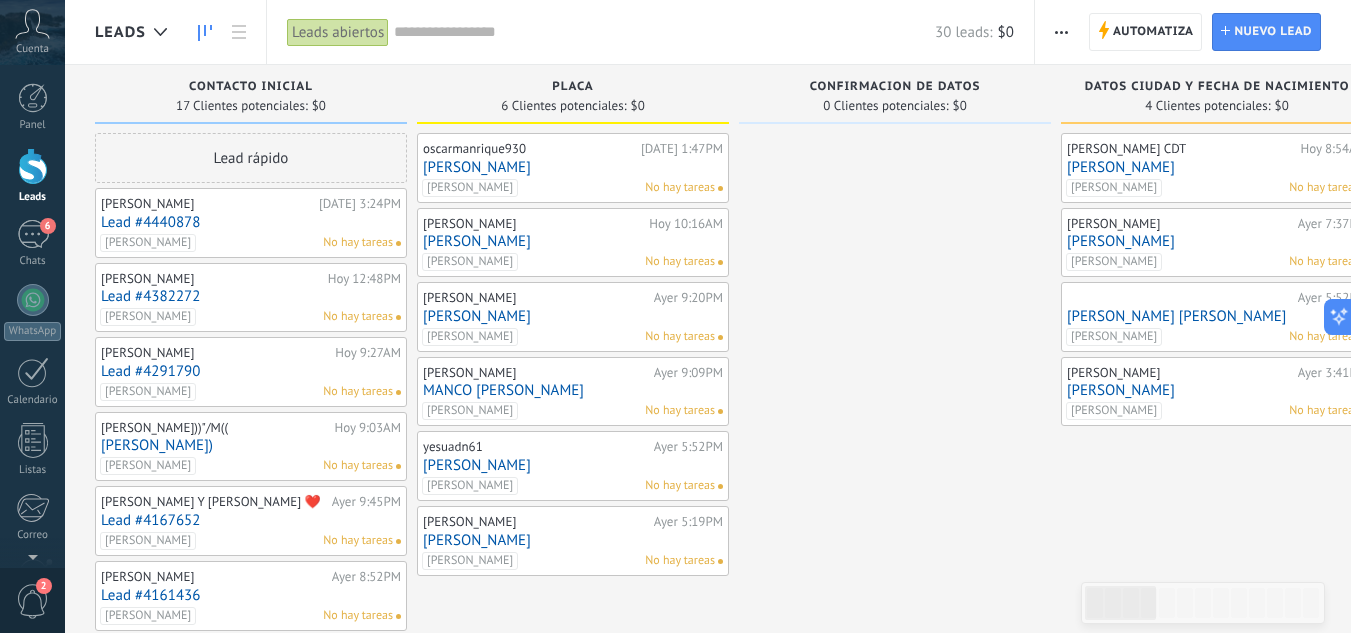 click on "[PERSON_NAME]" at bounding box center [573, 241] 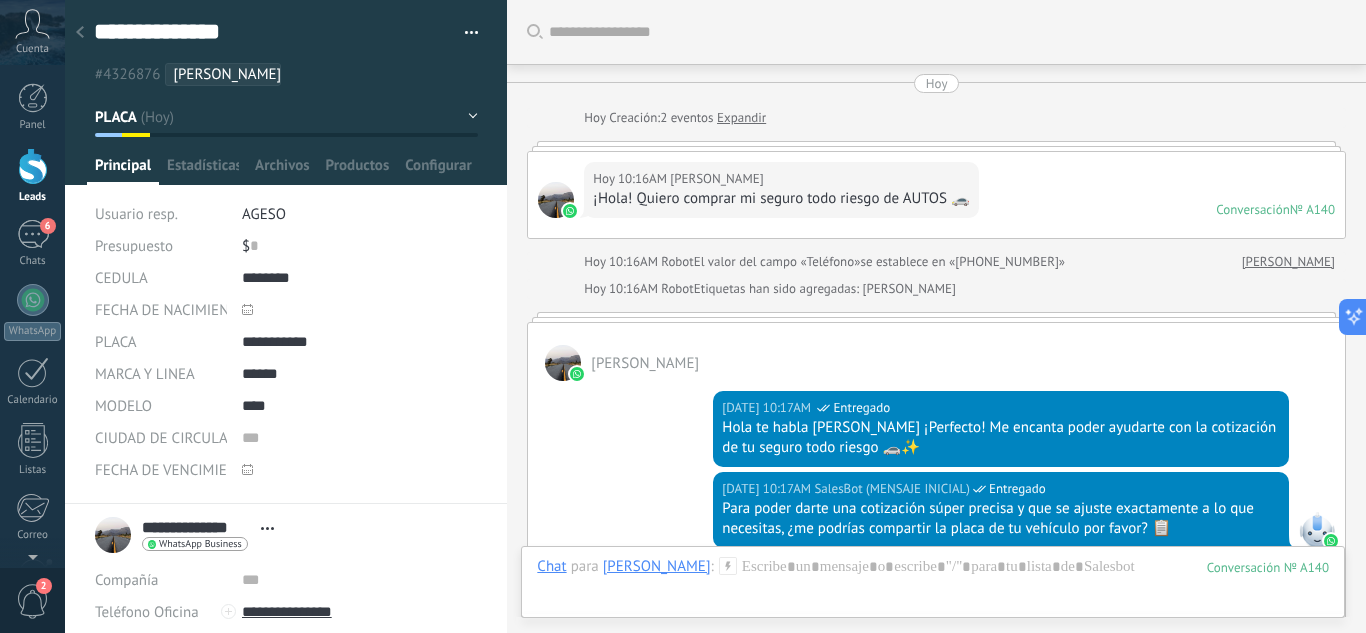 scroll, scrollTop: 893, scrollLeft: 0, axis: vertical 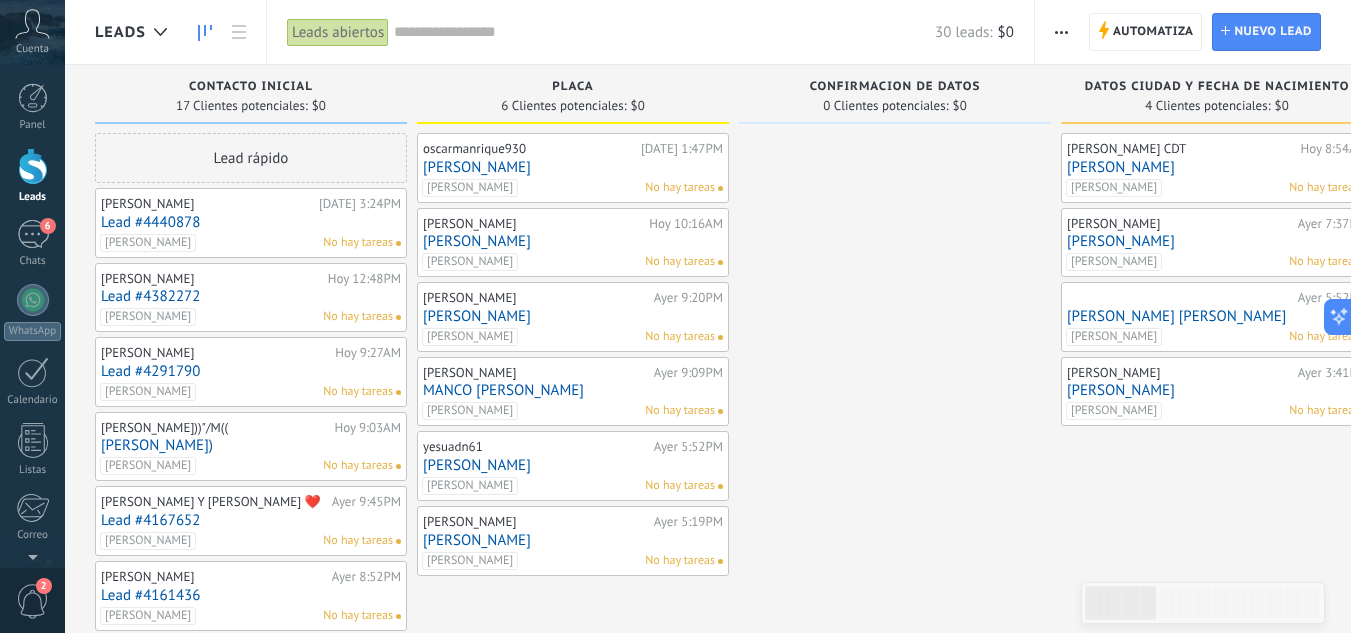 click on "yesuadn61" at bounding box center [536, 447] 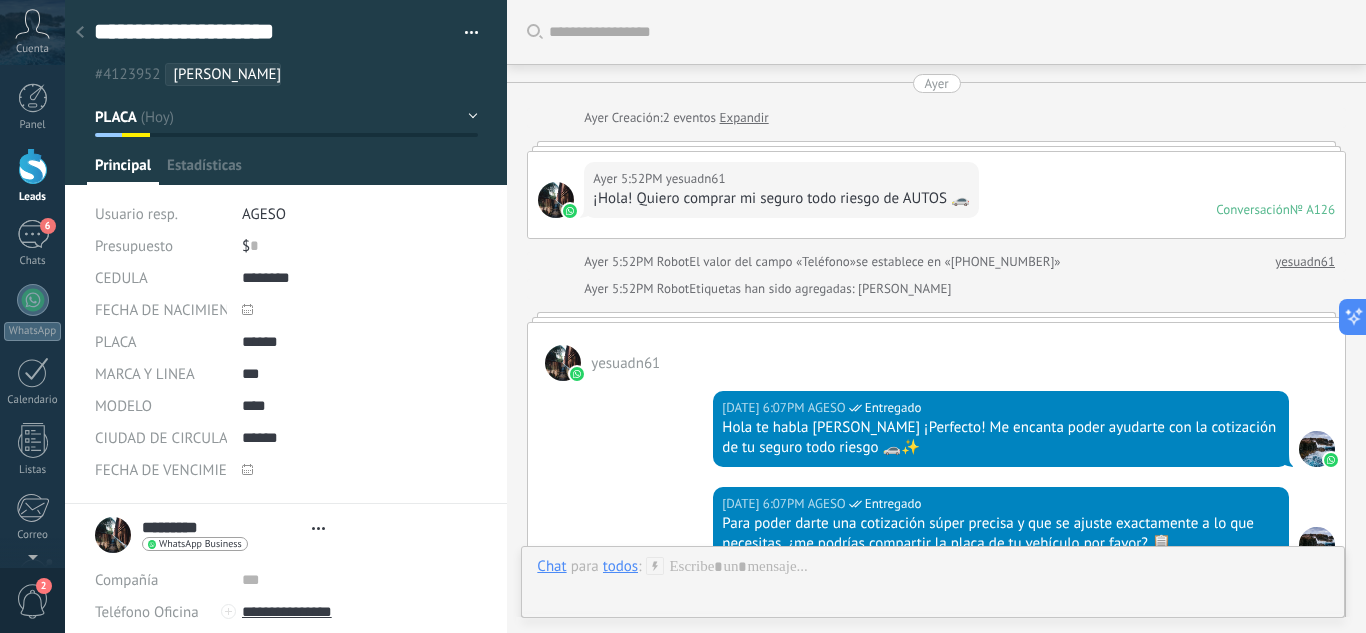 scroll, scrollTop: 1164, scrollLeft: 0, axis: vertical 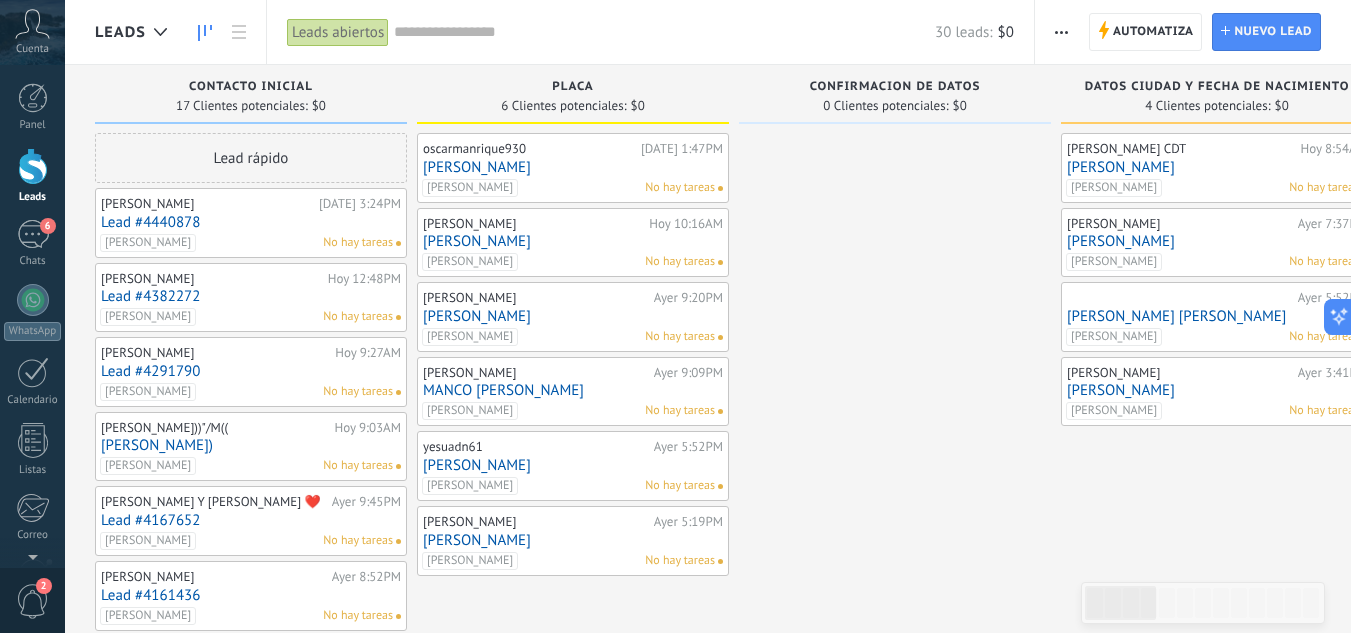 click on "[PERSON_NAME]" at bounding box center (573, 540) 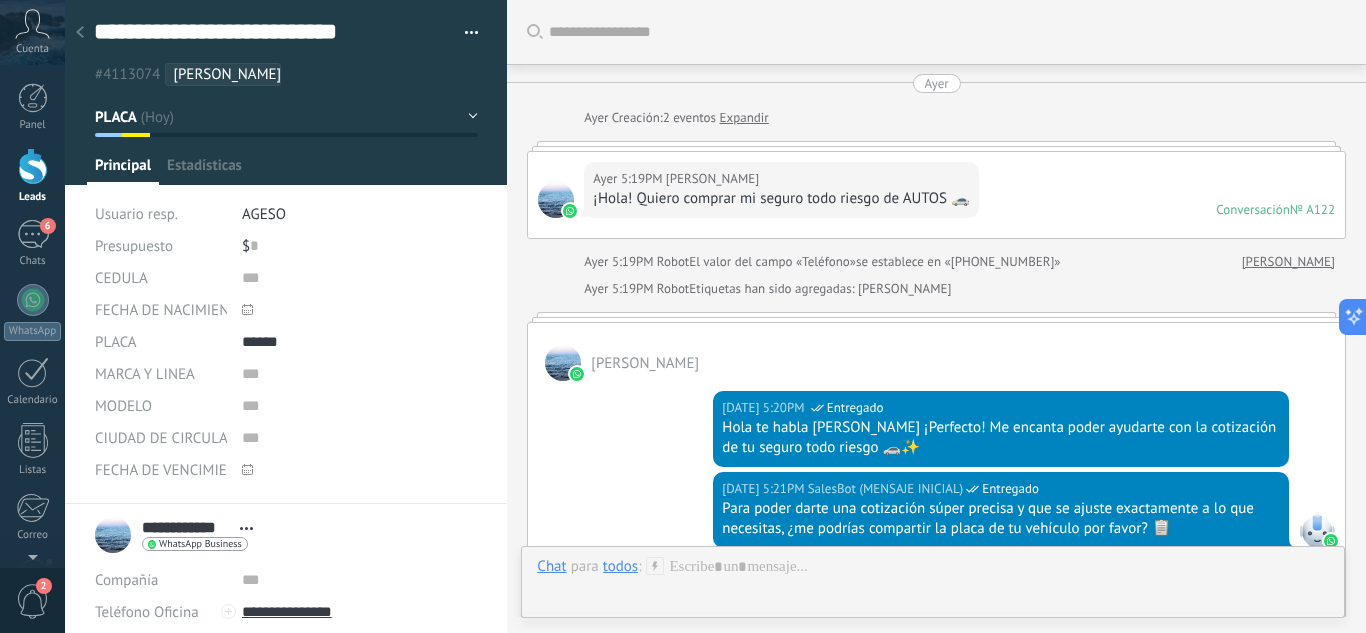 scroll, scrollTop: 30, scrollLeft: 0, axis: vertical 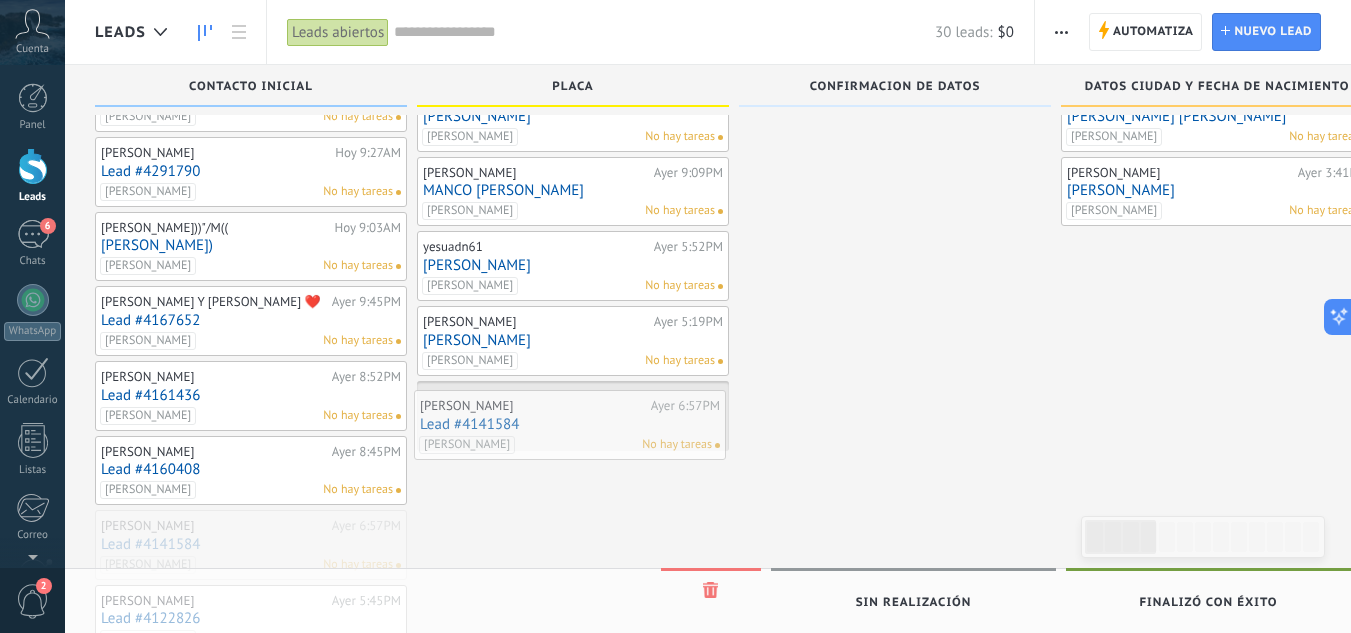 drag, startPoint x: 240, startPoint y: 568, endPoint x: 559, endPoint y: 448, distance: 340.824 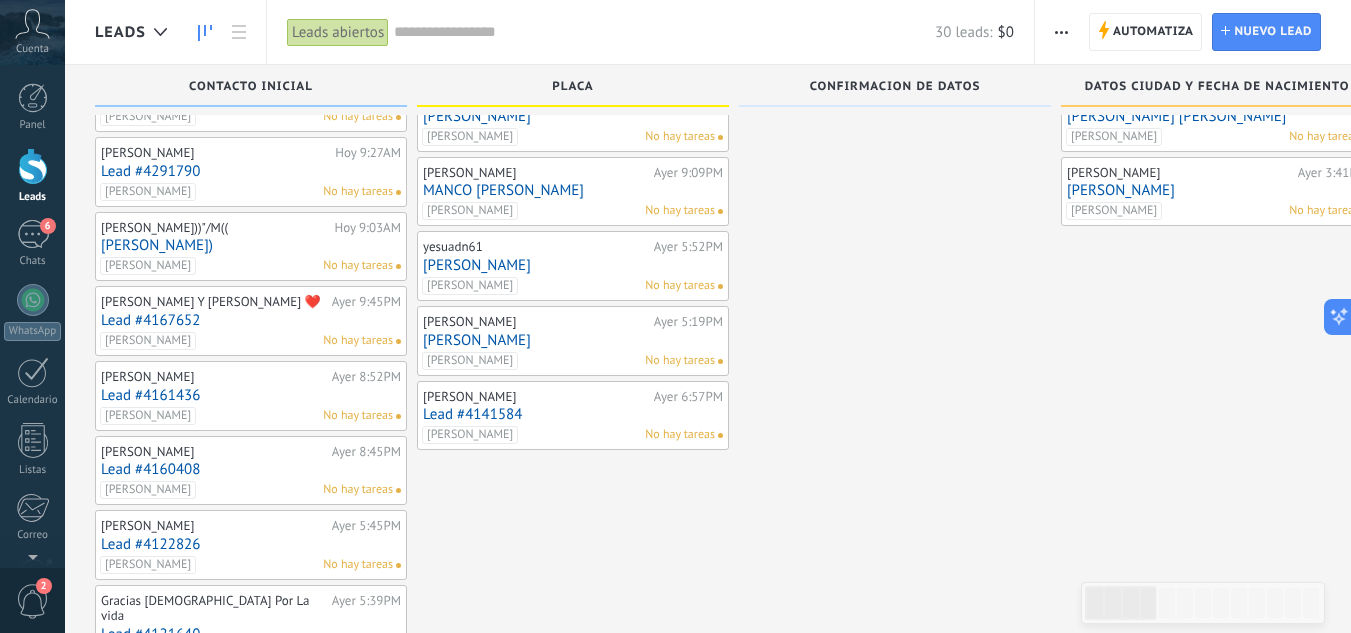 click on "Lead #4141584" at bounding box center (573, 414) 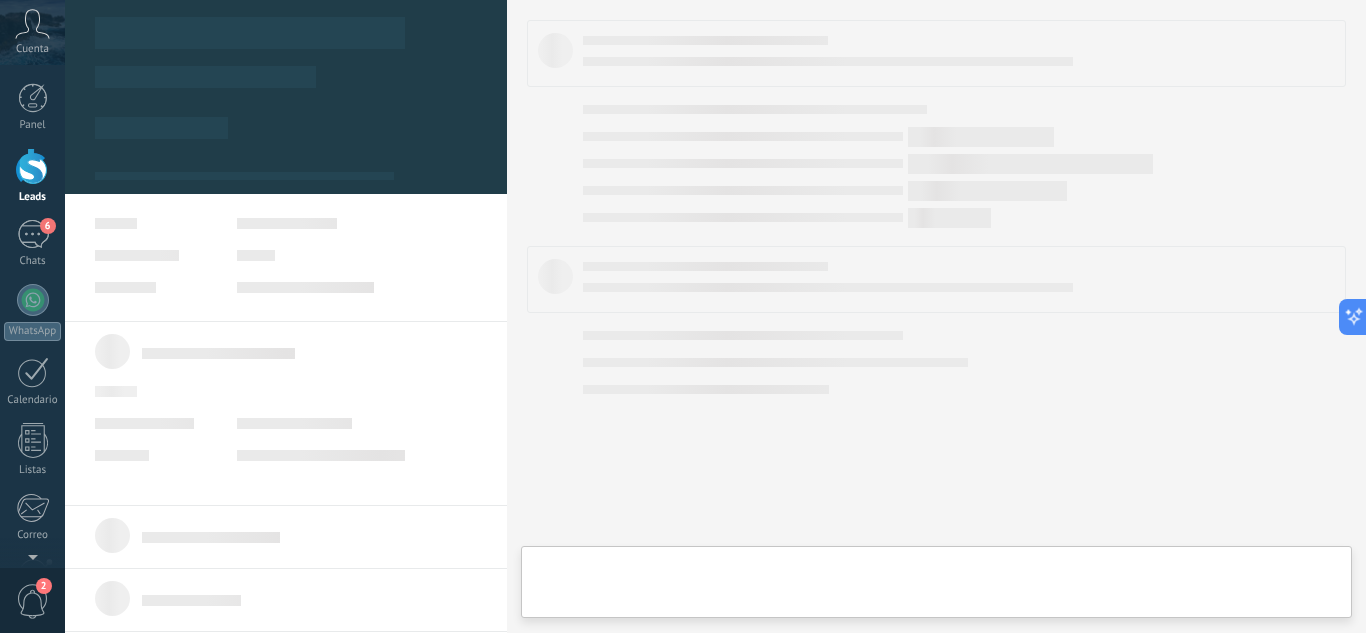scroll, scrollTop: 0, scrollLeft: 0, axis: both 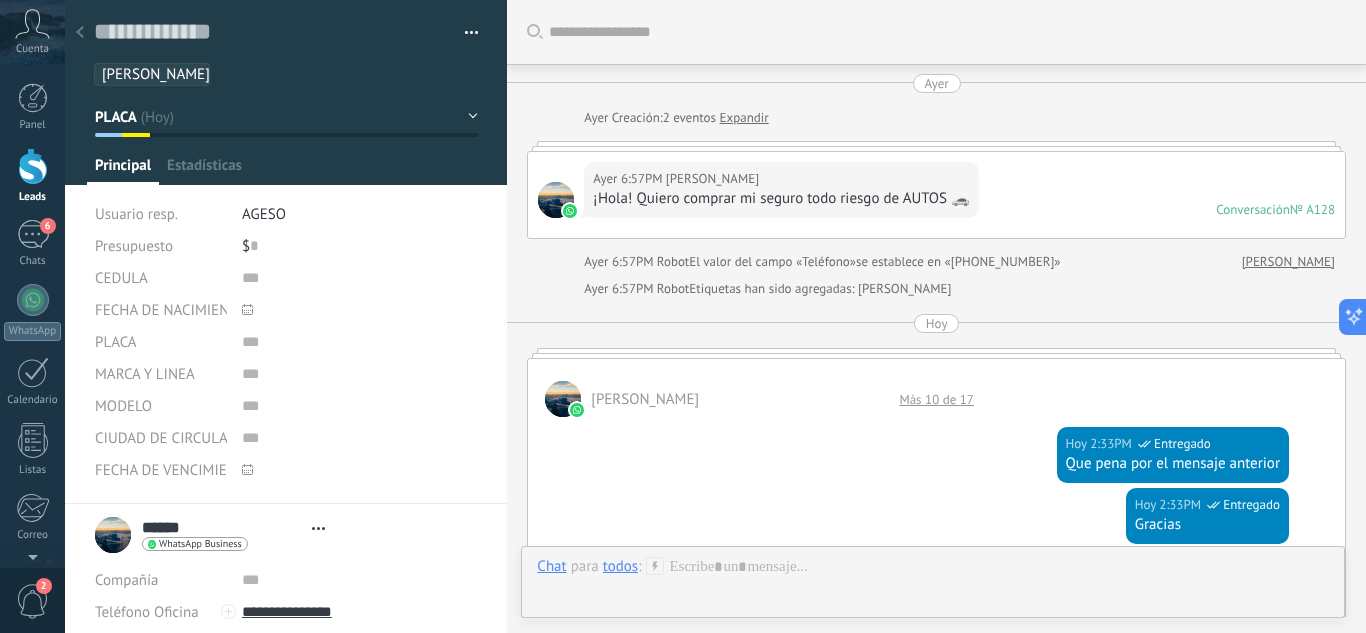 type on "**********" 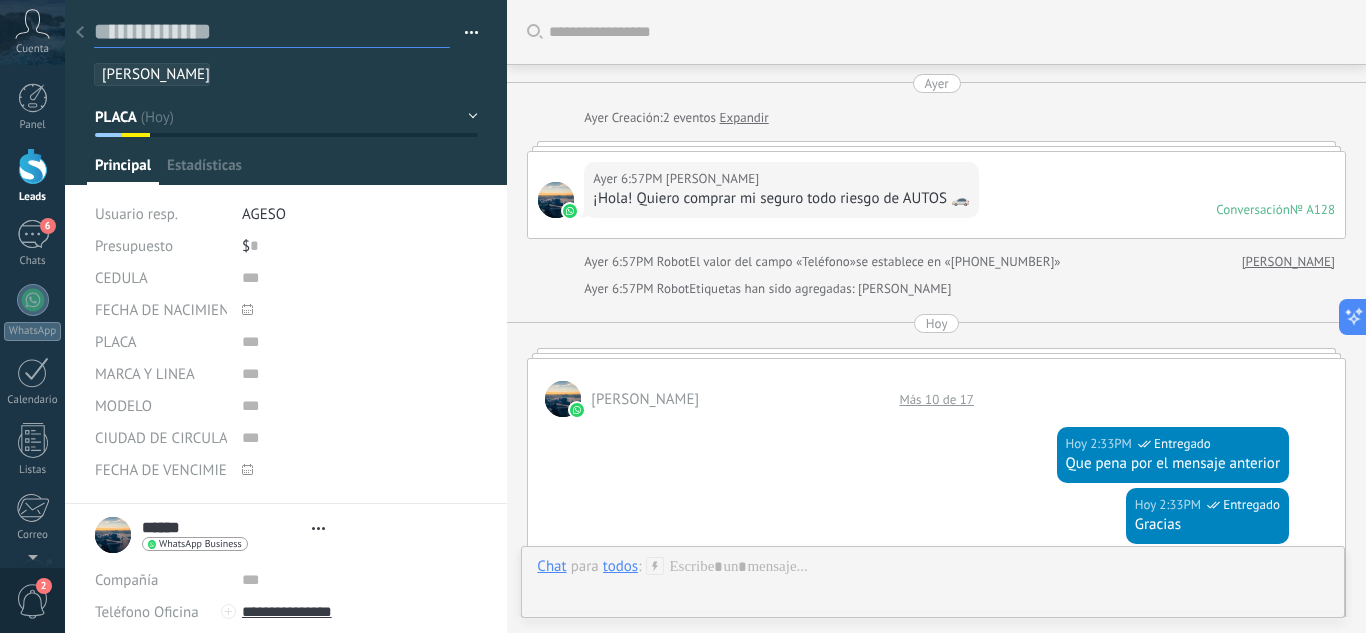 scroll, scrollTop: 1319, scrollLeft: 0, axis: vertical 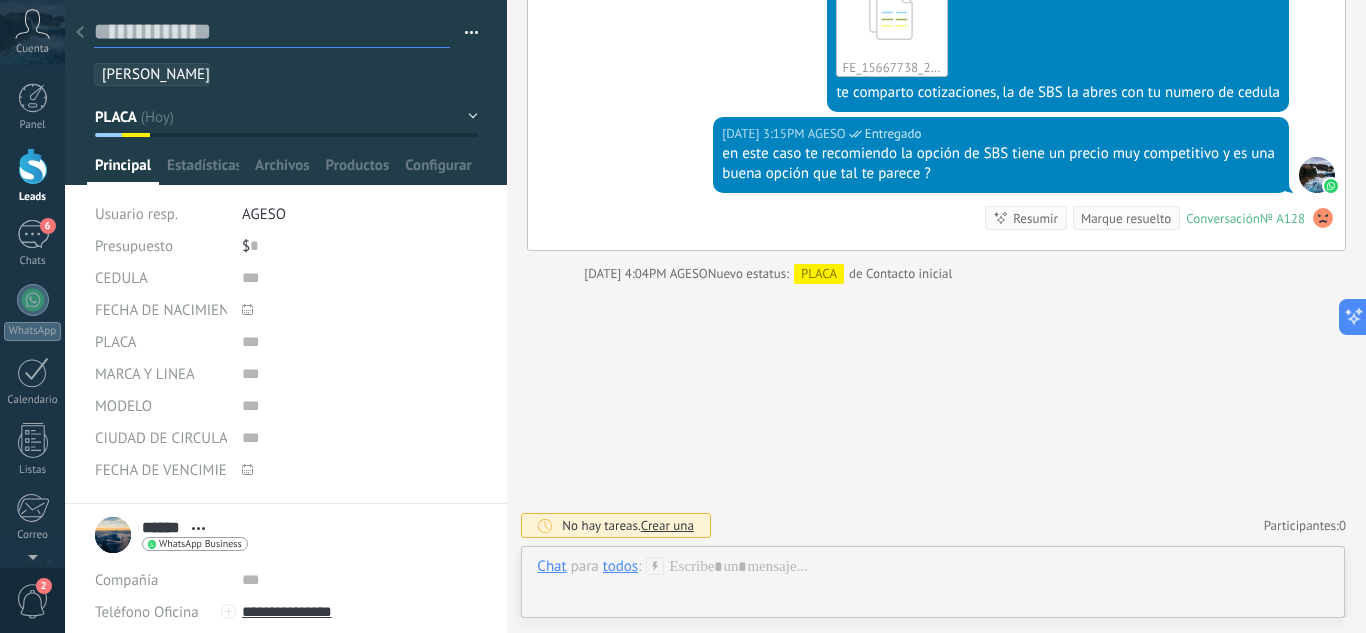 click at bounding box center (272, 32) 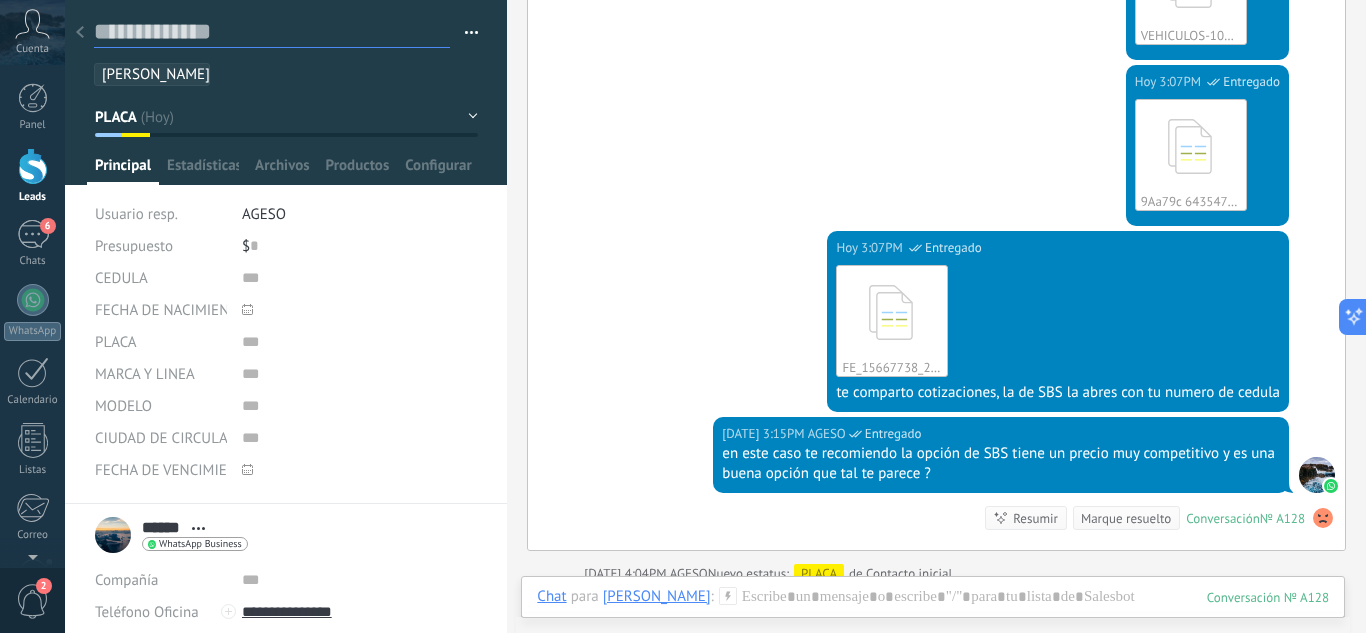 scroll, scrollTop: 1219, scrollLeft: 0, axis: vertical 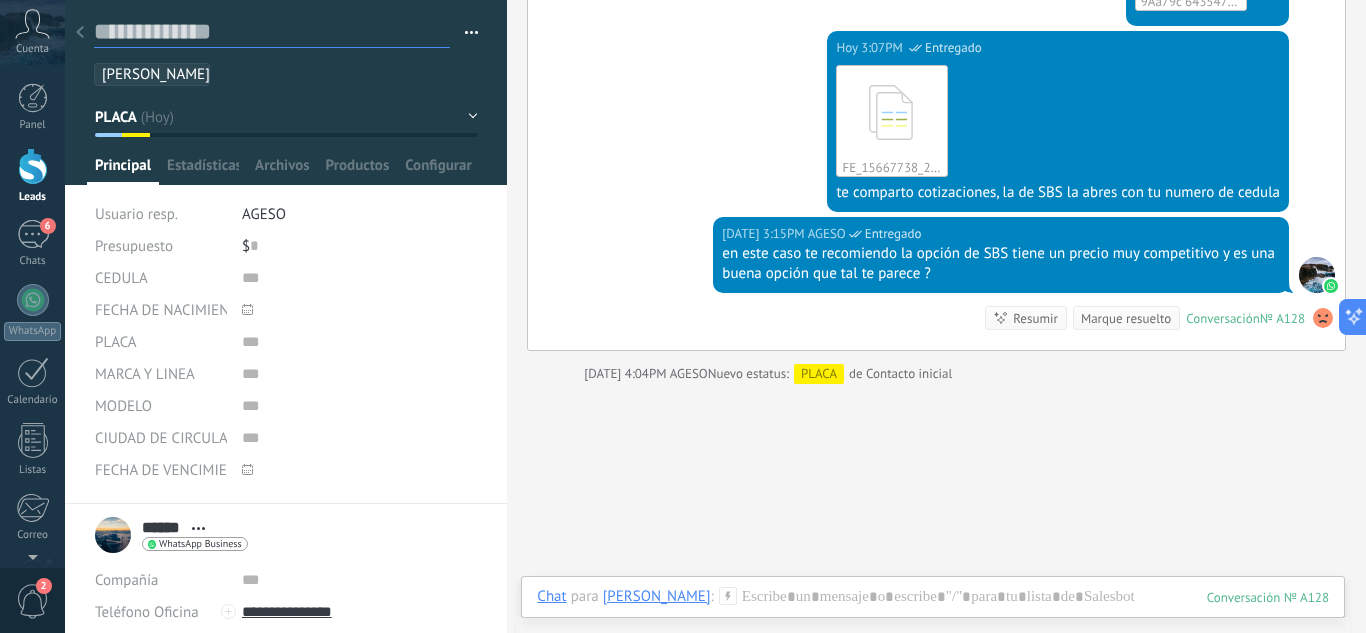 type on "*" 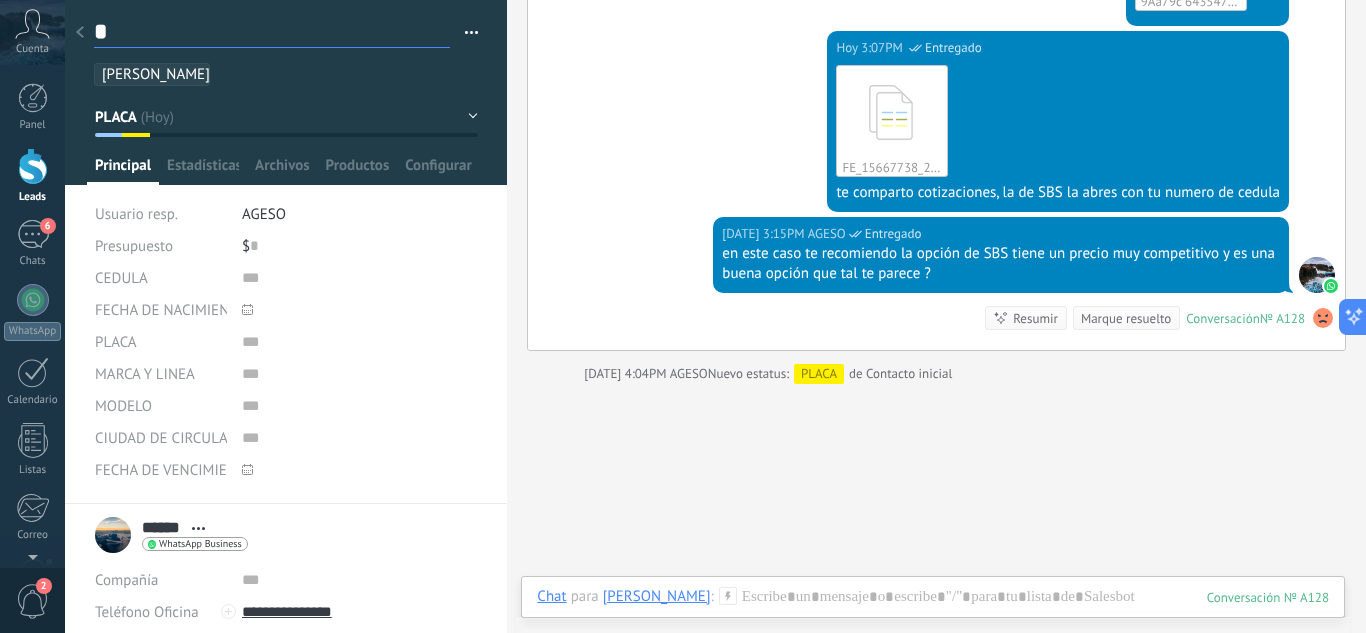 type on "**" 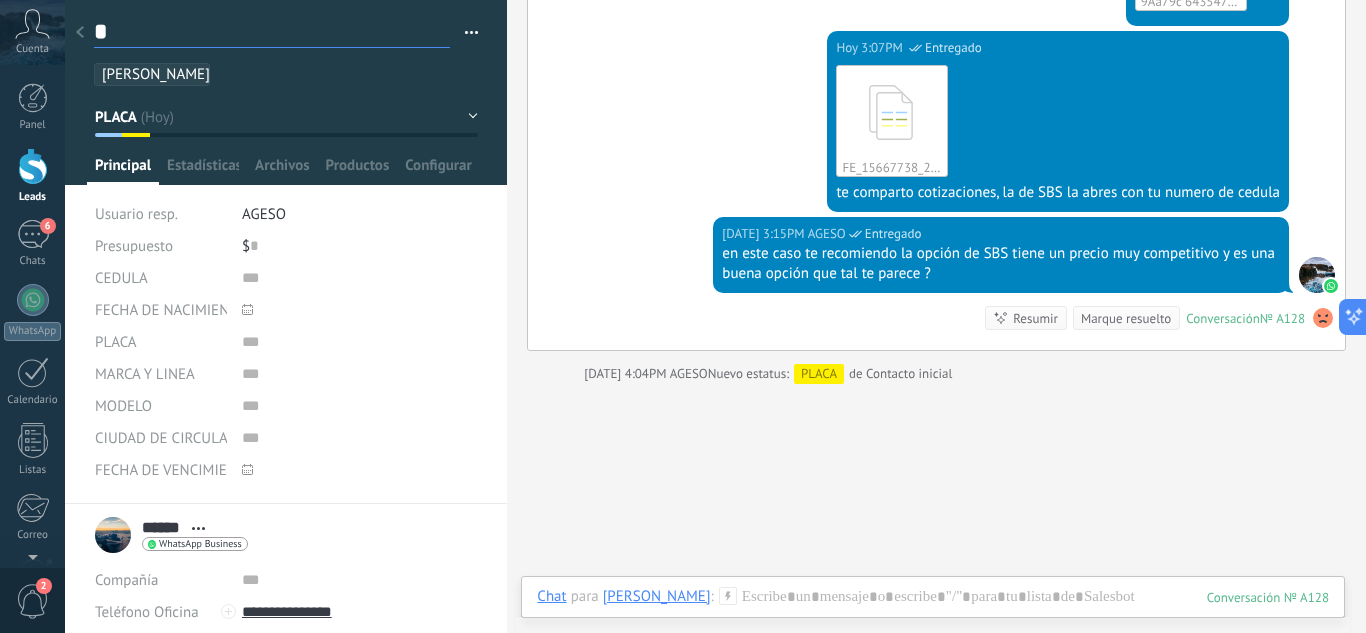 type on "**" 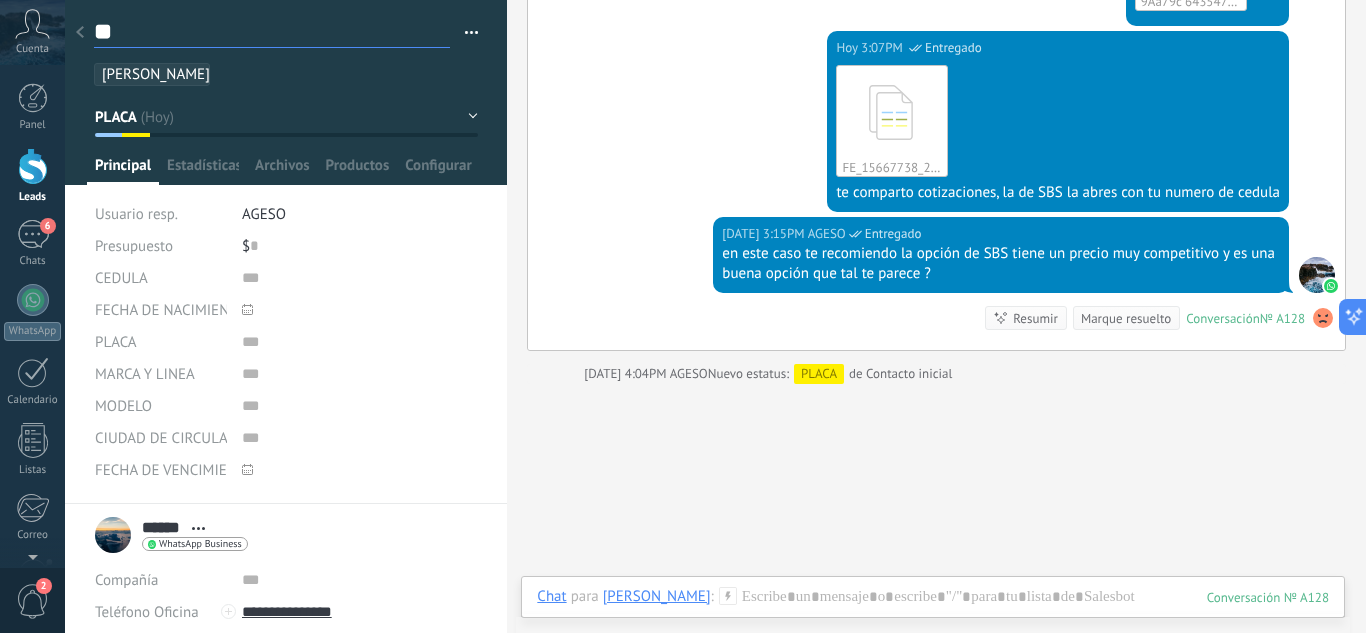type on "***" 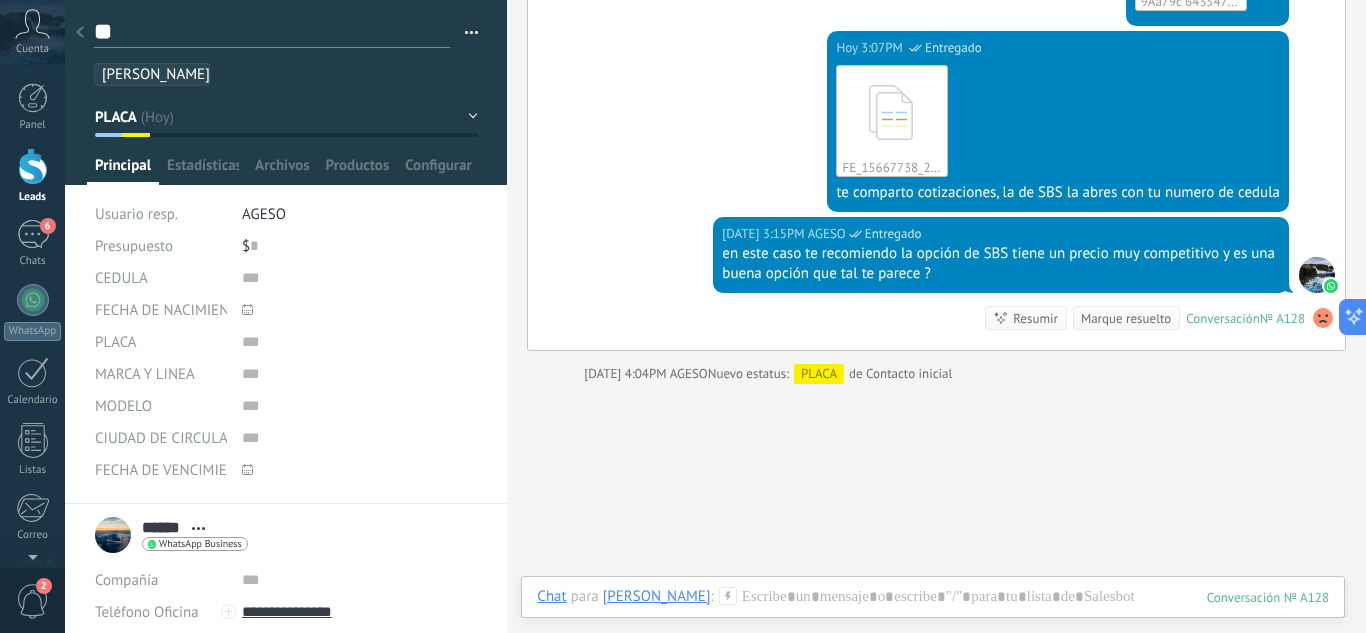 type on "***" 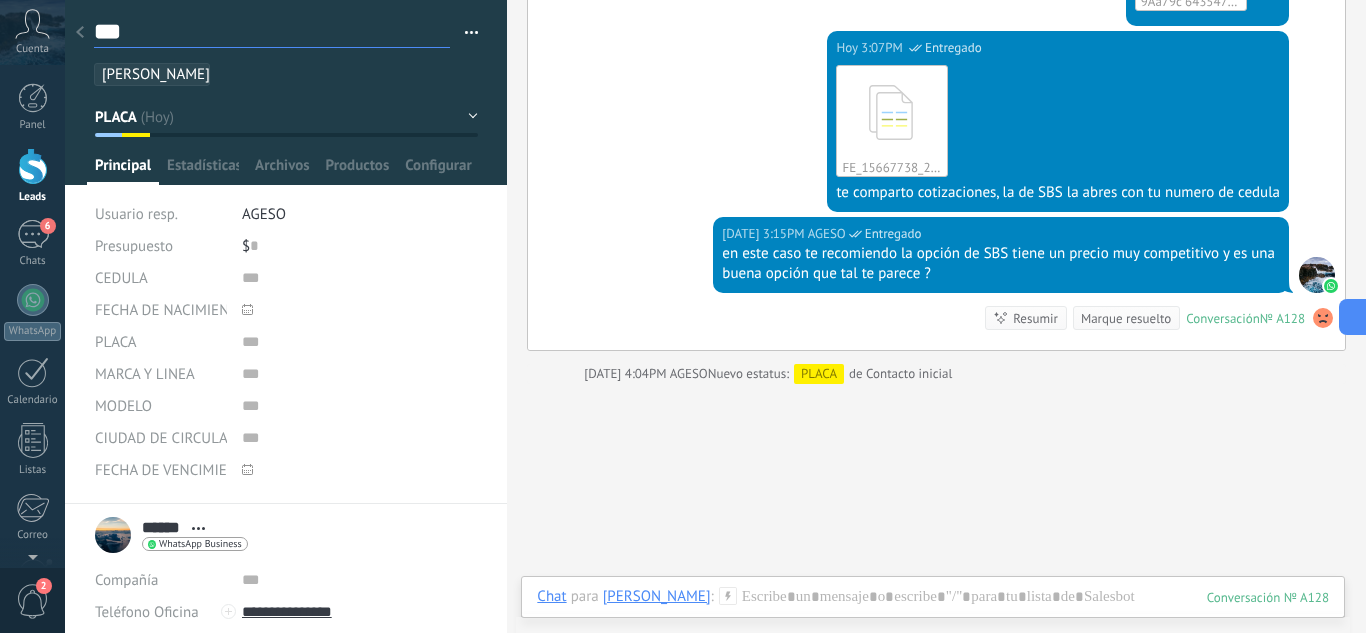 type on "****" 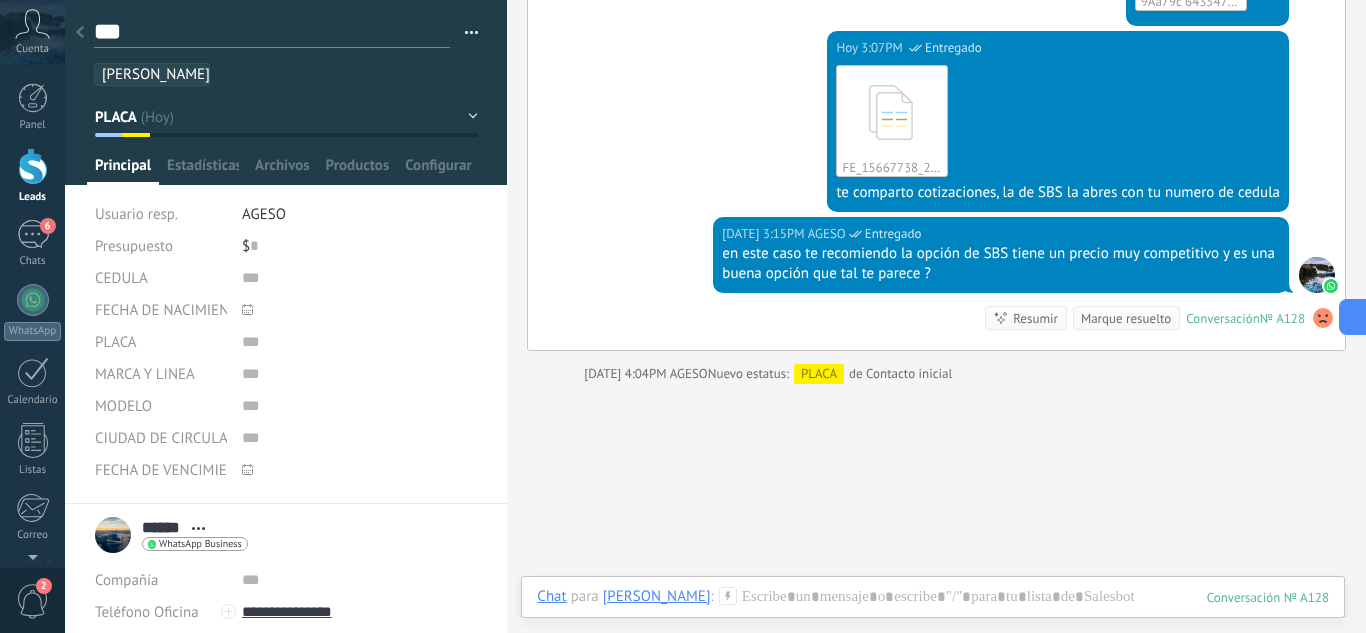 type on "****" 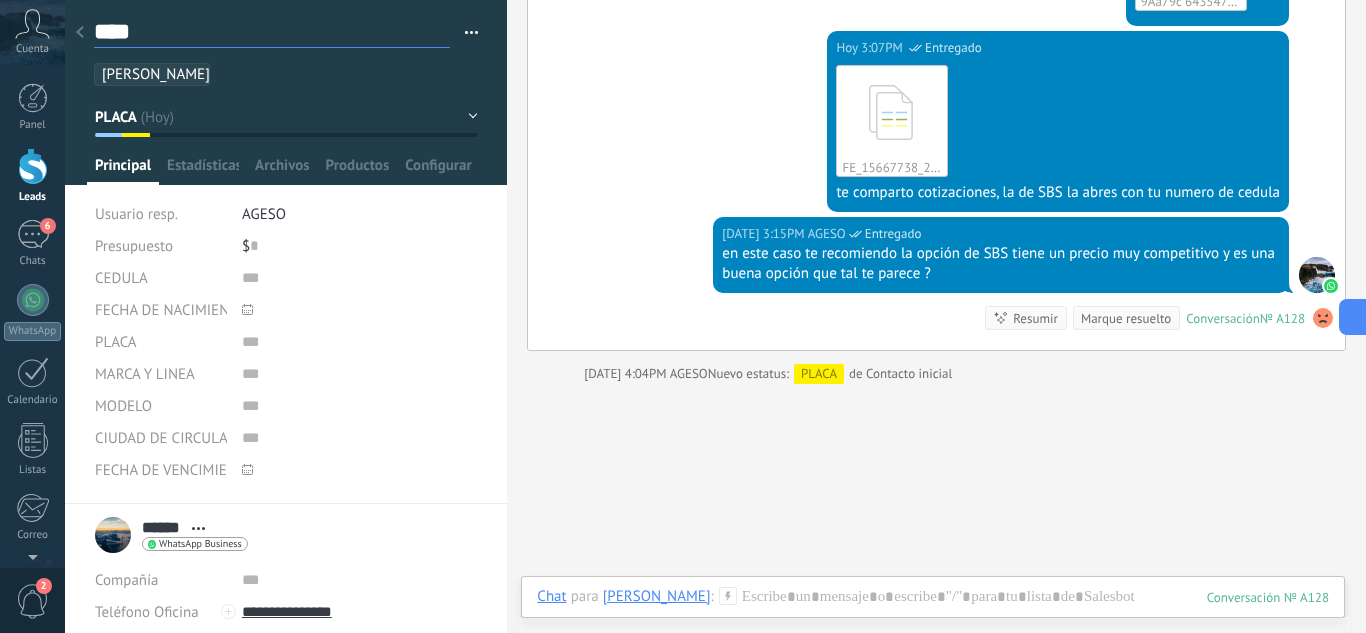type on "*****" 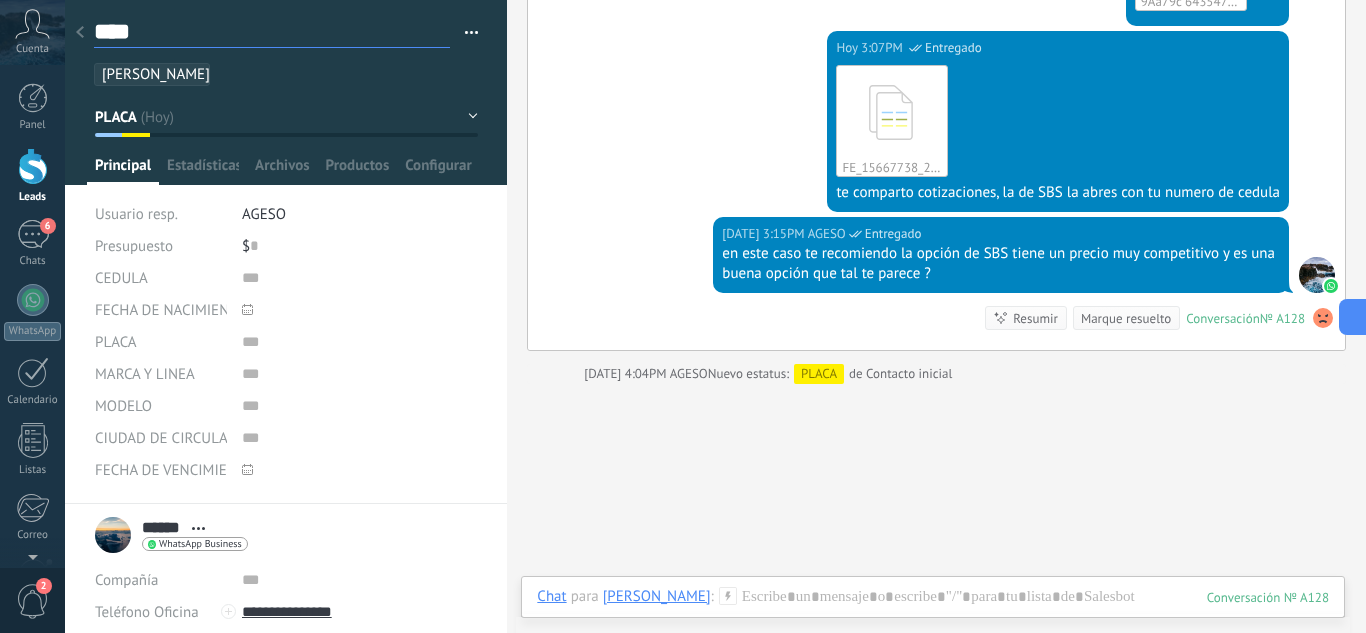 type on "*****" 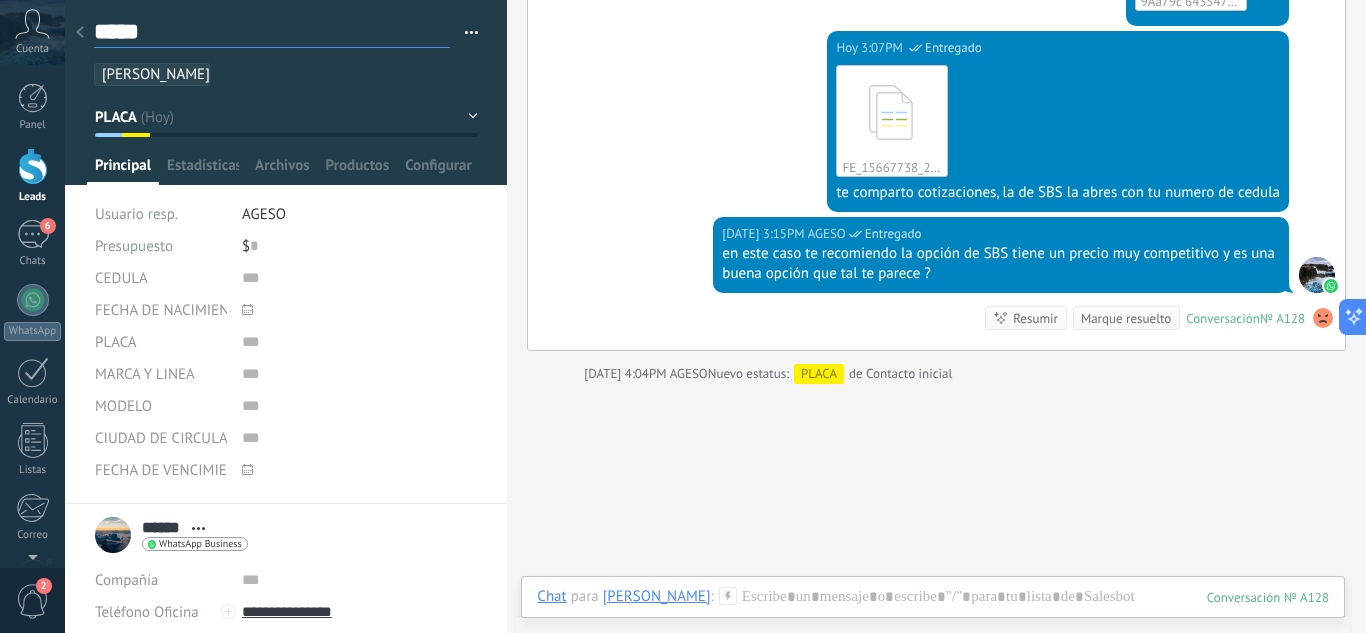type on "******" 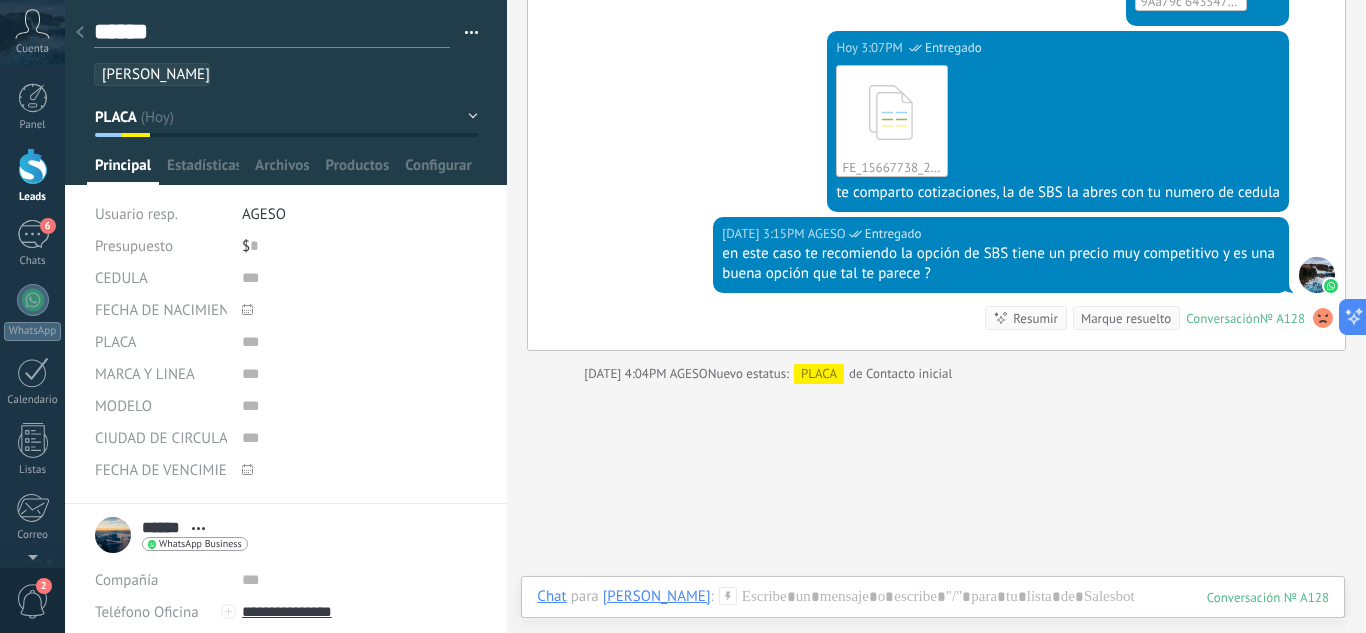 scroll, scrollTop: 30, scrollLeft: 0, axis: vertical 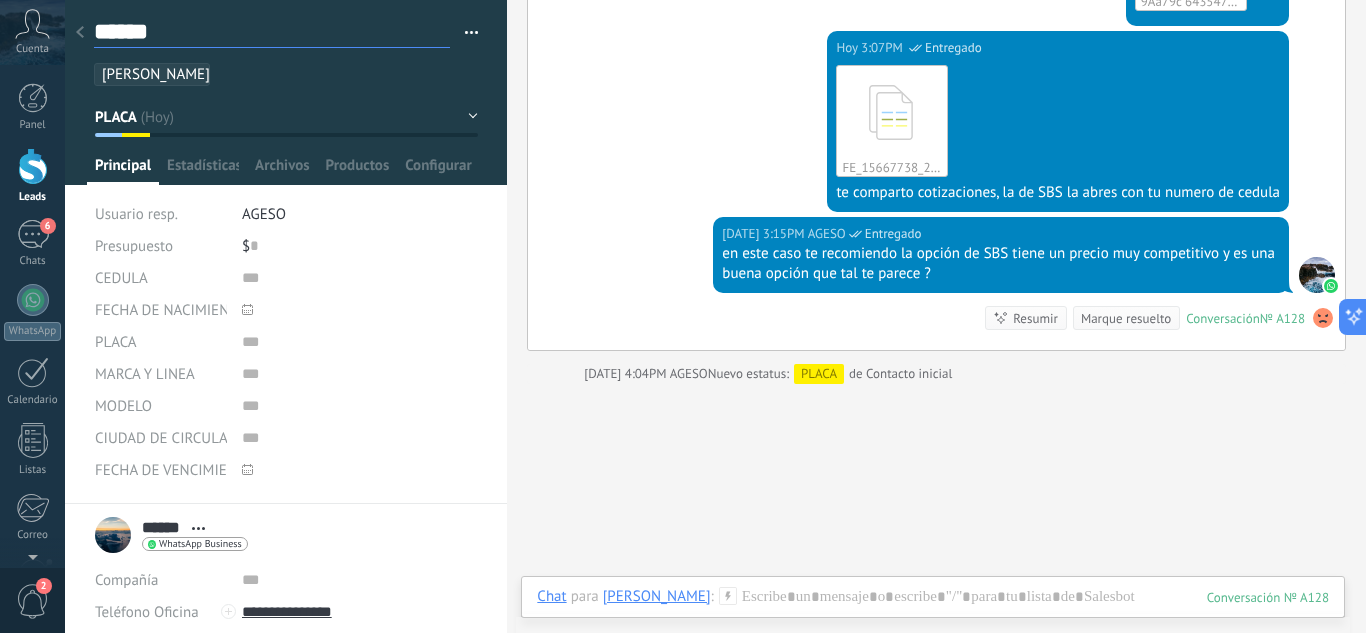 type on "******" 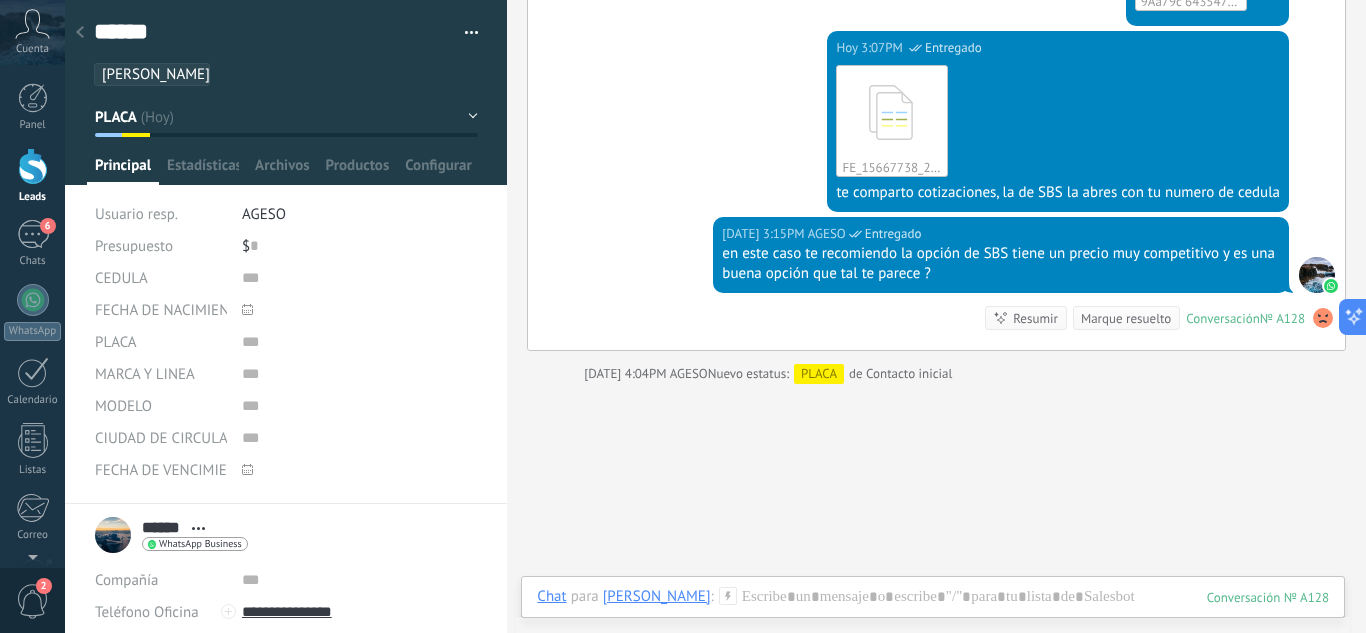 click on "Buscar Carga más [DATE] [DATE] Creación:  2  eventos   Expandir [DATE] 6:57PM [PERSON_NAME]  ¡Hola! Quiero comprar mi seguro todo riesgo de AUTOS  🚗 Conversación  № A128 Conversación № A128 [DATE] 6:57PM Robot  El valor del campo «Teléfono»  se establece en «[PHONE_NUMBER]» [PERSON_NAME][DATE] 6:57PM Robot  Etiquetas han sido agregadas: [PERSON_NAME] [DATE][PERSON_NAME]  Más 10 de 17 [DATE] 2:33PM WhatsApp Cloud API  Entregado Que pena por el mensaje anterior [DATE] 2:33PM WhatsApp Cloud API  Entregado Gracias [DATE] 2:34PM WhatsApp Cloud API  Entregado Y tu fecha de nacimiento [DATE] 2:34PM WhatsApp Cloud API  Entregado estos  datos te los estoy pidiendo para que le sistema de la aseguradora nos calcule los descuentos por No reclamaciones y la tarifa correcta 👍 [PERSON_NAME][DATE] 2:34PM [PERSON_NAME][DATE] 2:34PM WhatsApp Cloud API  Y tu fecha de nacimiento 04,09,99 [DATE] 2:34PM WhatsApp Cloud API  Entregado Gracias dame unos minutos 👍 [PERSON_NAME][DATE] 3:07PM [PERSON_NAME] VEHICULOS-1014307919-NLD68G.pdf Descargar [DATE] 3:07PM 0 0" at bounding box center (936, -243) 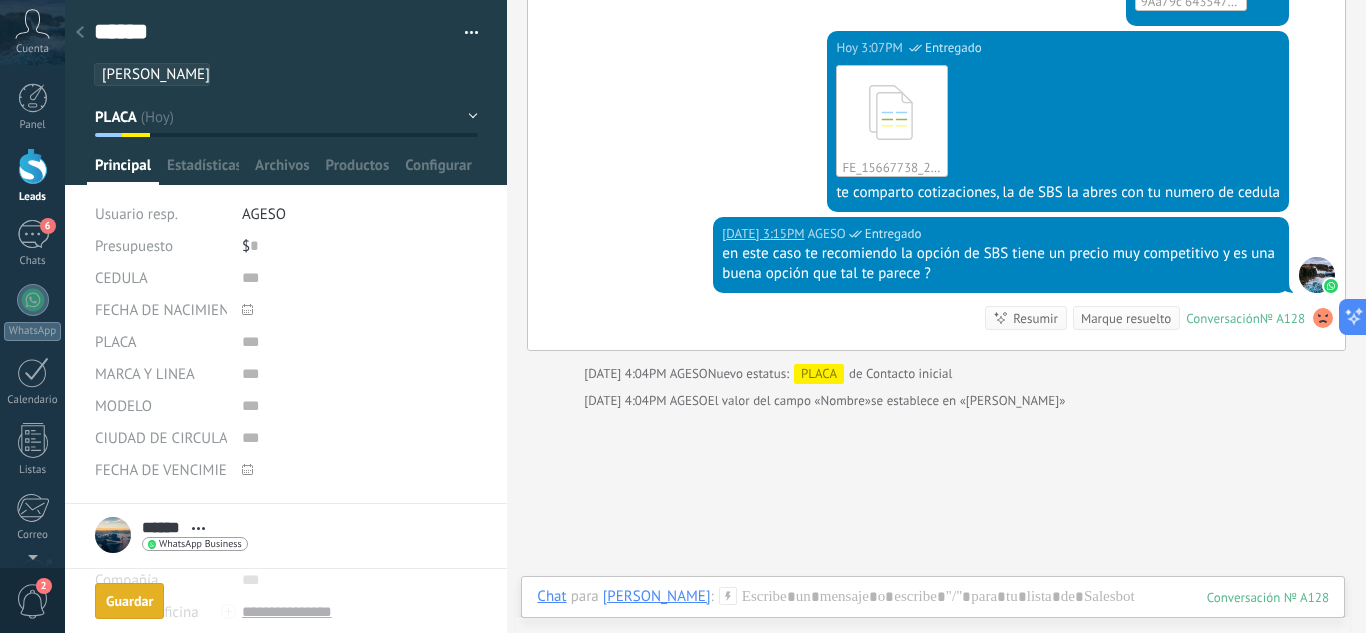 scroll, scrollTop: 30, scrollLeft: 0, axis: vertical 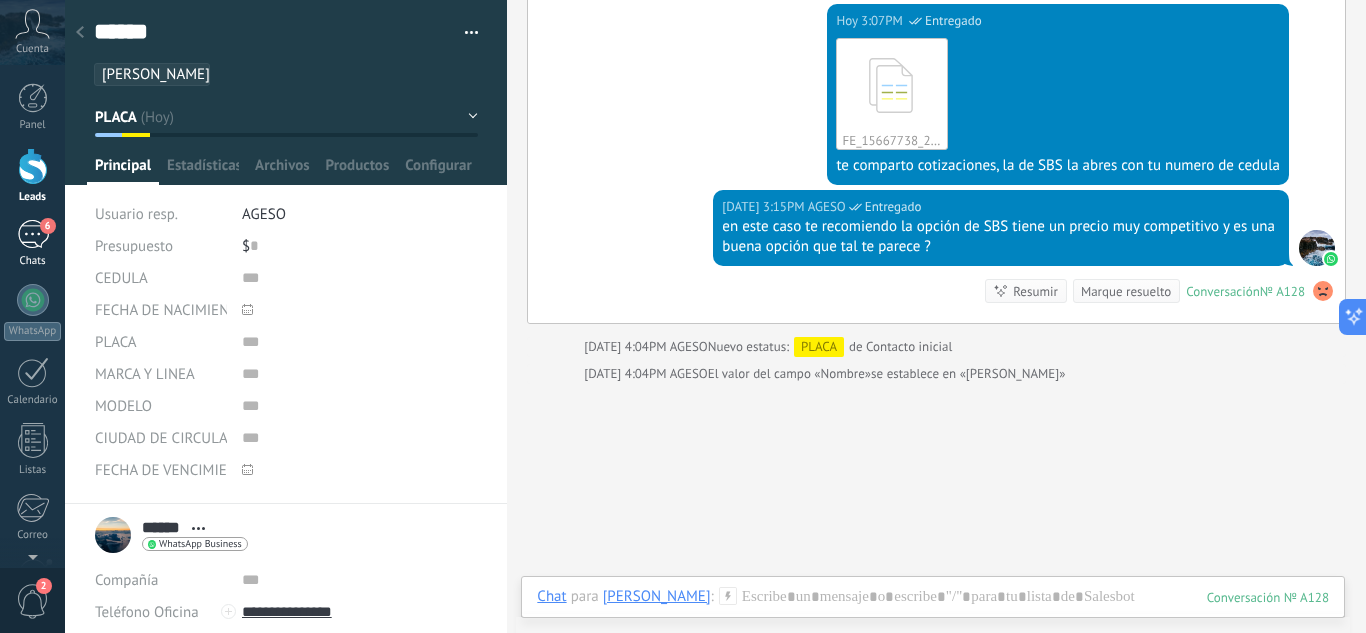 click on "6" at bounding box center (33, 234) 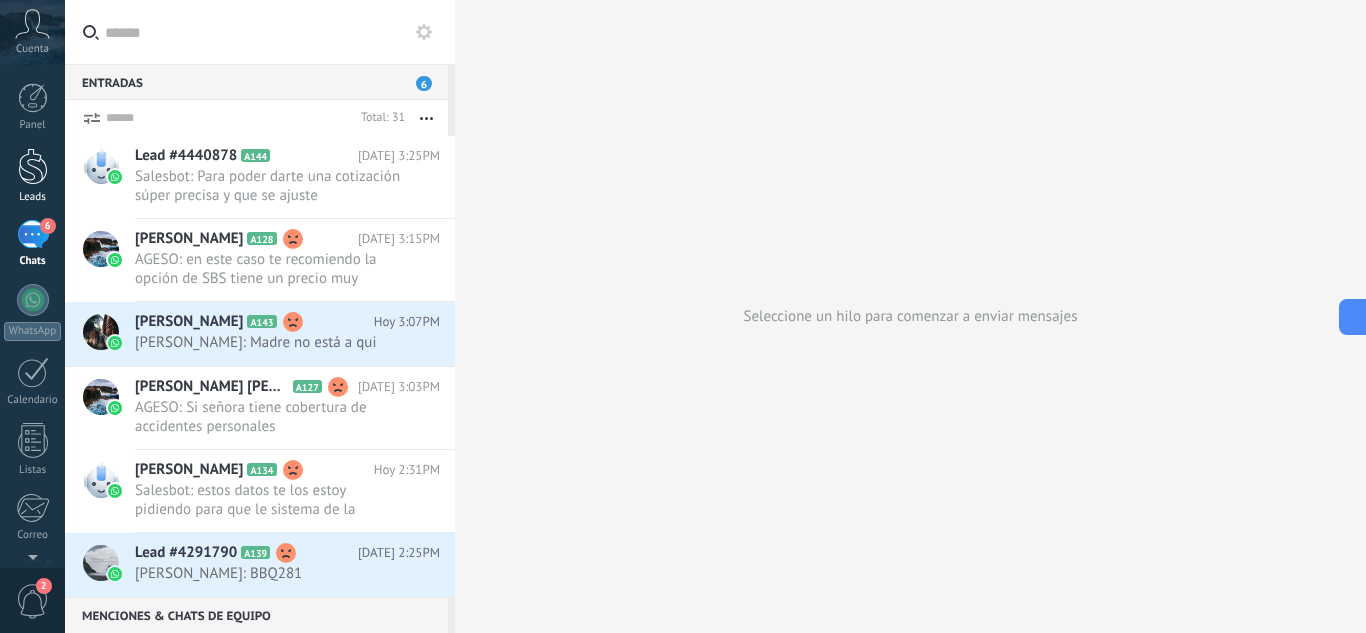 click at bounding box center [33, 166] 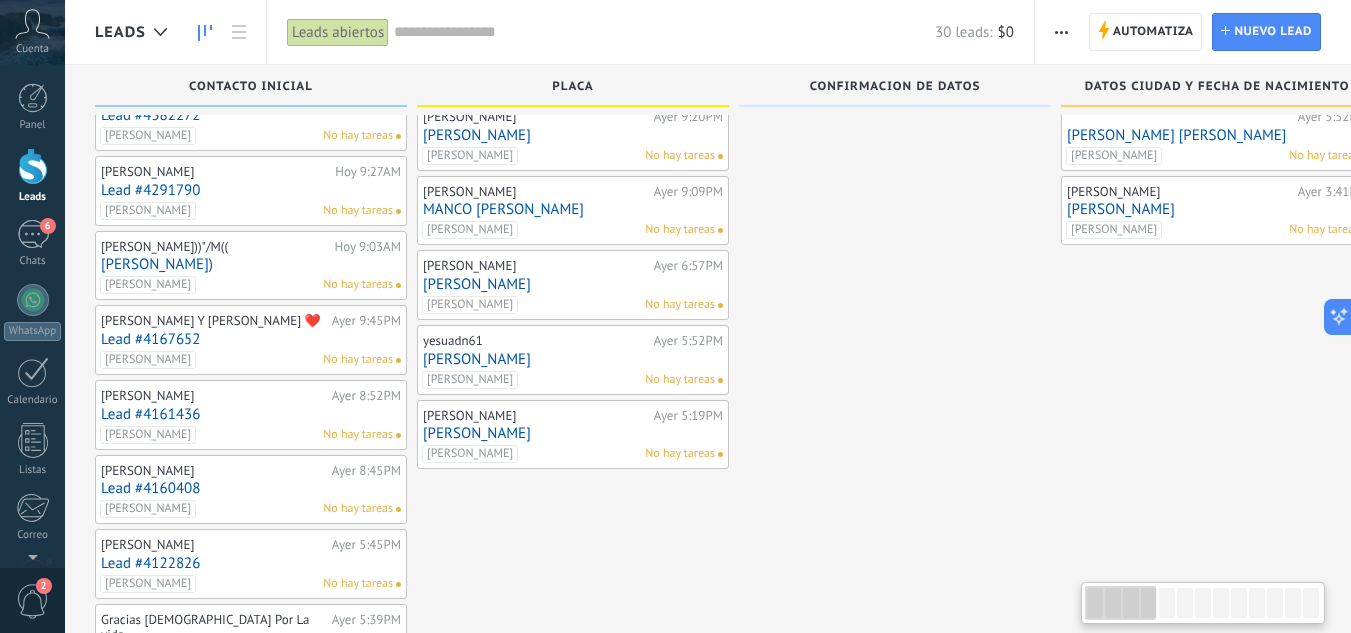 scroll, scrollTop: 200, scrollLeft: 0, axis: vertical 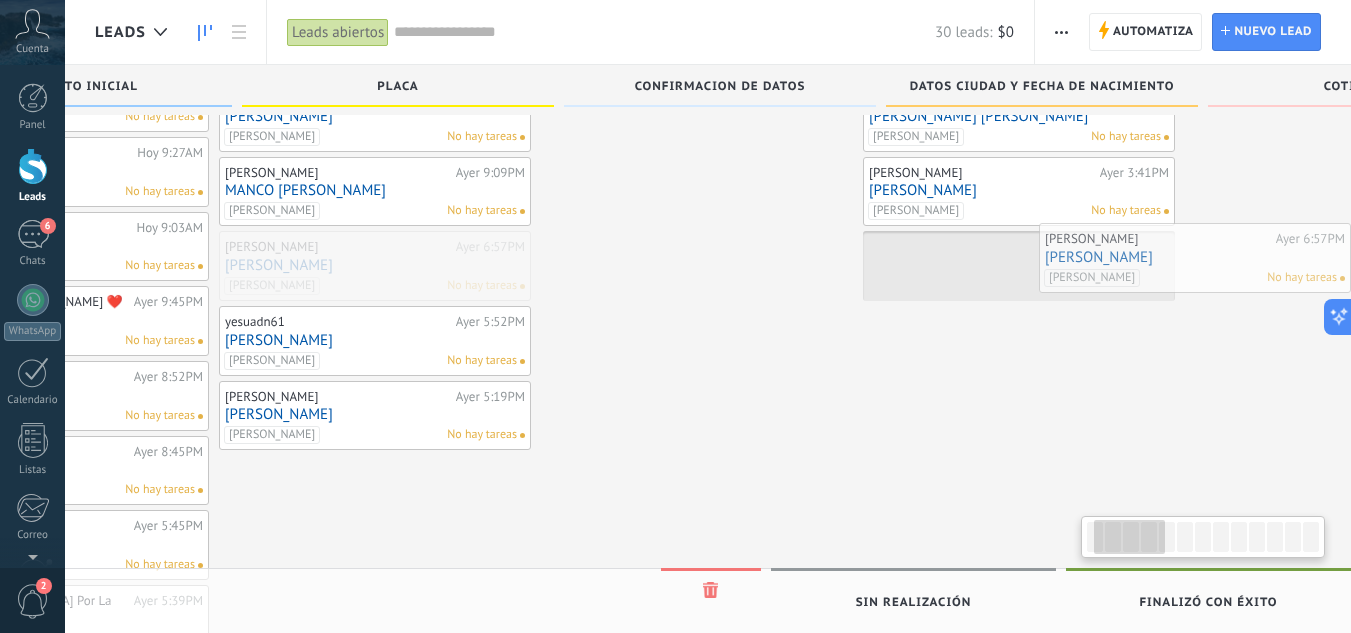 drag, startPoint x: 587, startPoint y: 273, endPoint x: 1307, endPoint y: 265, distance: 720.04443 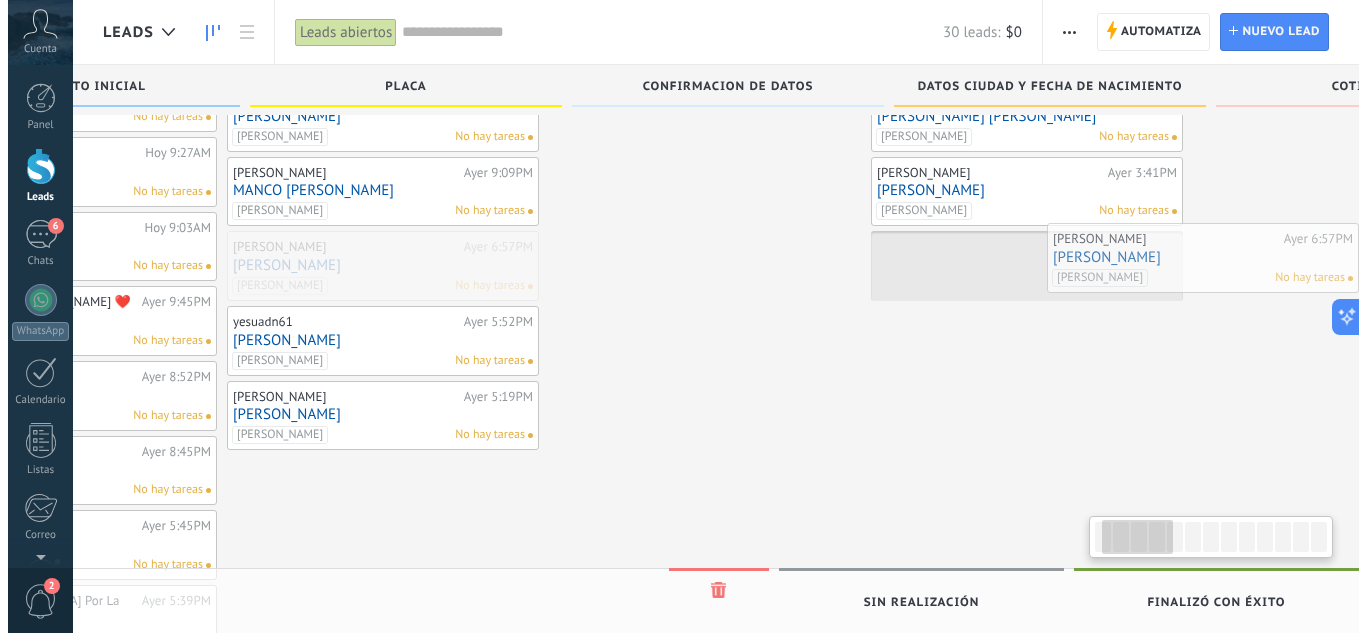 scroll, scrollTop: 0, scrollLeft: 221, axis: horizontal 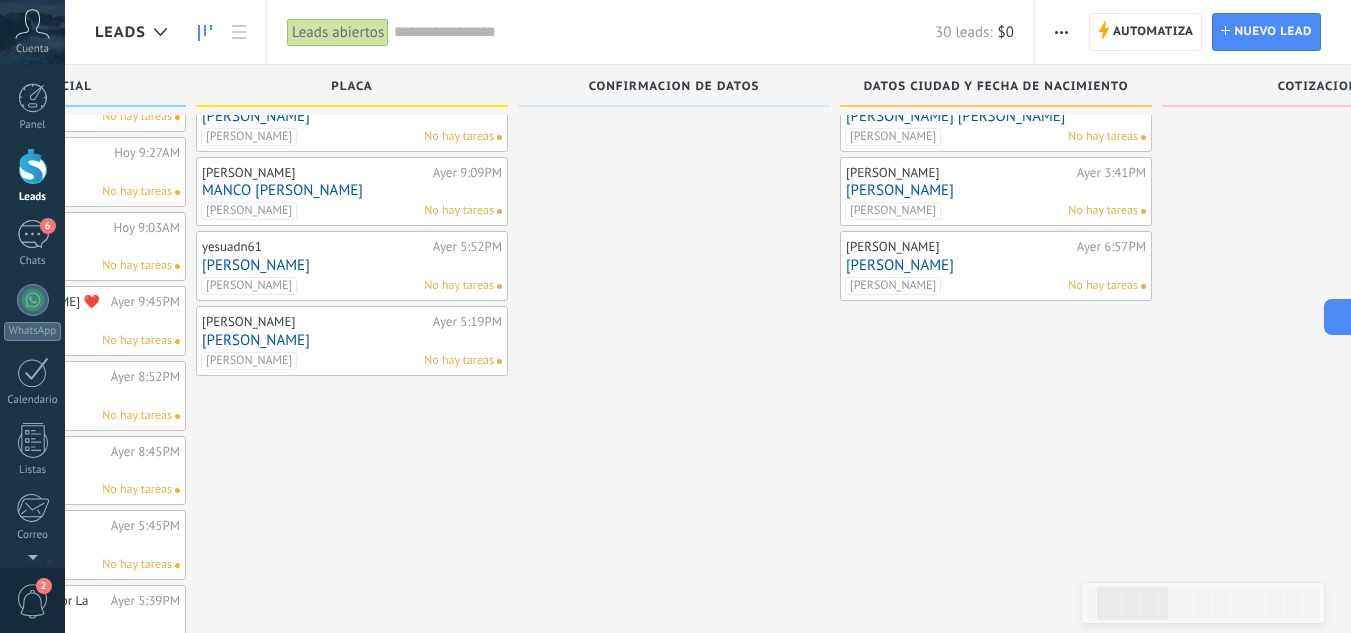 click on "[PERSON_NAME]" at bounding box center [996, 265] 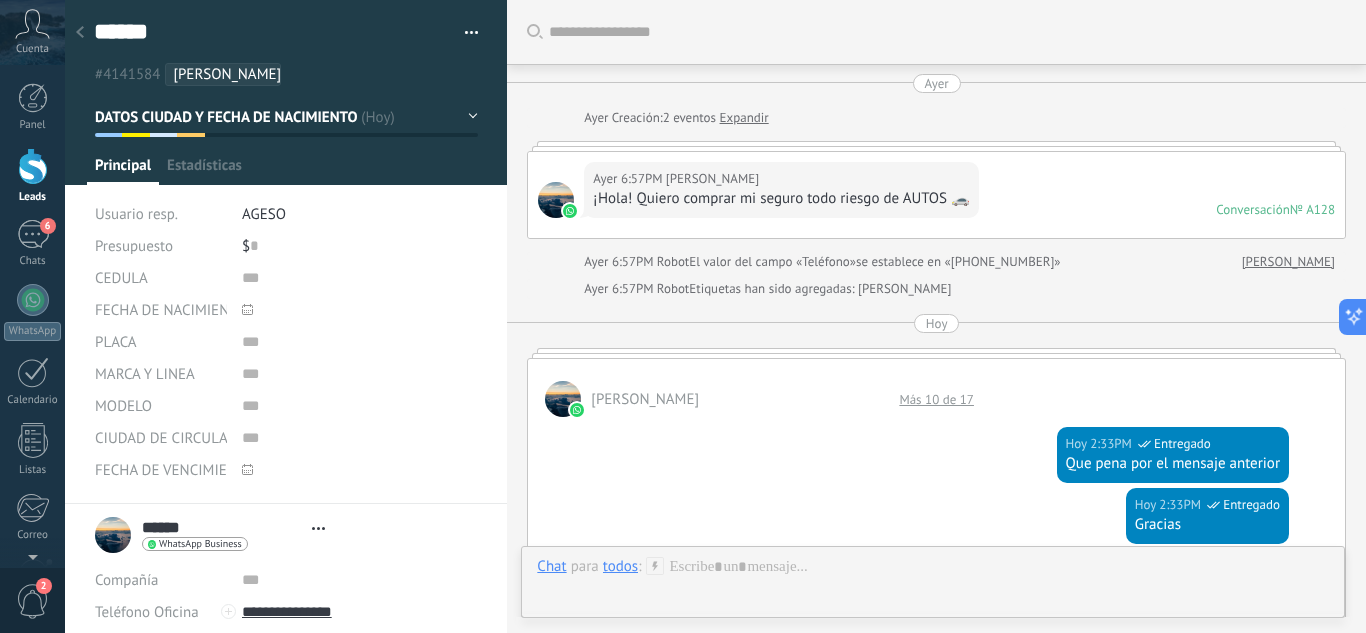 type on "******" 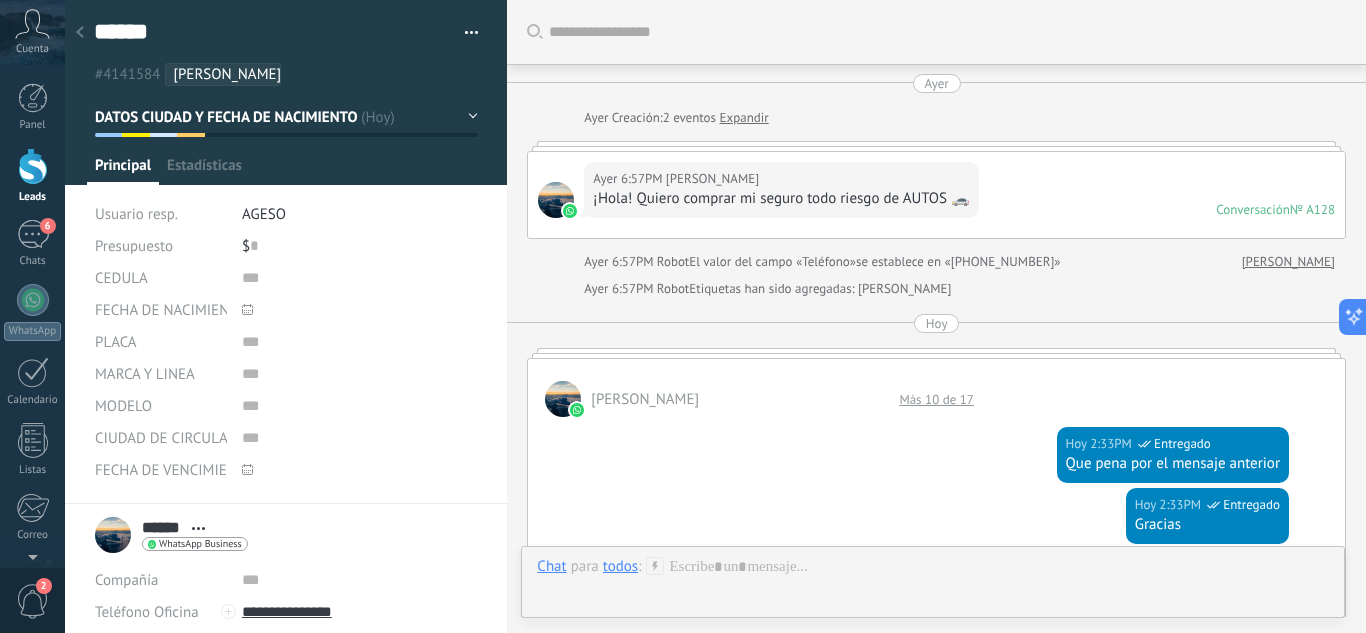scroll, scrollTop: 0, scrollLeft: 0, axis: both 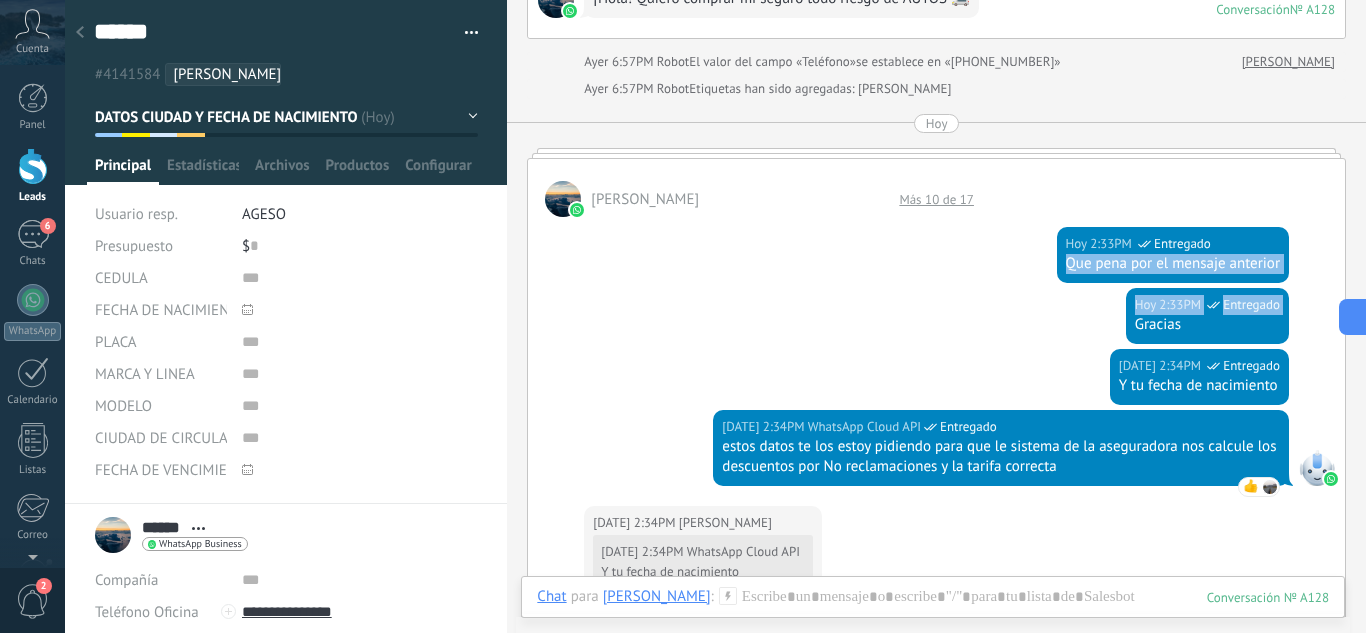 drag, startPoint x: 868, startPoint y: 271, endPoint x: 873, endPoint y: 348, distance: 77.16217 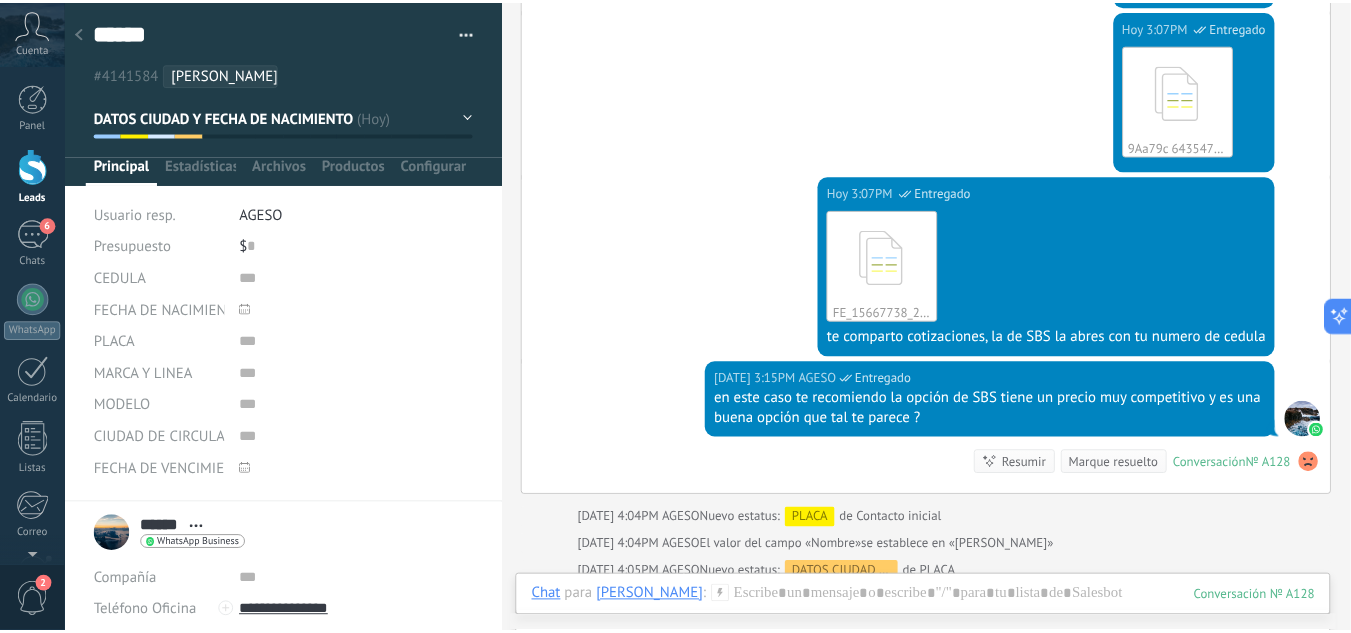 scroll, scrollTop: 1073, scrollLeft: 0, axis: vertical 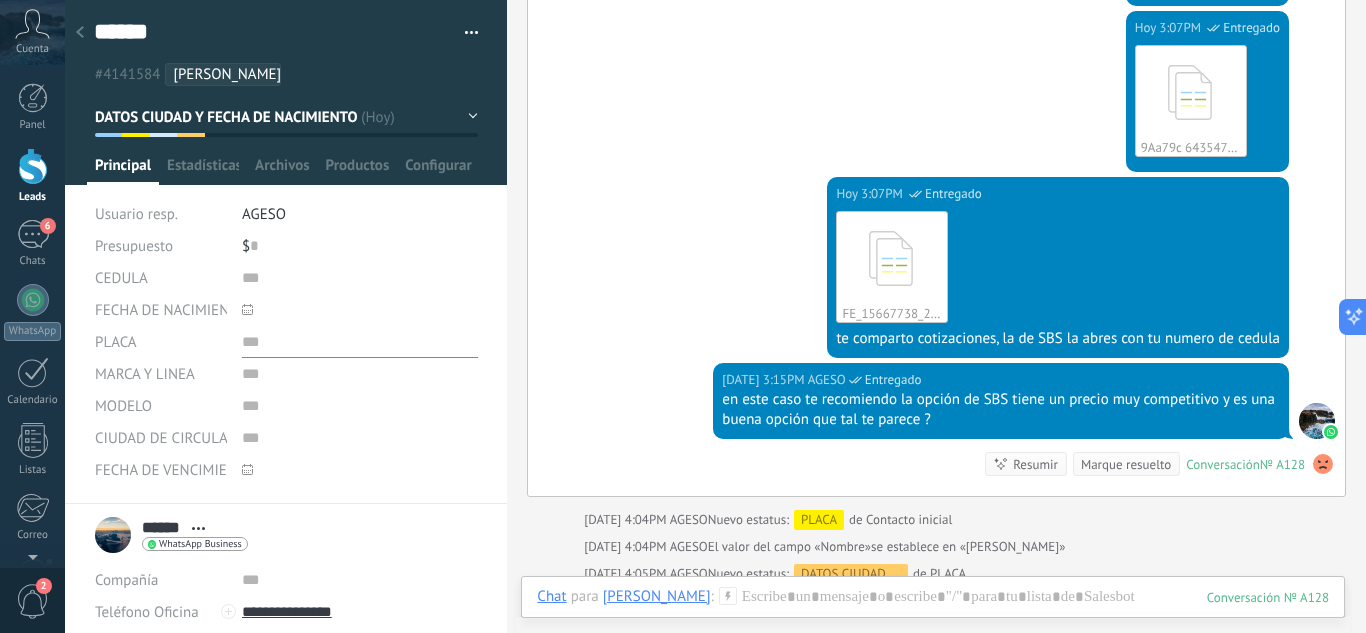 click at bounding box center (360, 342) 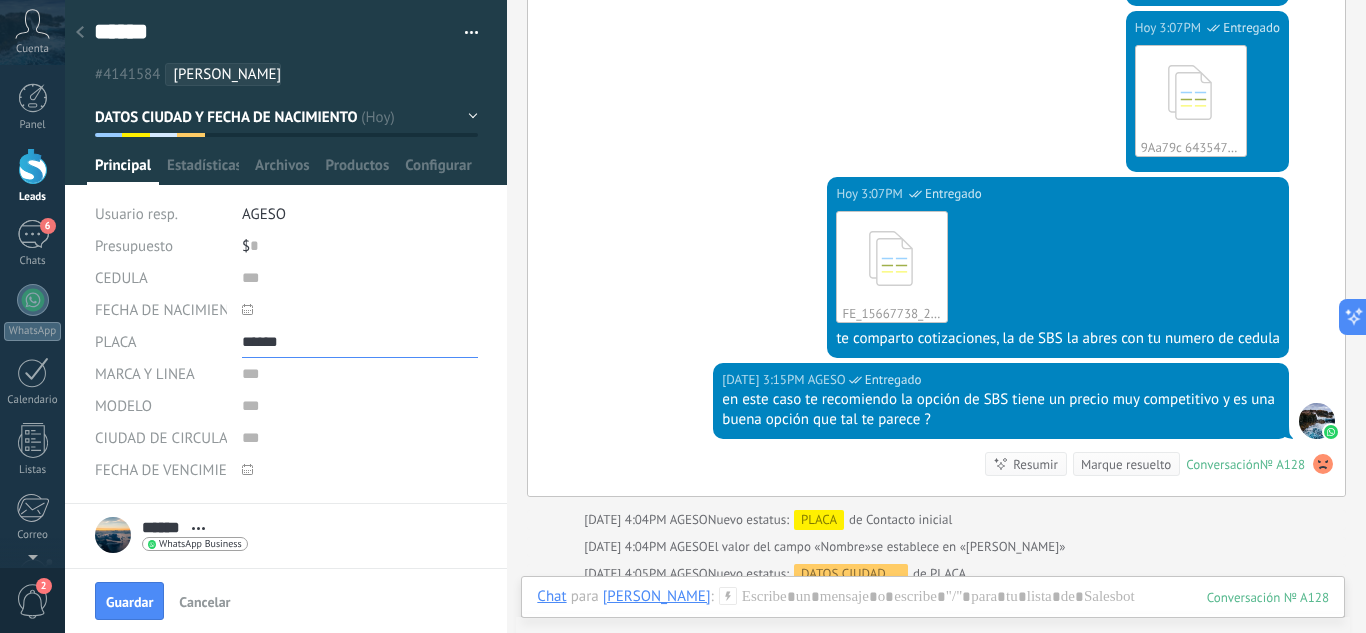 type on "******" 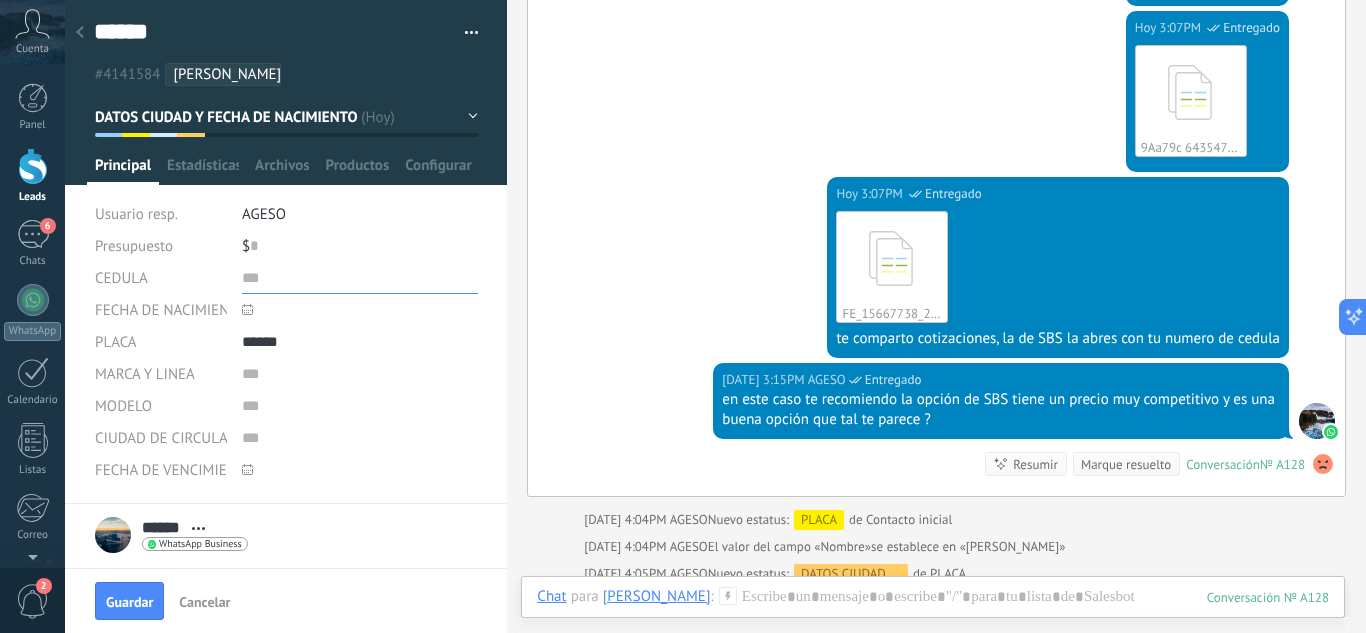 click at bounding box center (360, 278) 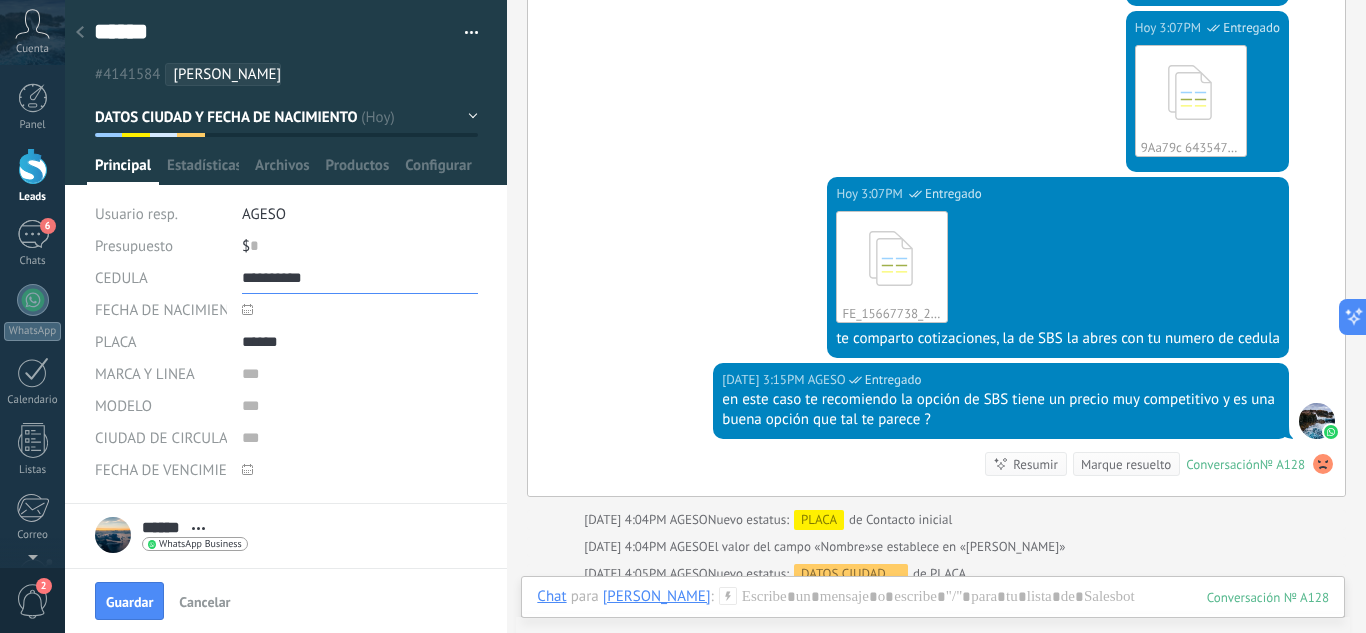 type on "**********" 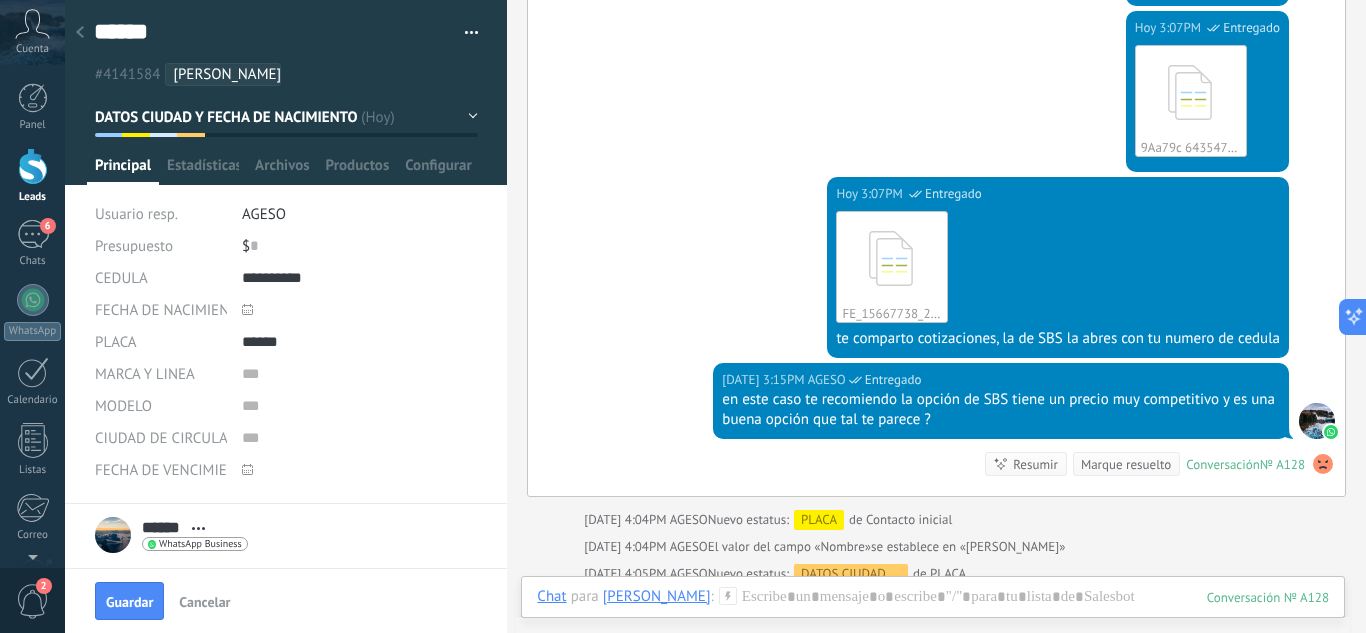 click on "MODELO" at bounding box center [286, 406] 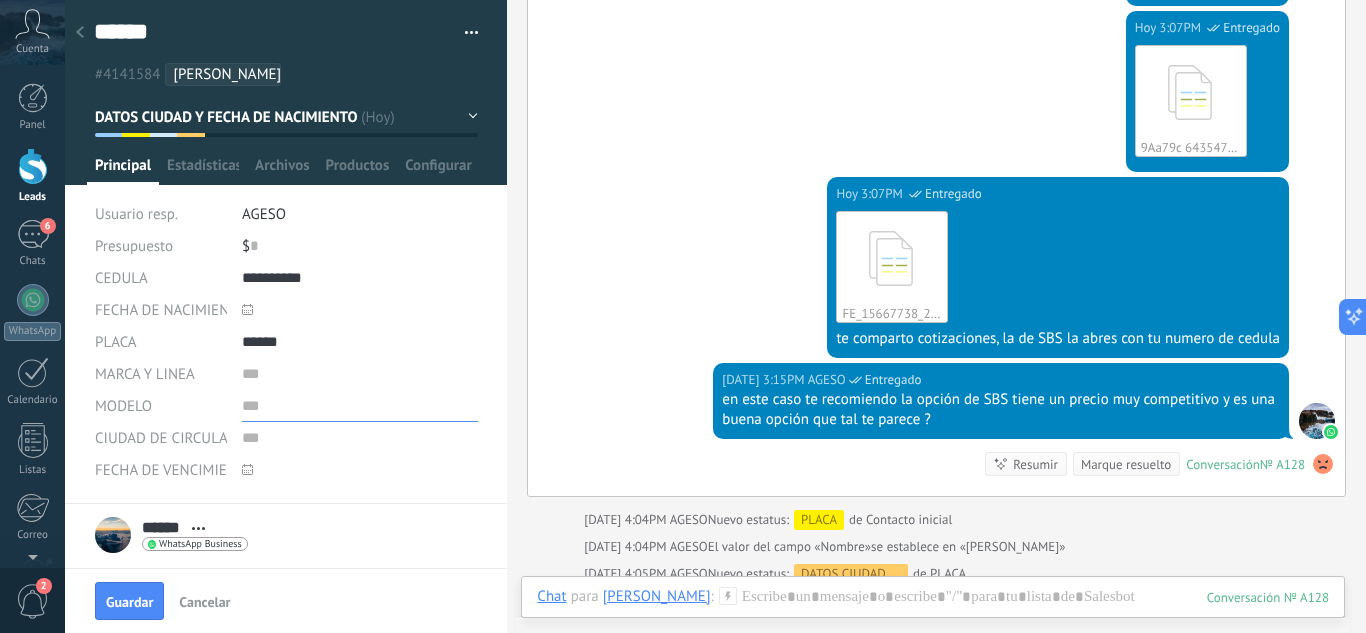 click at bounding box center [360, 406] 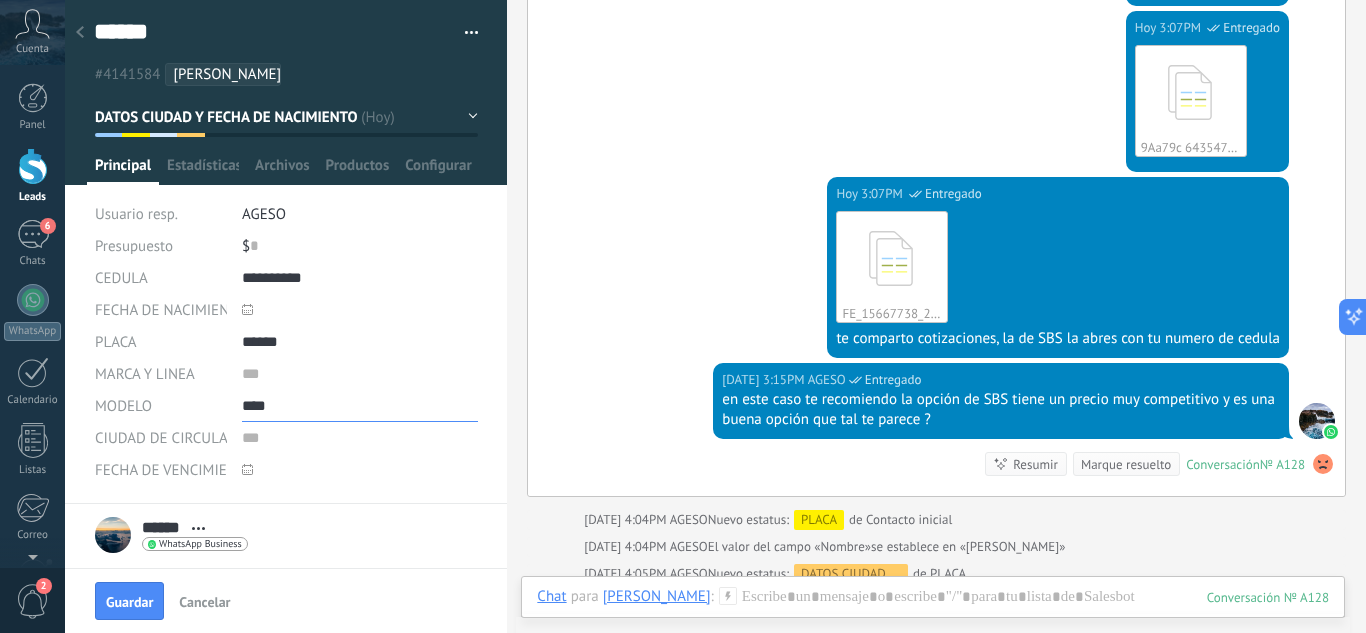 type on "****" 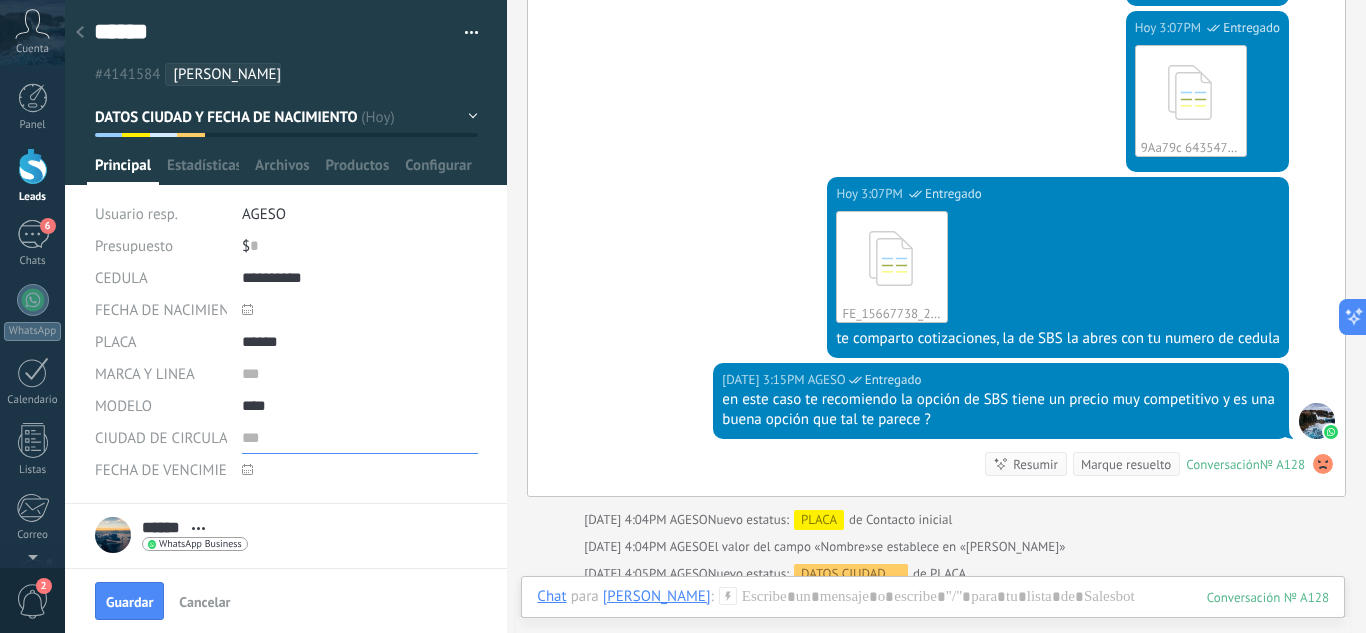 click at bounding box center (360, 438) 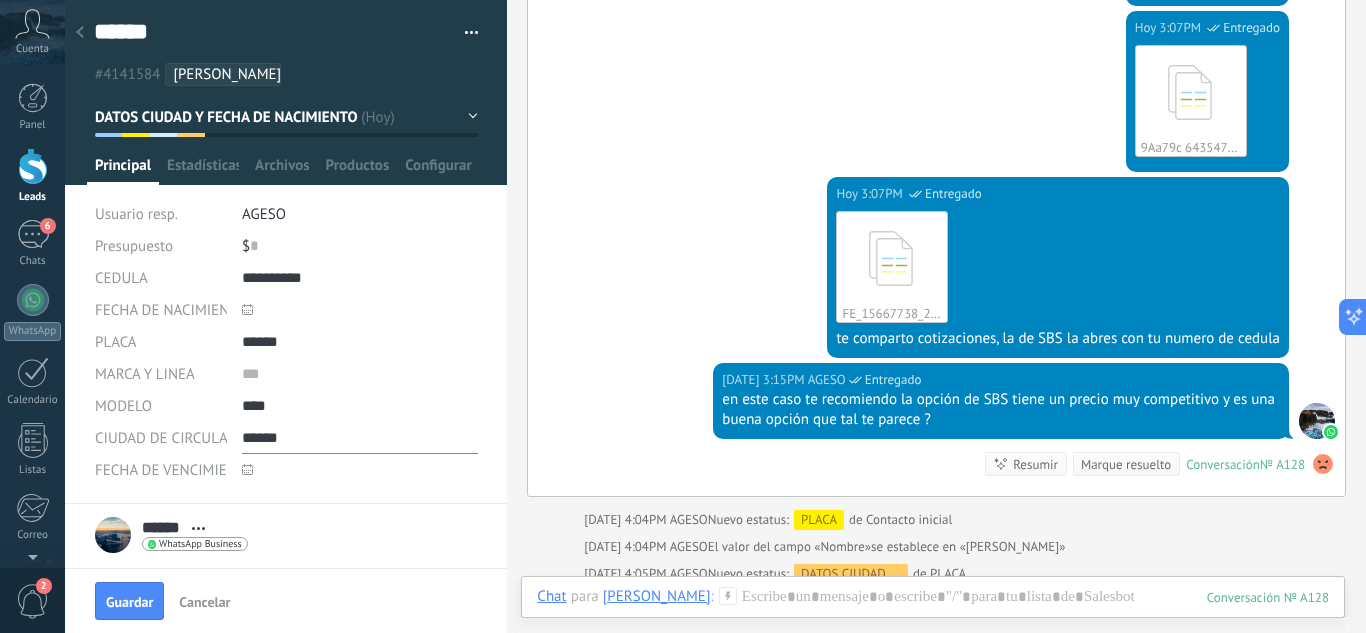 type on "******" 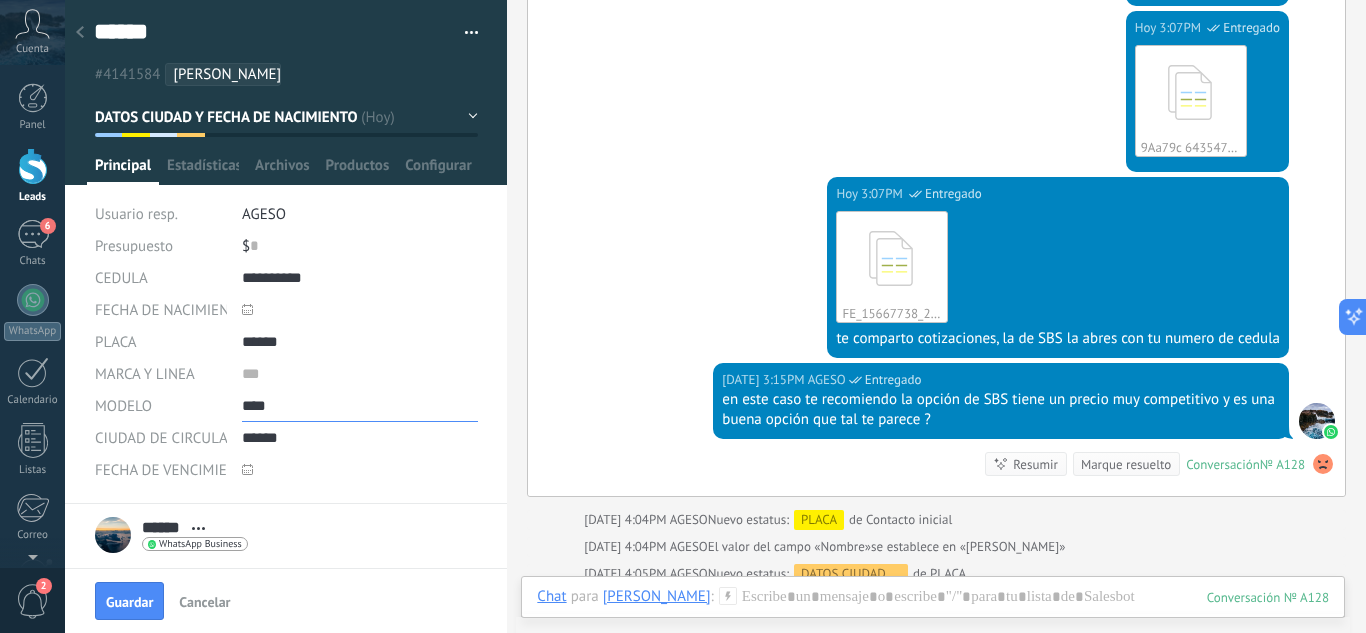 click on "****" at bounding box center (360, 406) 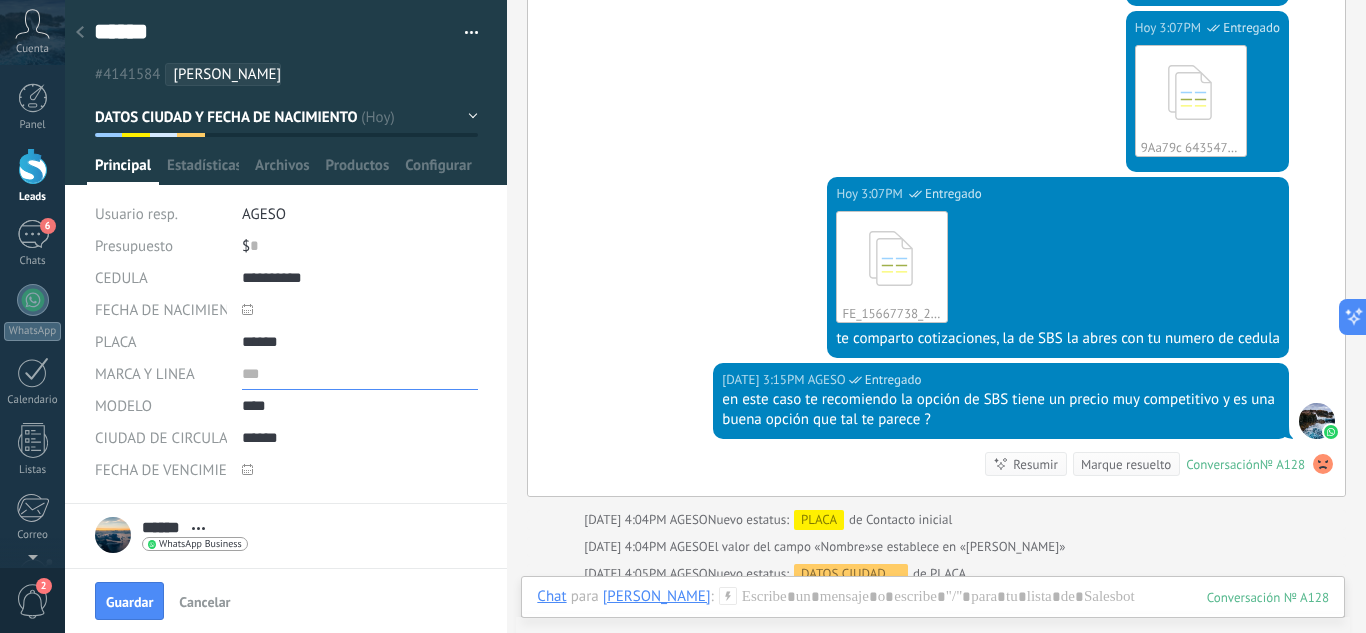 click at bounding box center (360, 374) 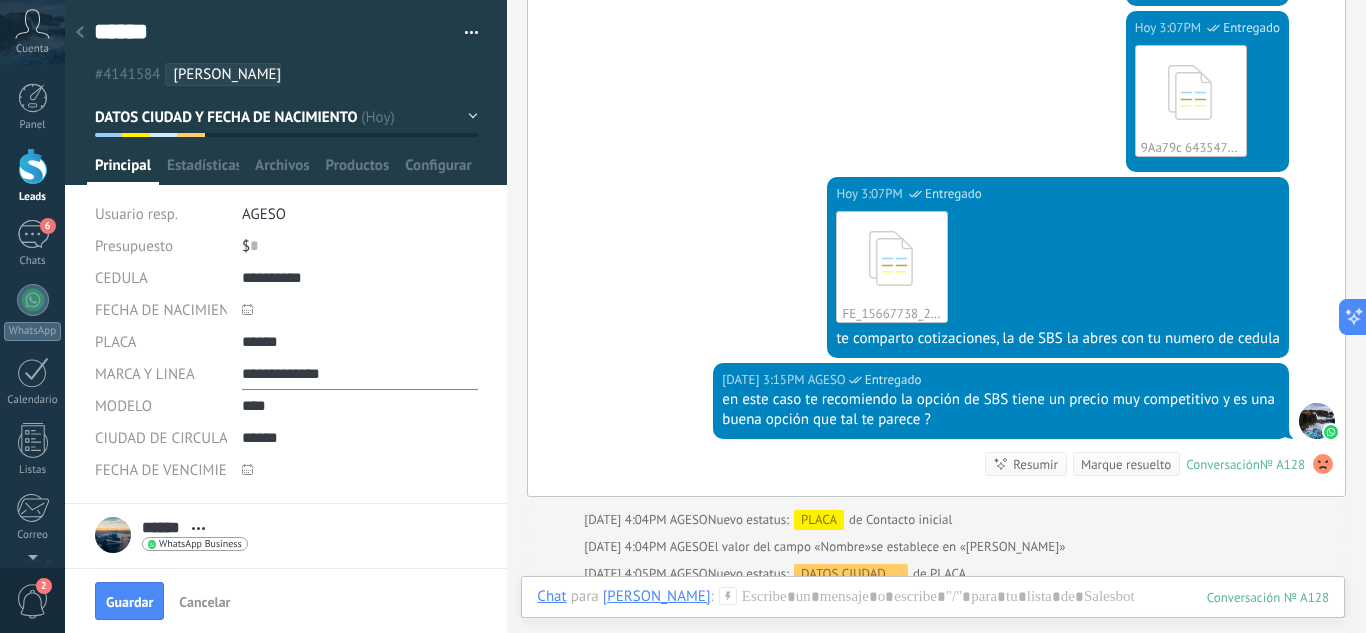 click on "**********" at bounding box center [360, 374] 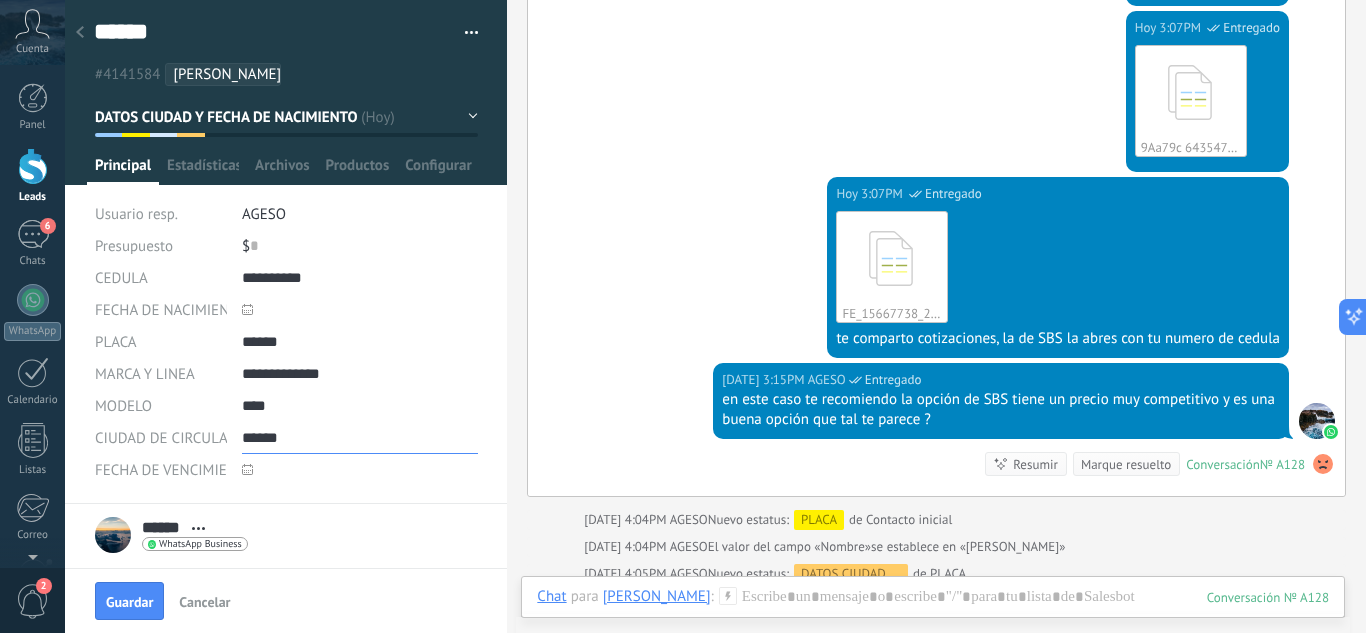 click on "******" at bounding box center [360, 438] 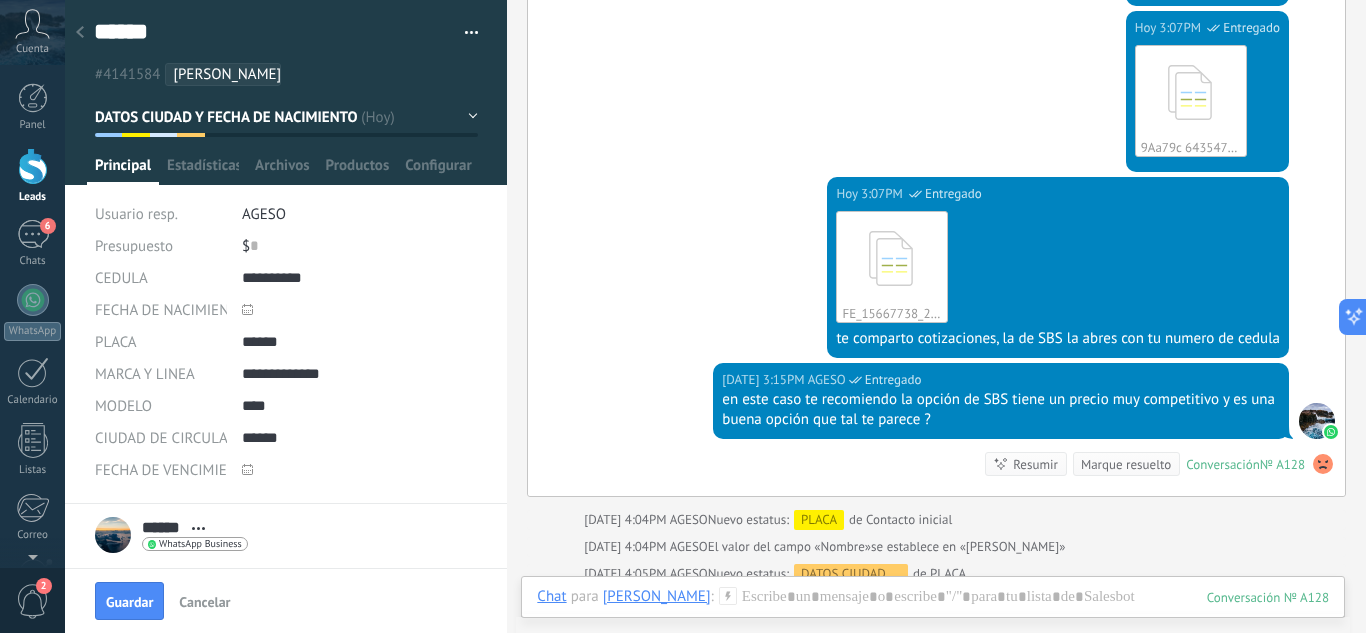 click at bounding box center [304, 310] 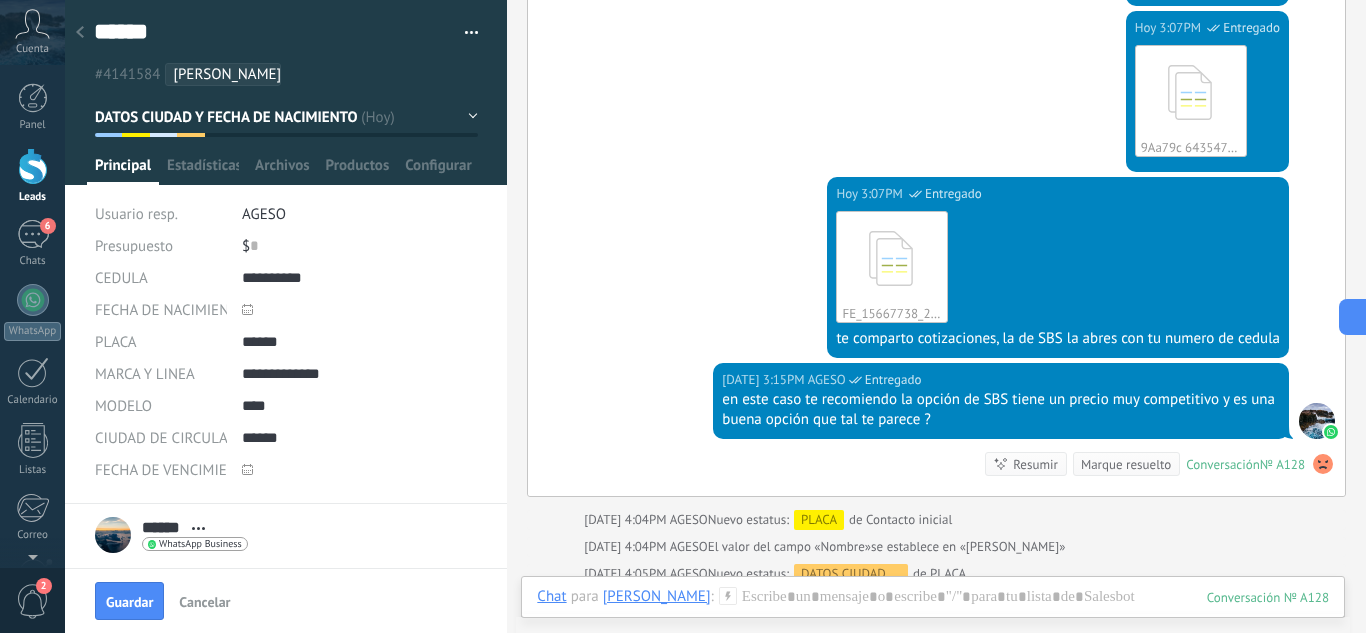 click 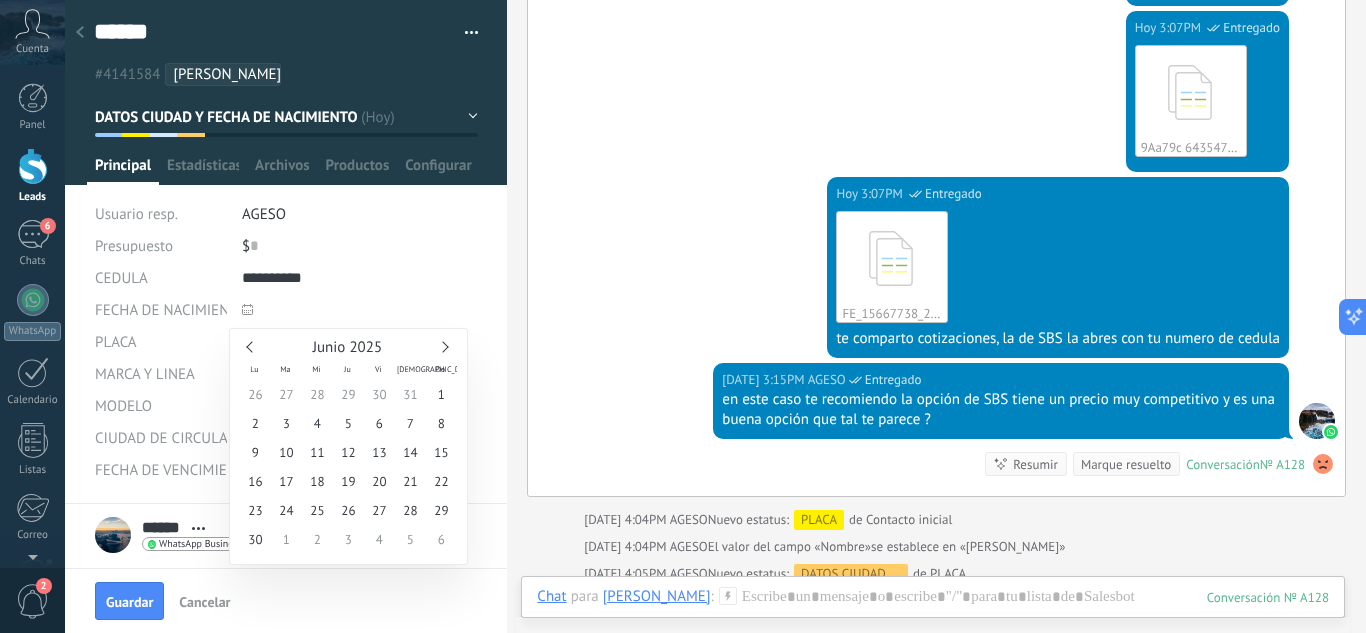 click at bounding box center (251, 346) 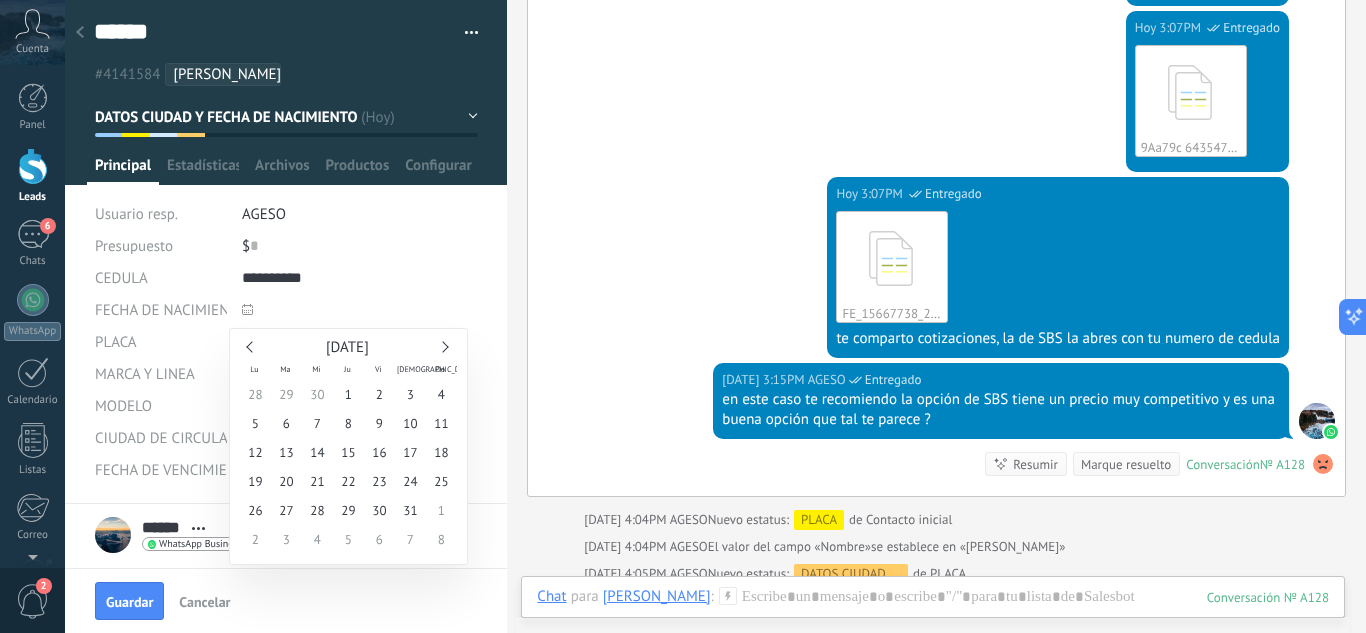 click at bounding box center (251, 346) 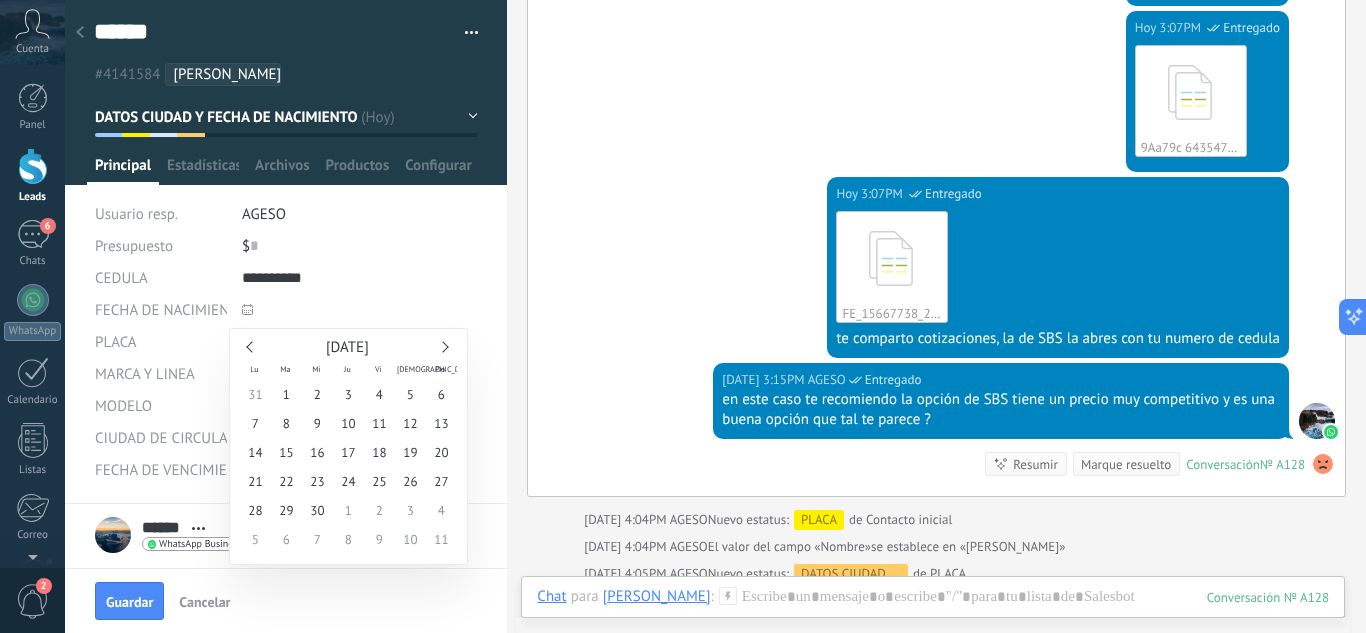 click on "[DATE]" at bounding box center (347, 347) 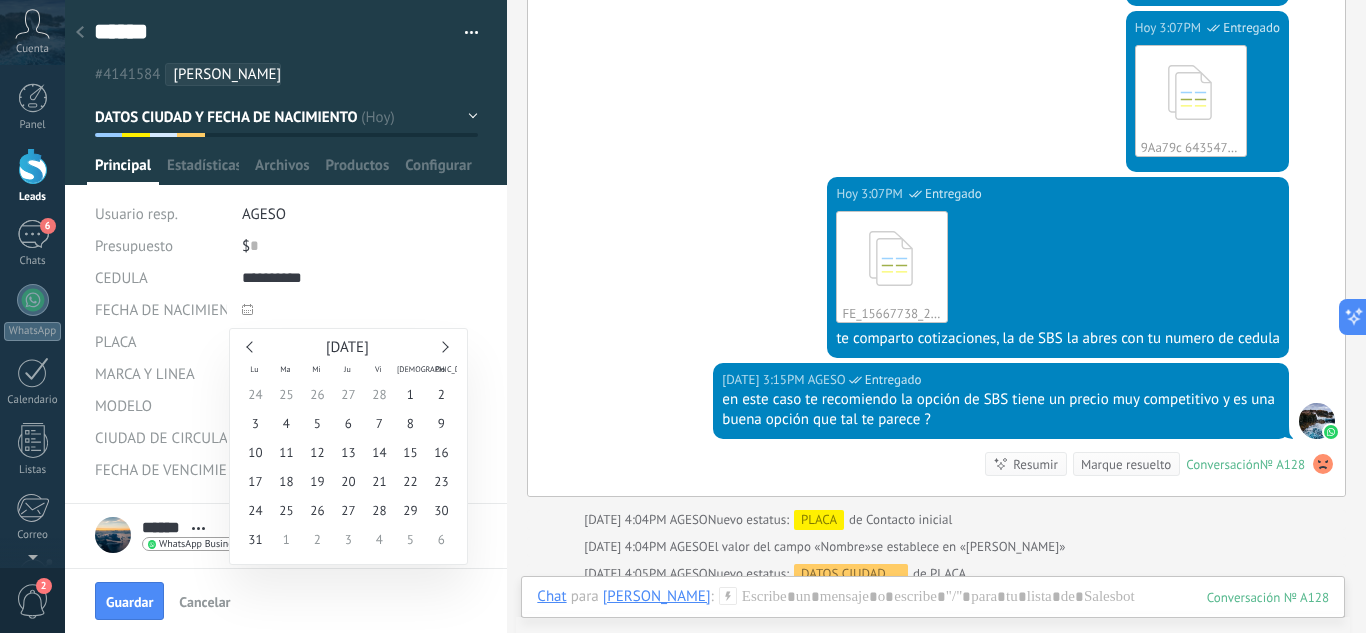 click at bounding box center [251, 346] 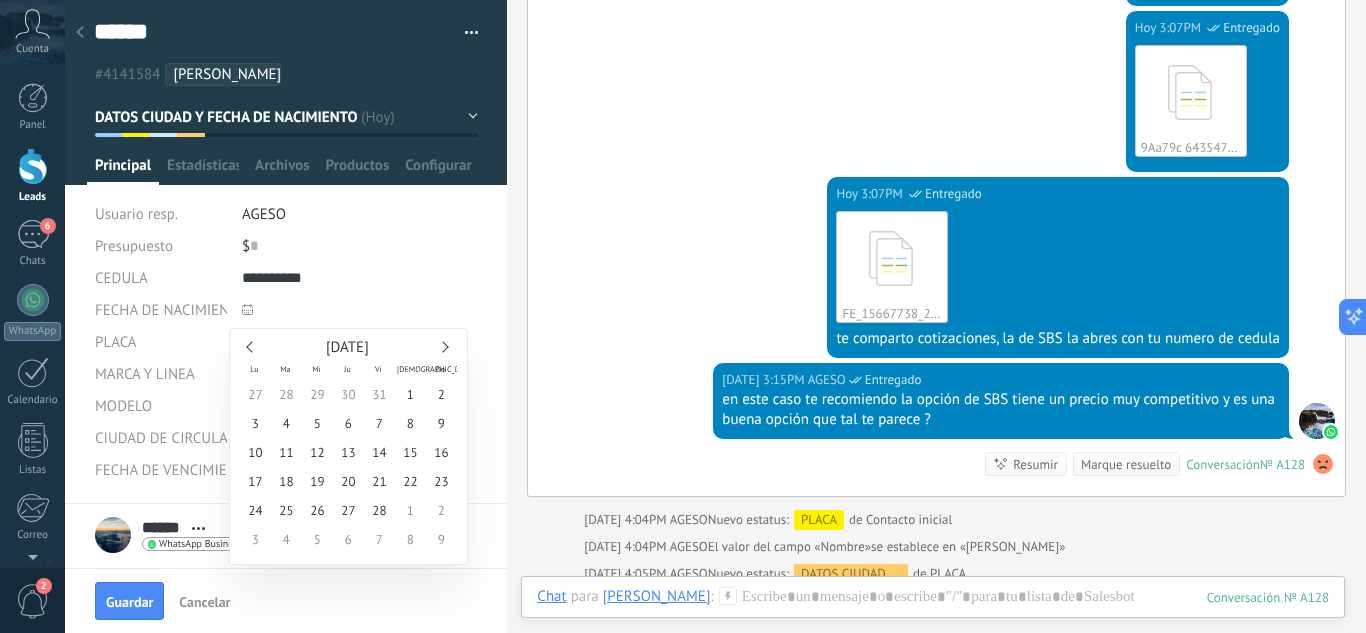 click at bounding box center [251, 346] 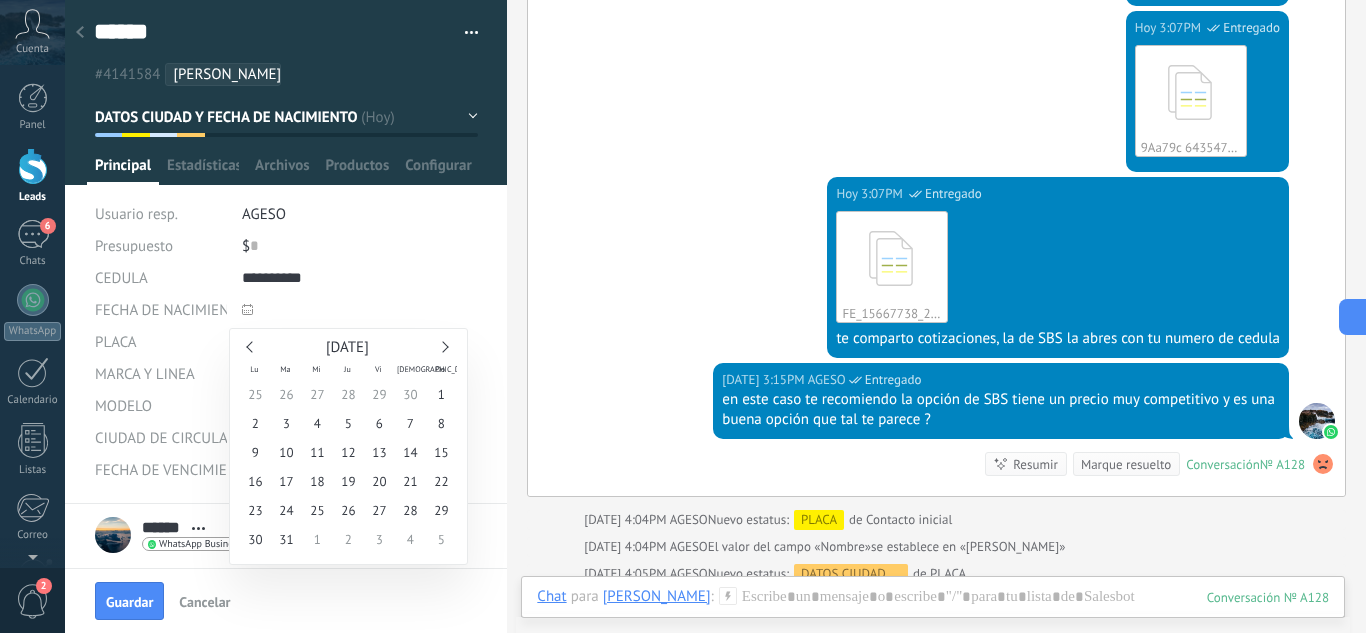 click at bounding box center [251, 346] 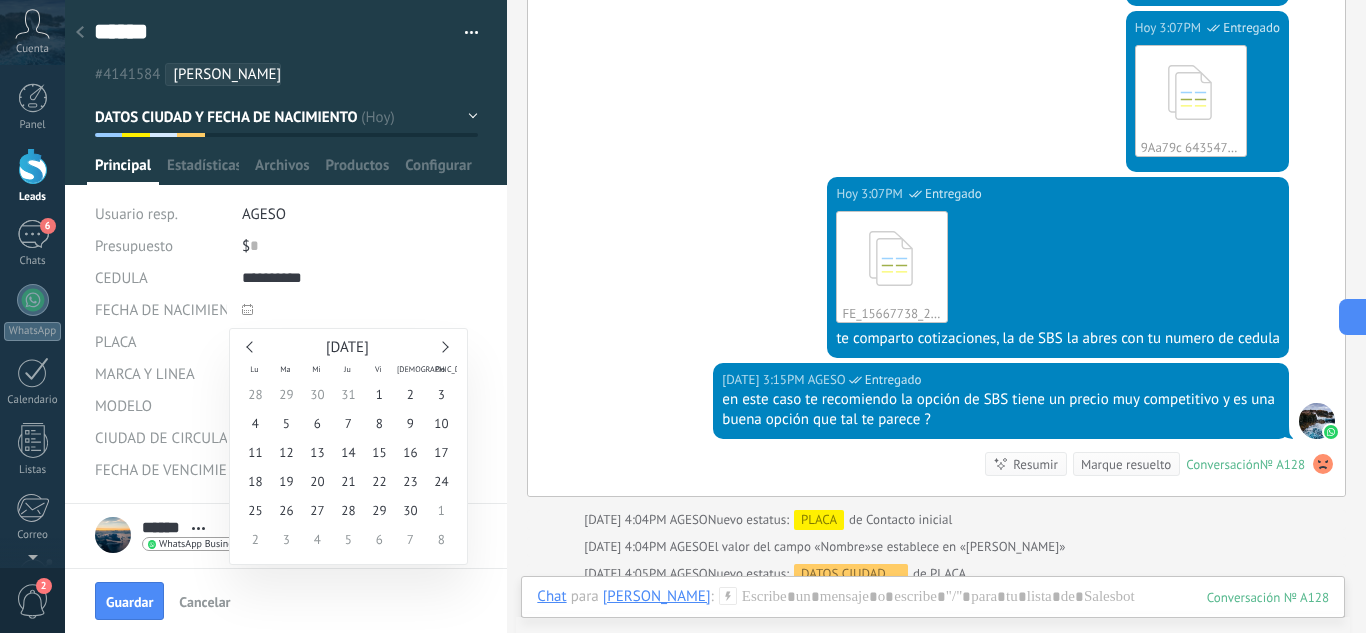 click at bounding box center [251, 346] 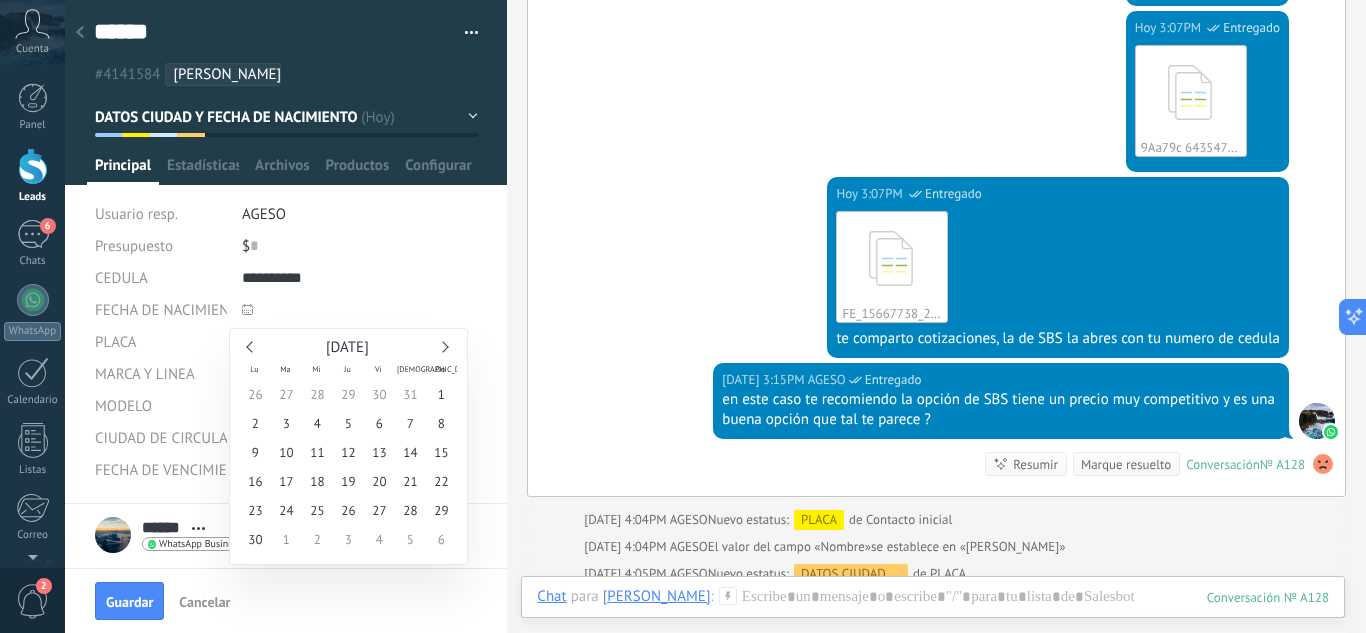 click at bounding box center [251, 346] 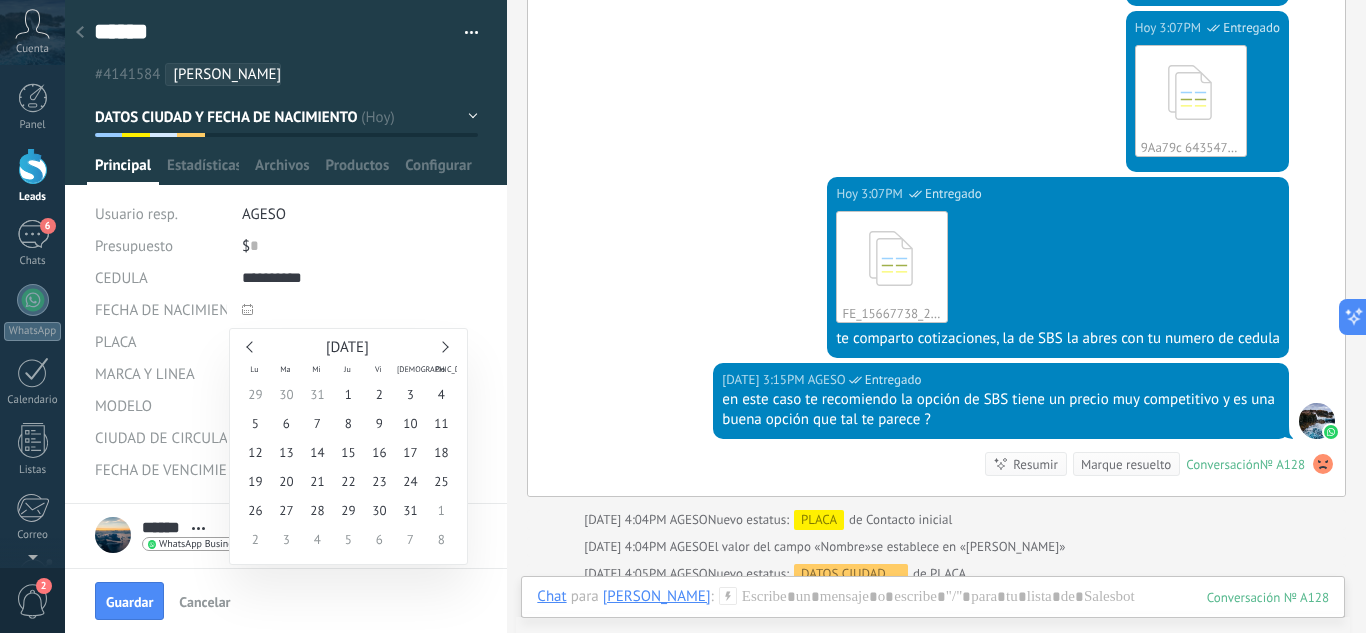 click at bounding box center (251, 346) 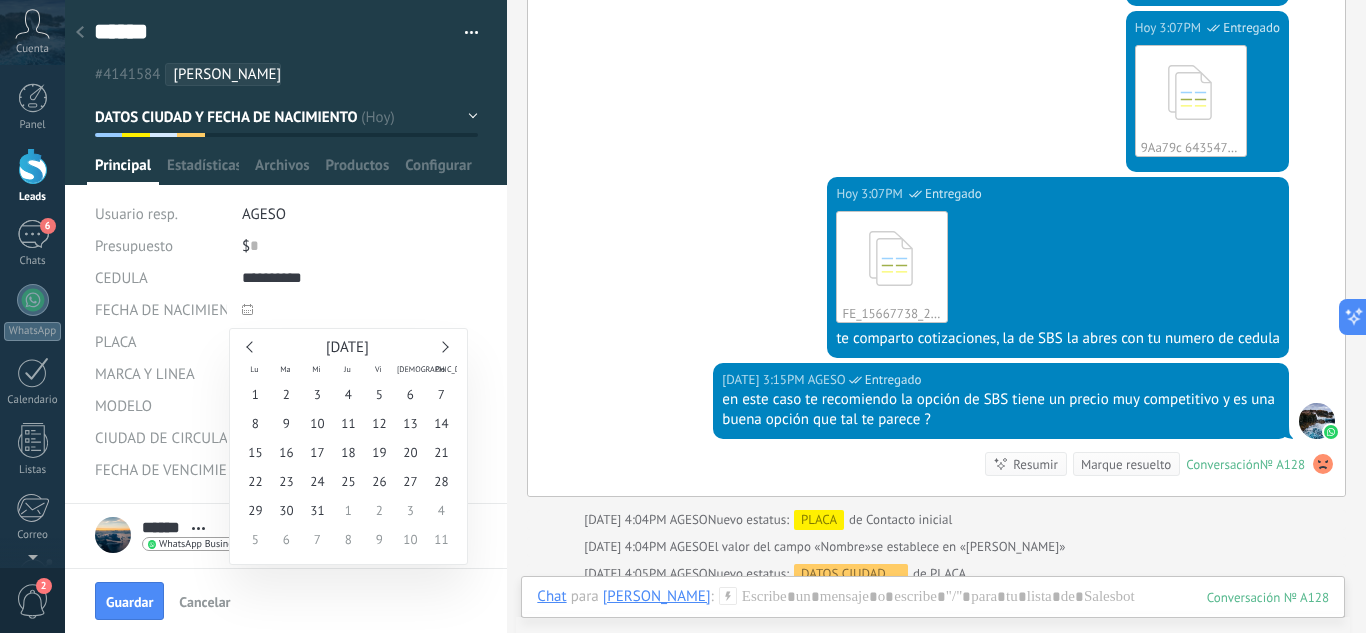click at bounding box center [251, 346] 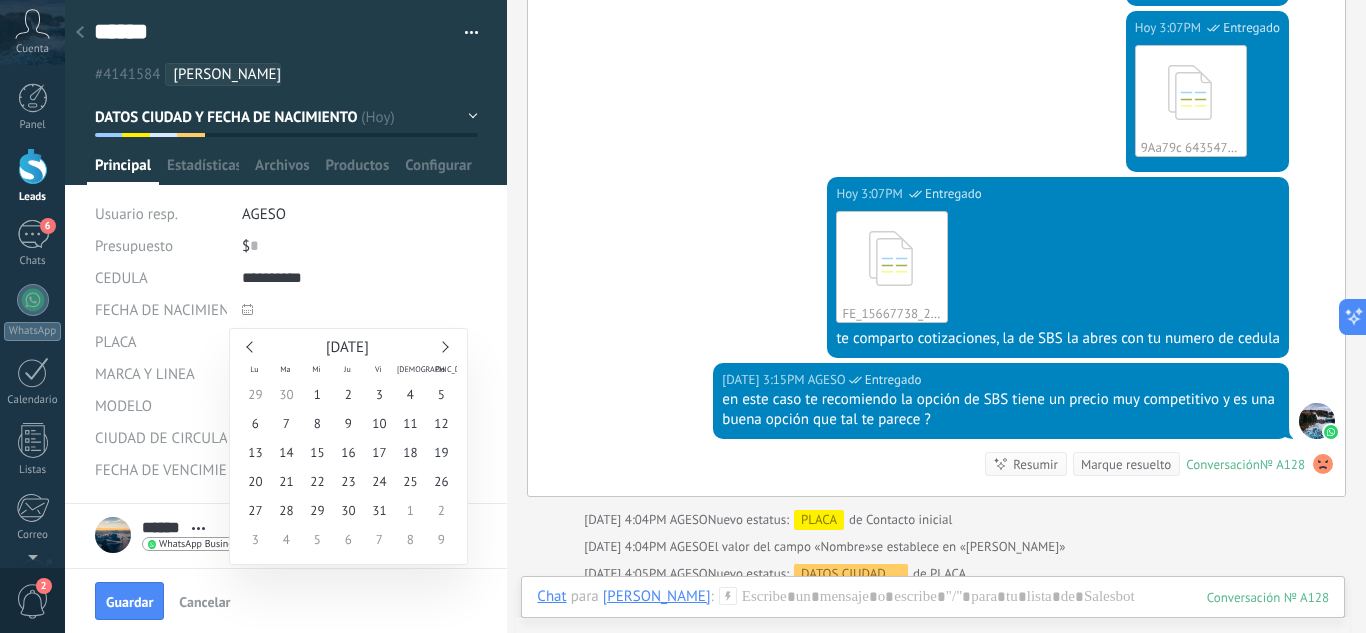 click at bounding box center (251, 346) 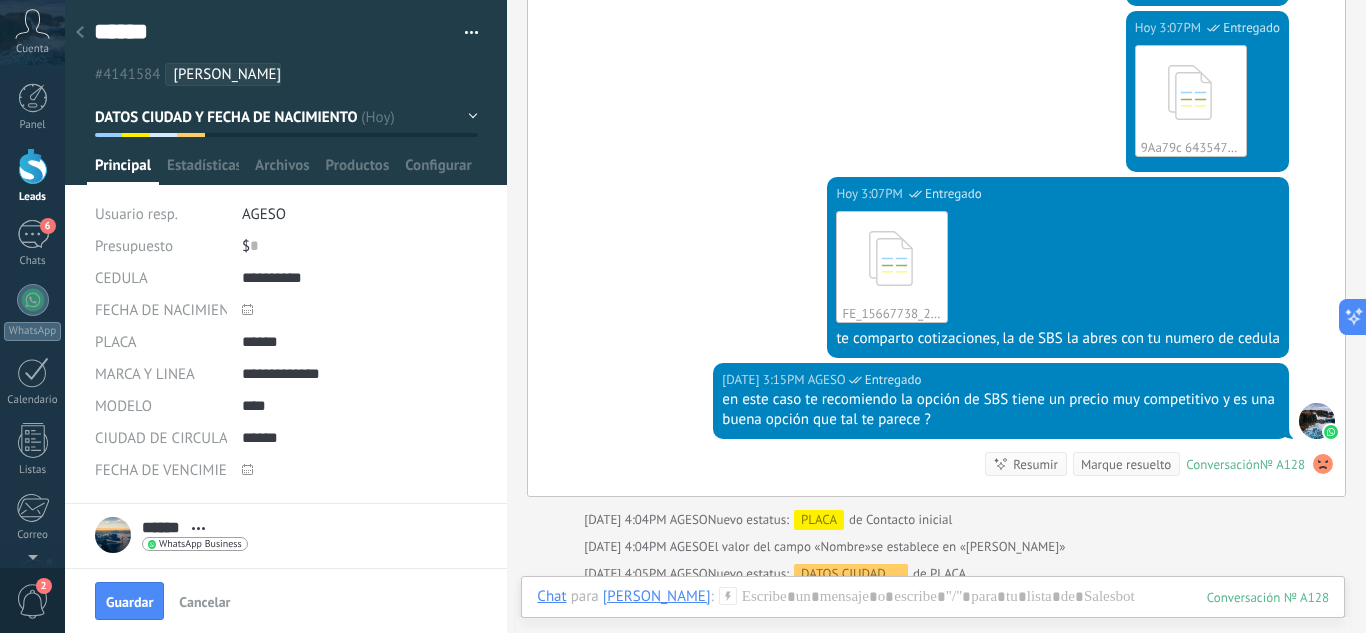 click at bounding box center (304, 310) 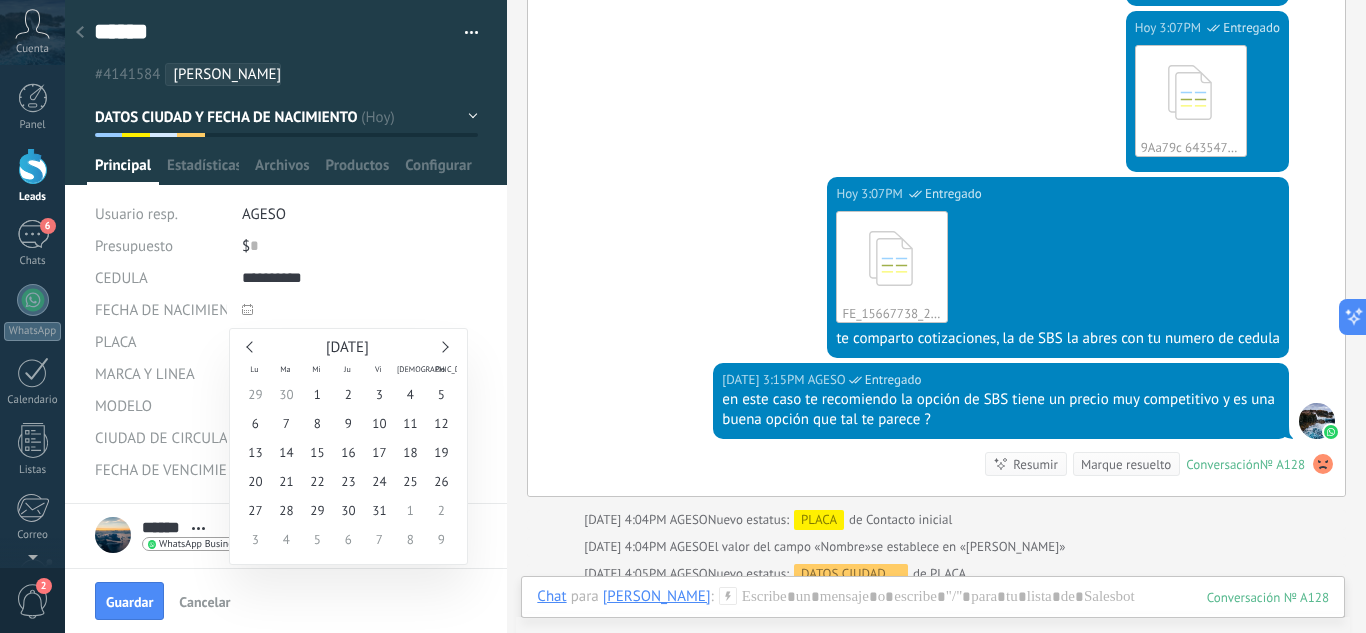 click on "[DATE]" at bounding box center [347, 347] 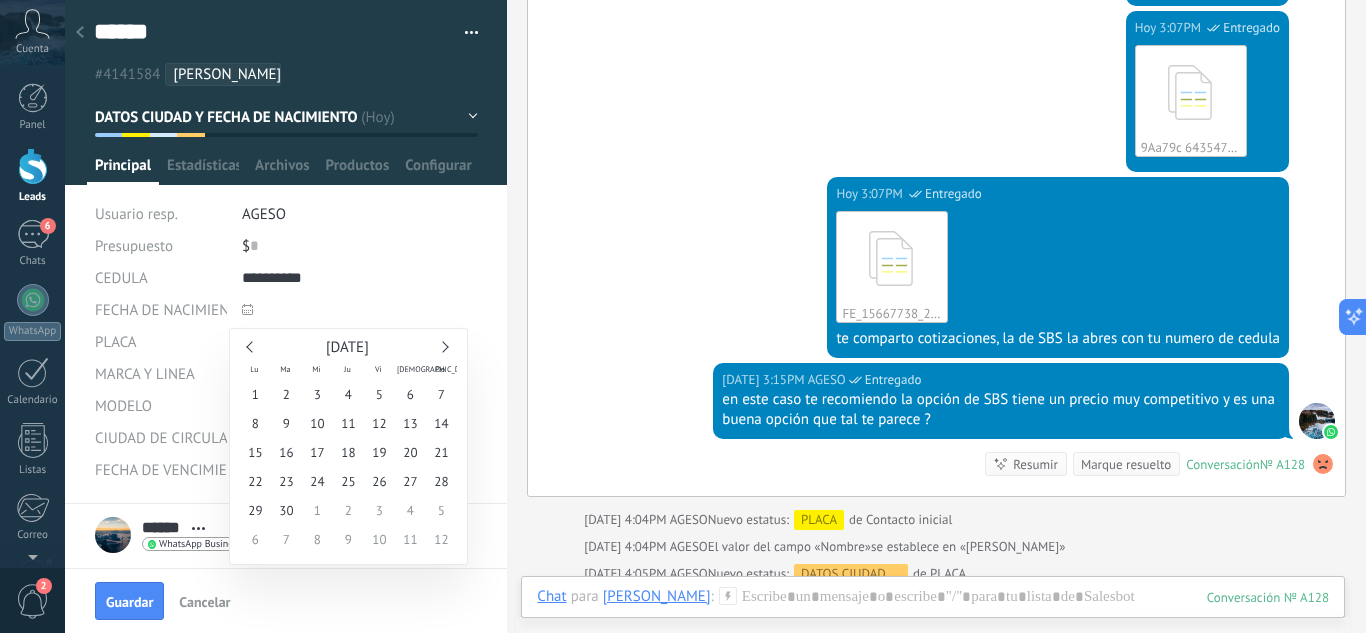 click at bounding box center (251, 346) 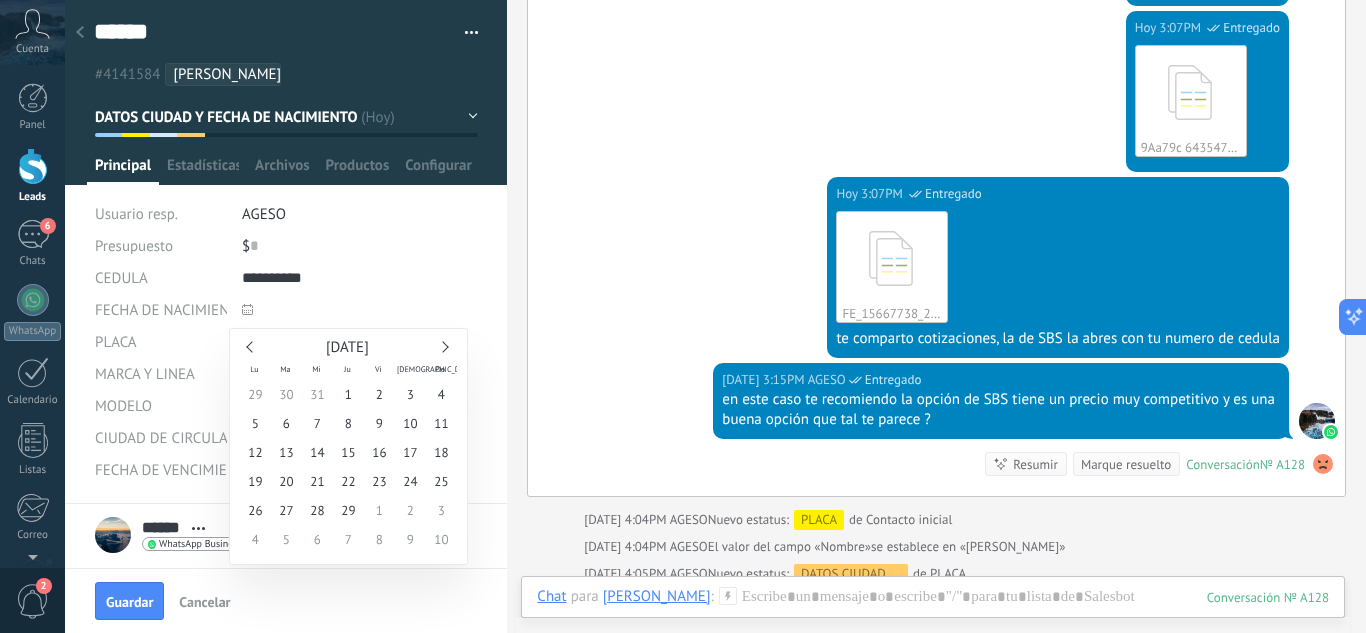click at bounding box center [251, 346] 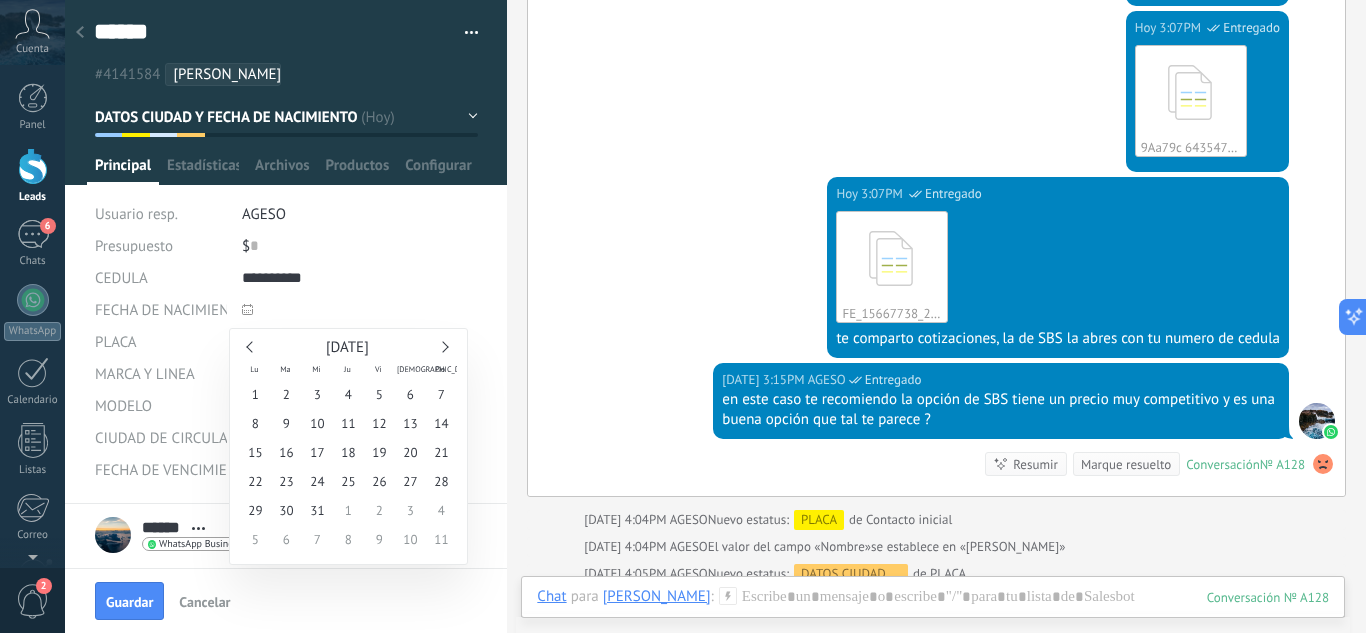 click at bounding box center [251, 346] 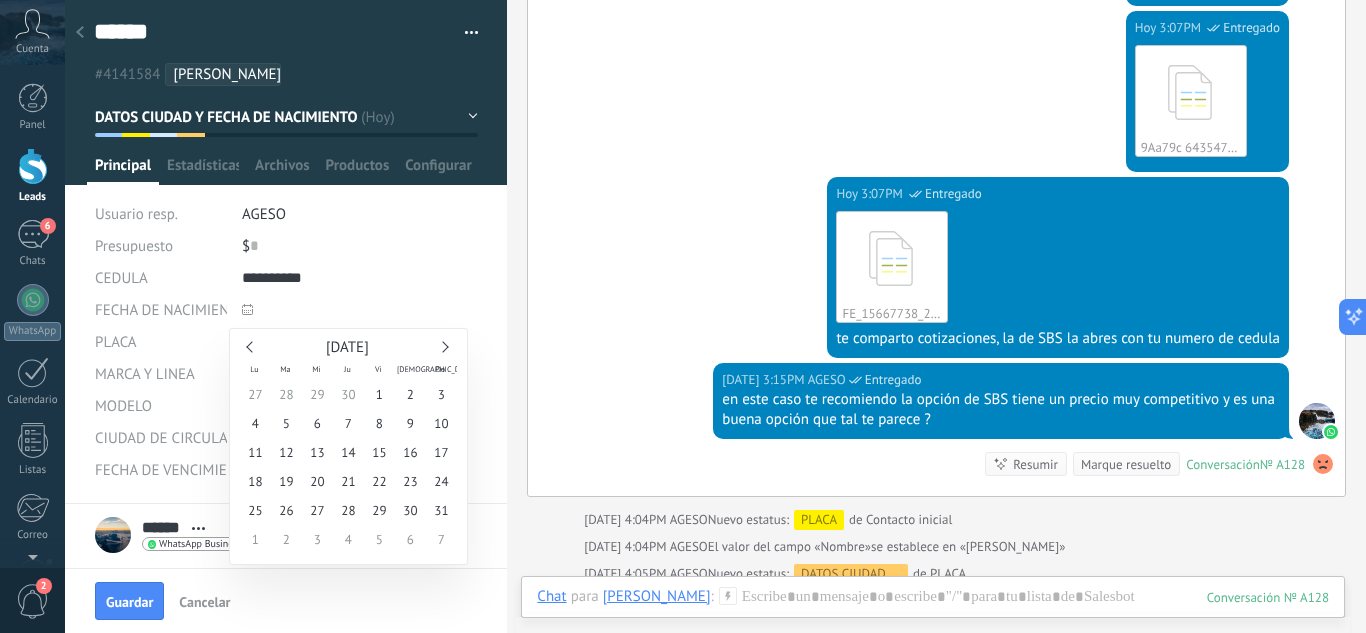 click at bounding box center (251, 346) 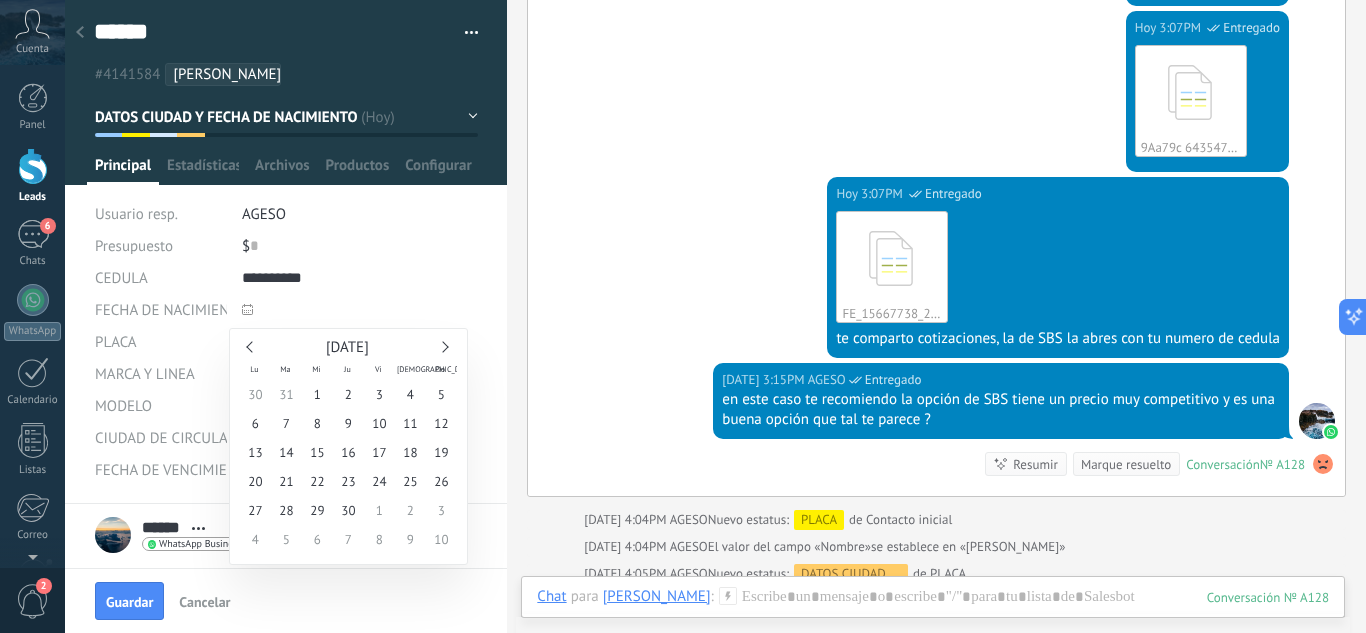 click at bounding box center [251, 346] 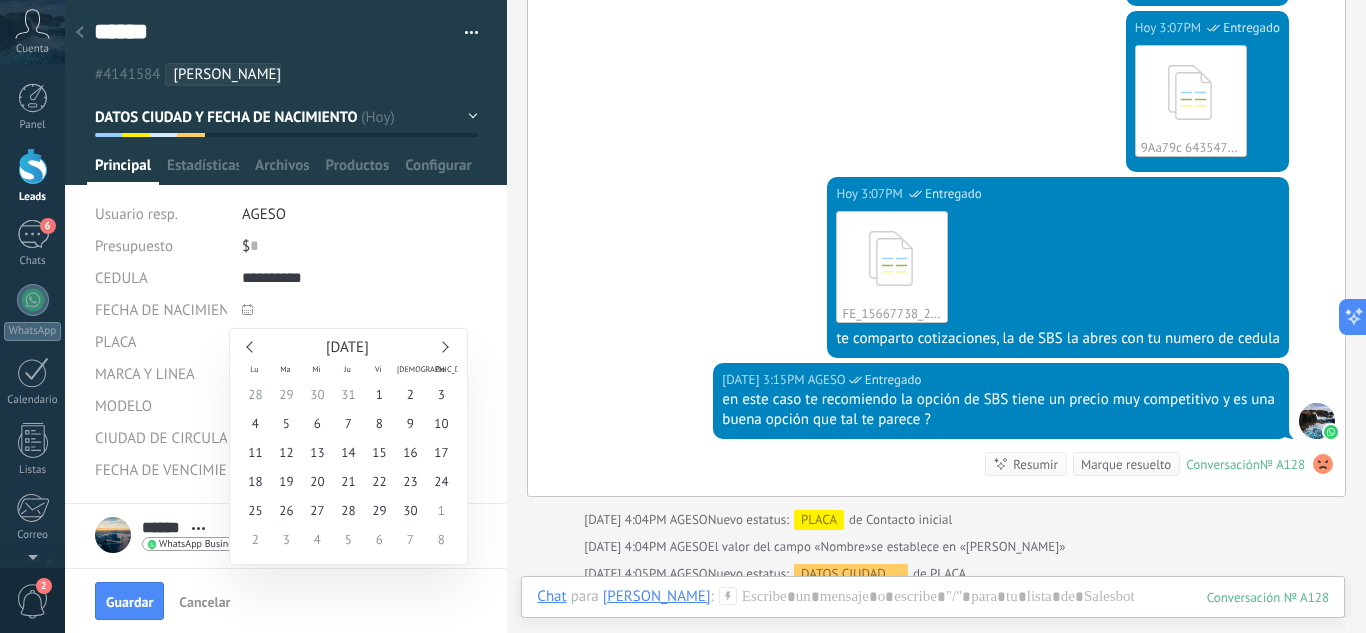 click at bounding box center (251, 346) 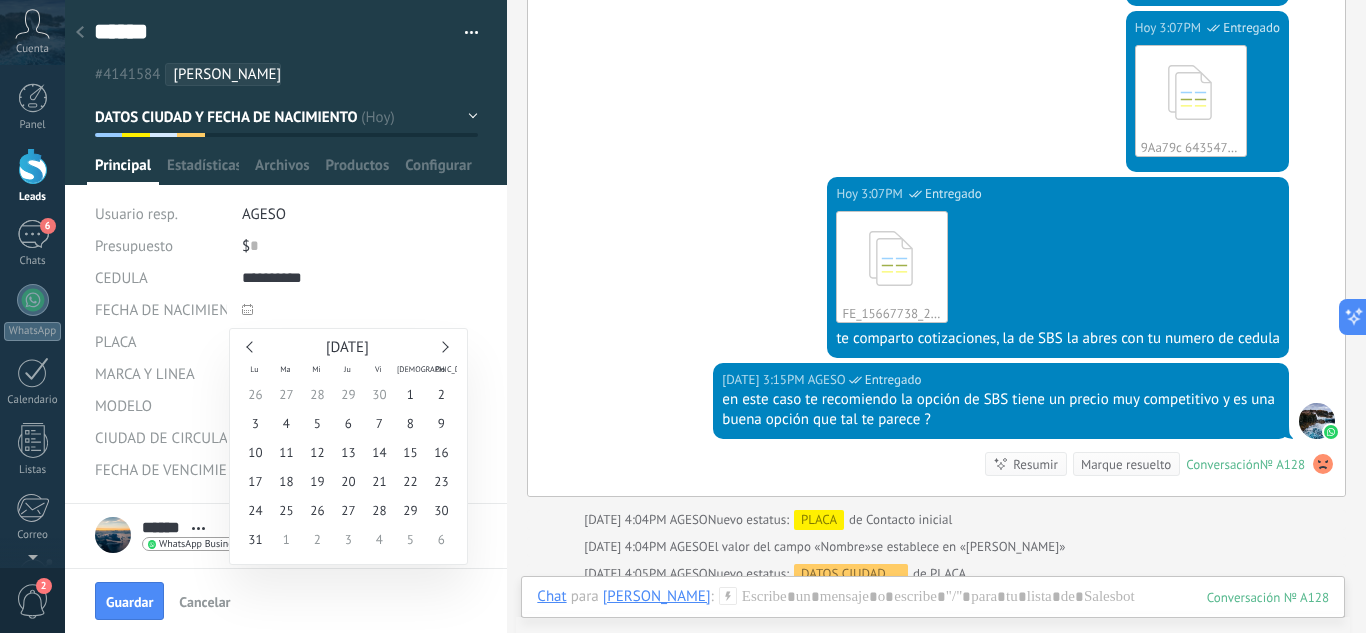 click at bounding box center (251, 346) 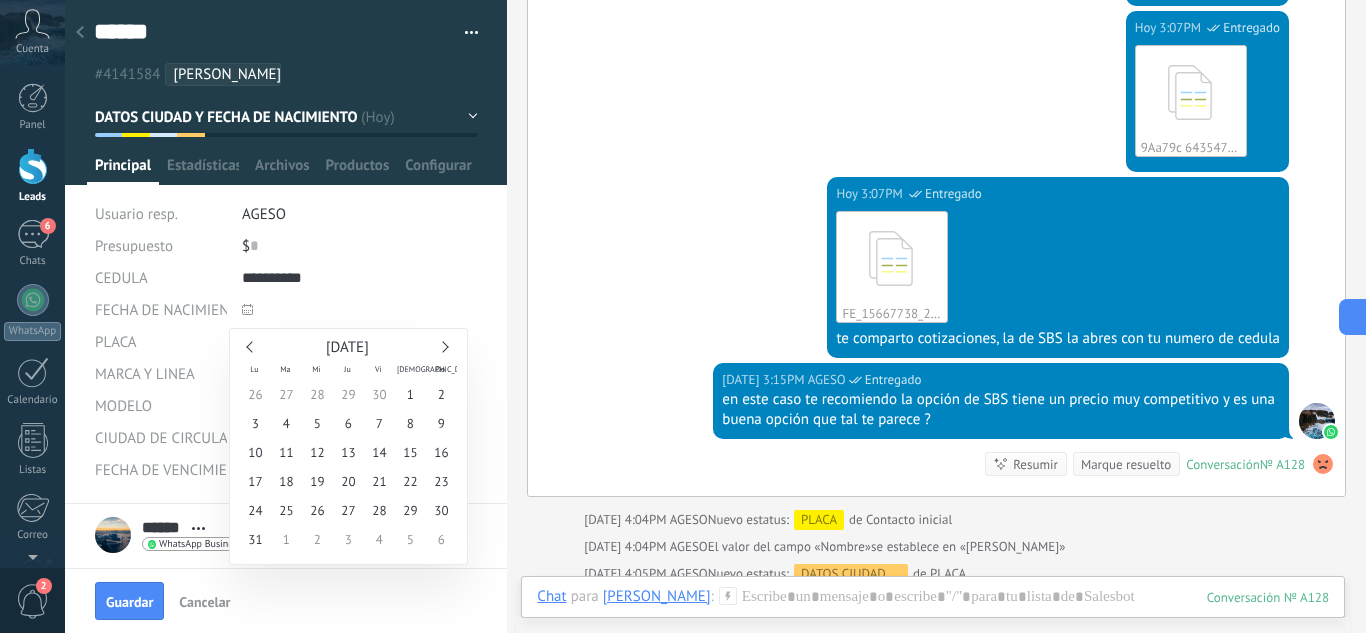 click on "[DATE]" at bounding box center [348, 348] 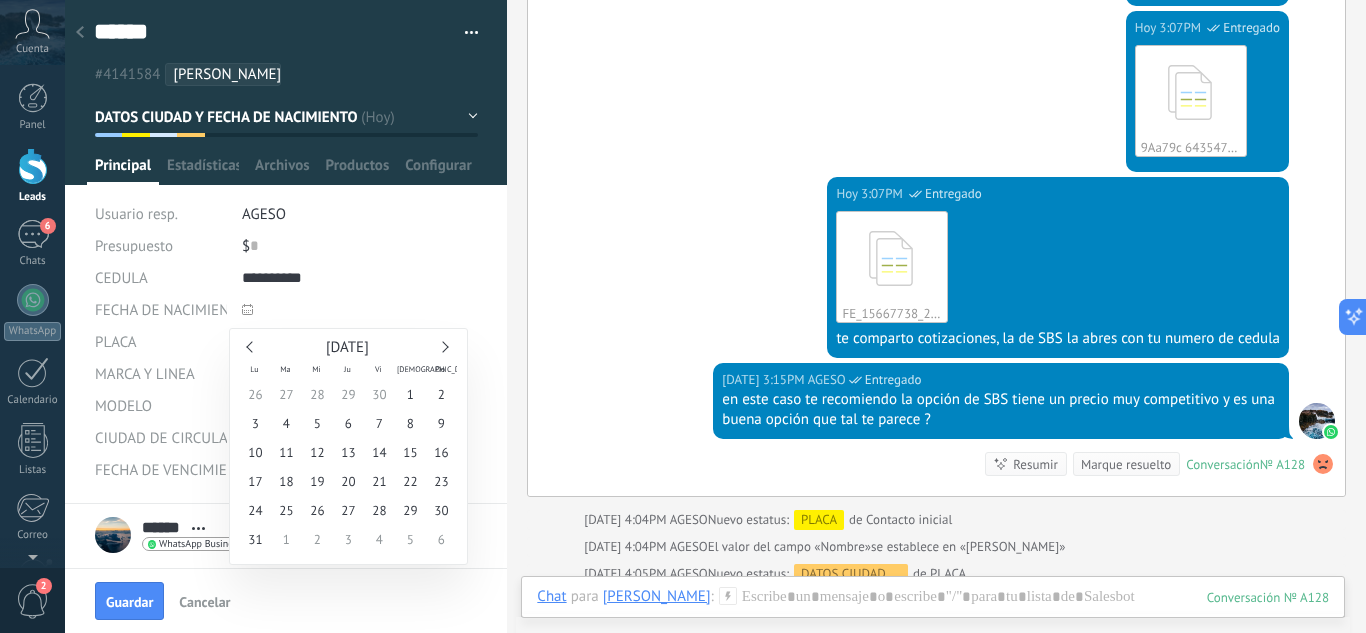 click on "[DATE]" at bounding box center [348, 348] 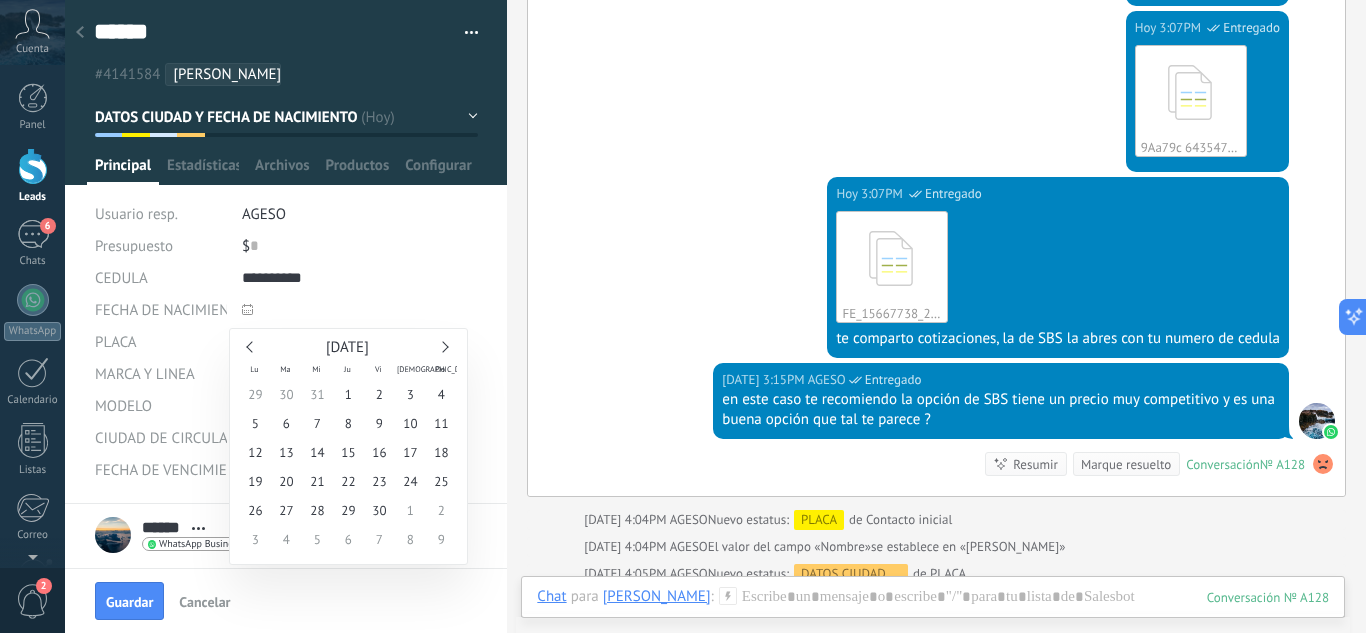 click at bounding box center (251, 346) 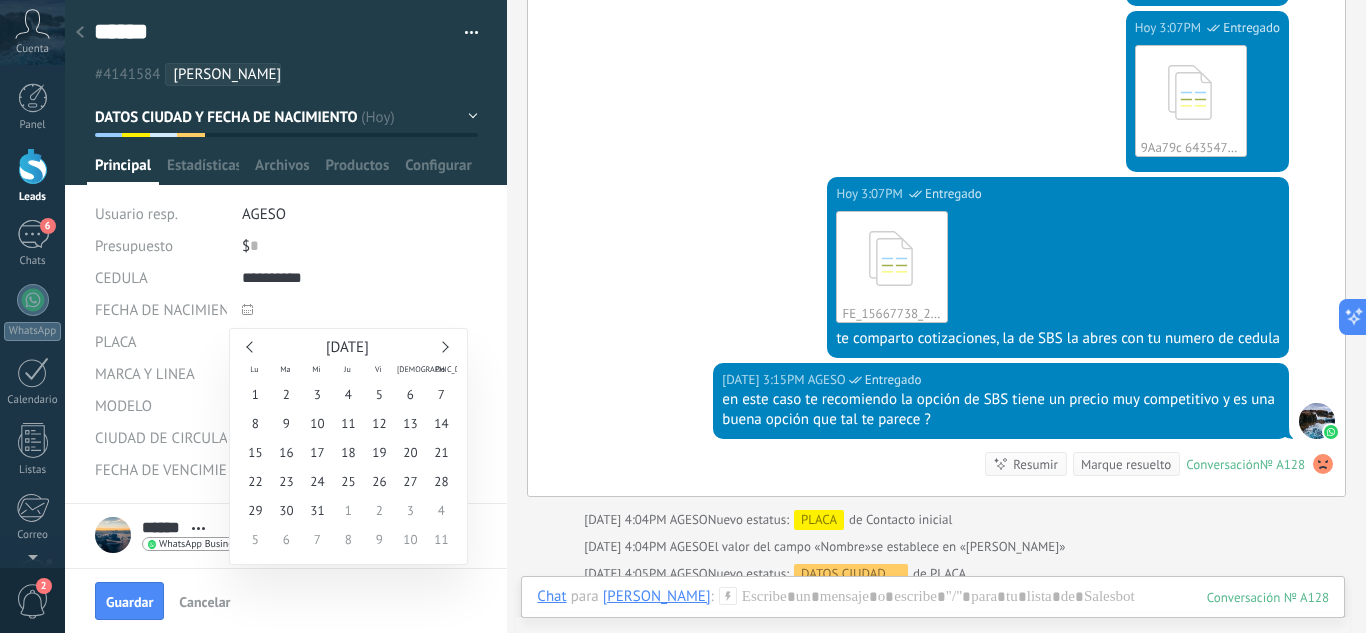 click at bounding box center [251, 346] 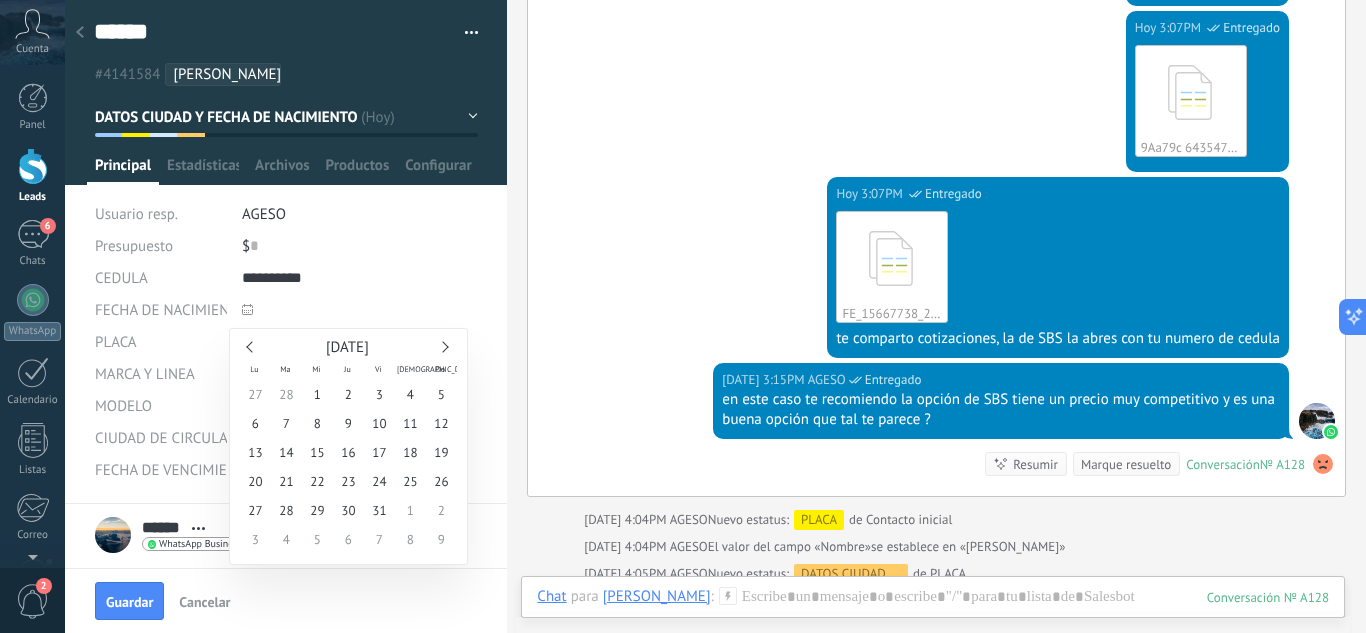 click at bounding box center [251, 346] 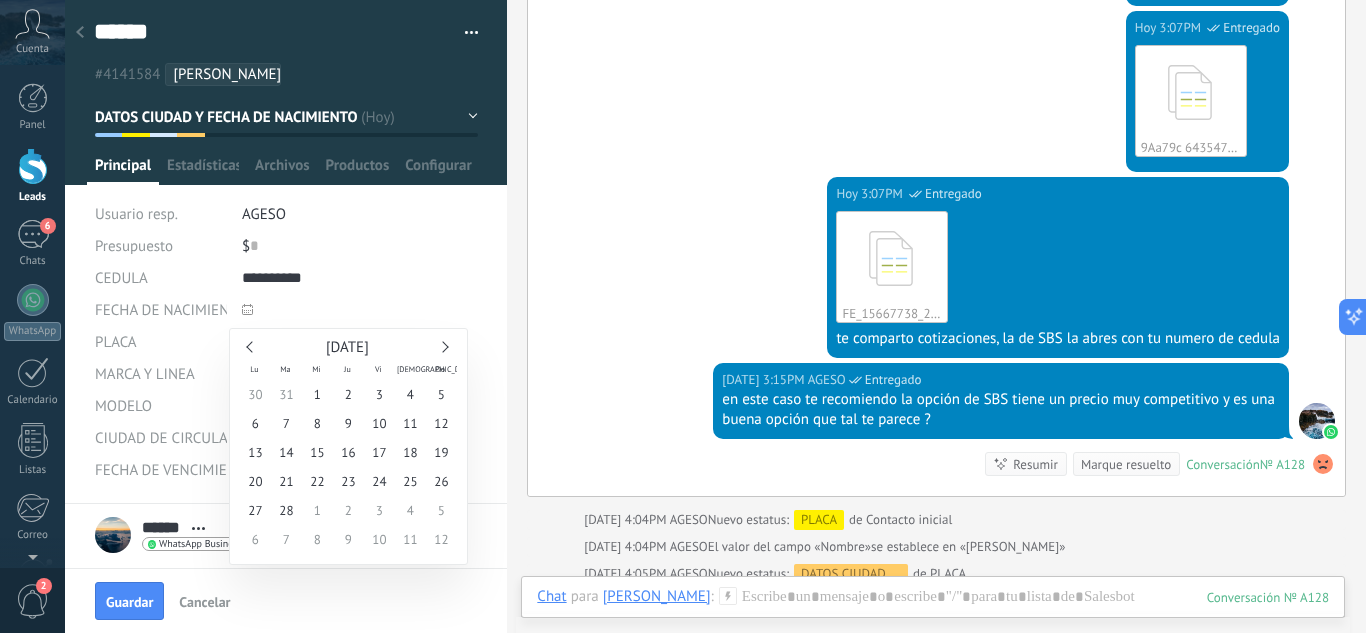 click at bounding box center [251, 346] 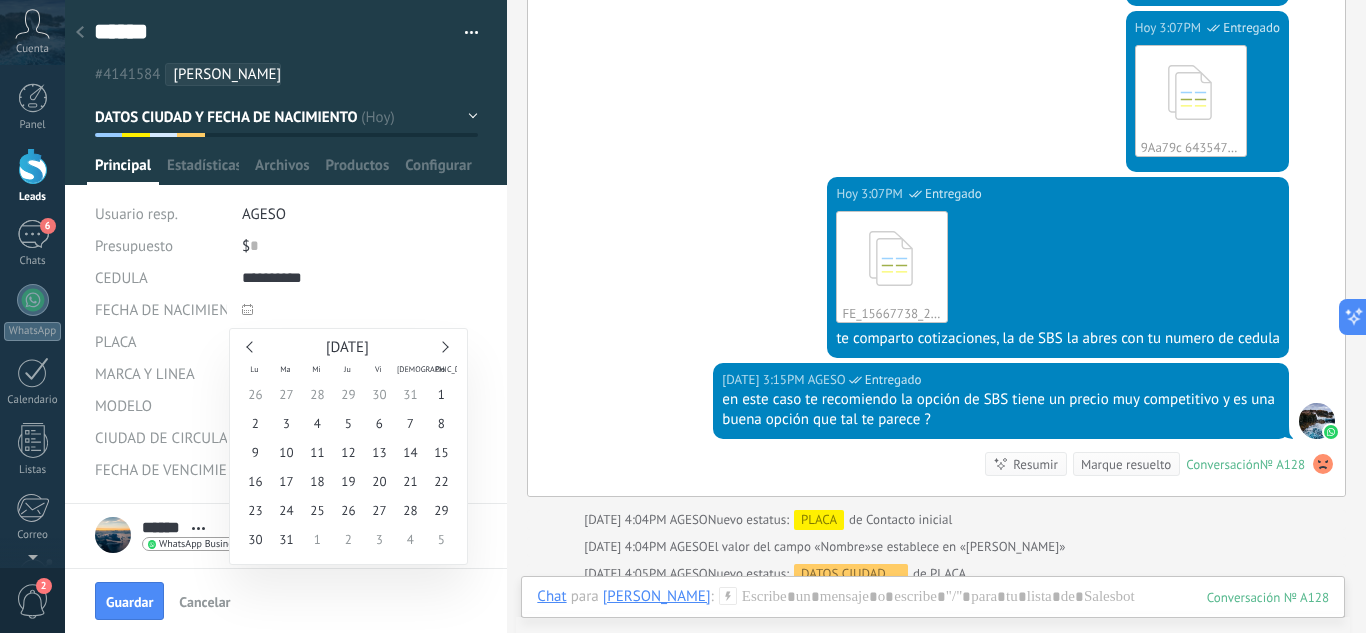 click at bounding box center [251, 346] 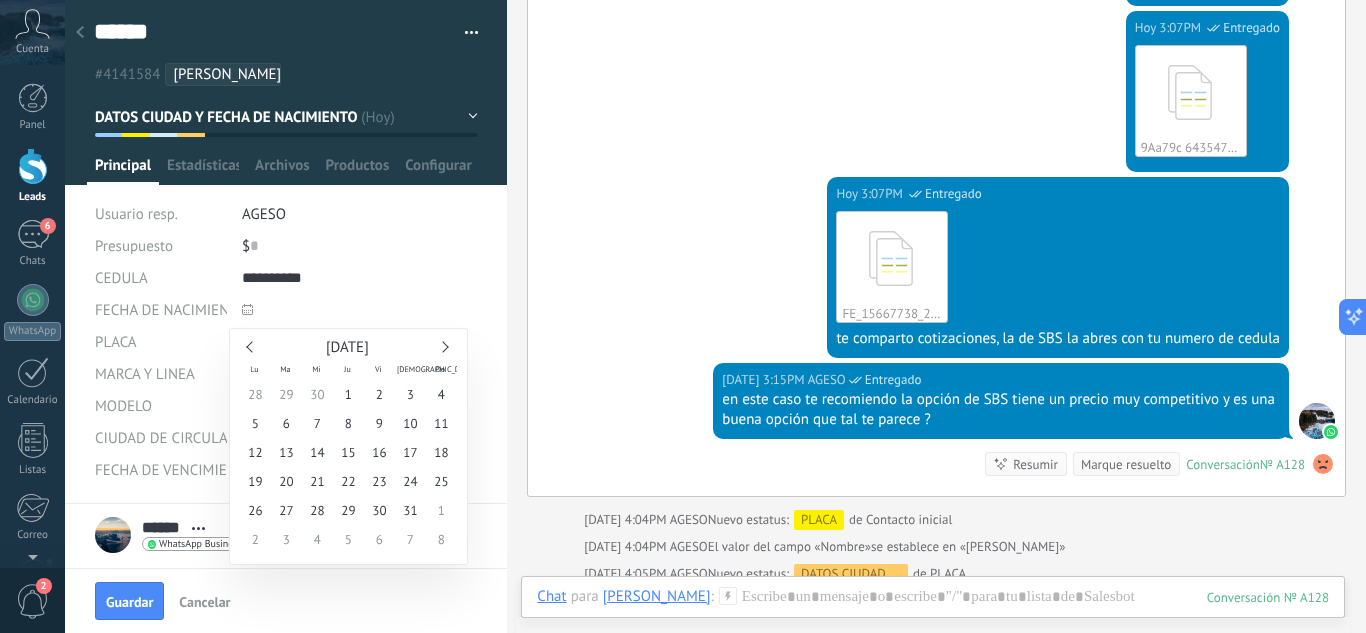 click at bounding box center (251, 346) 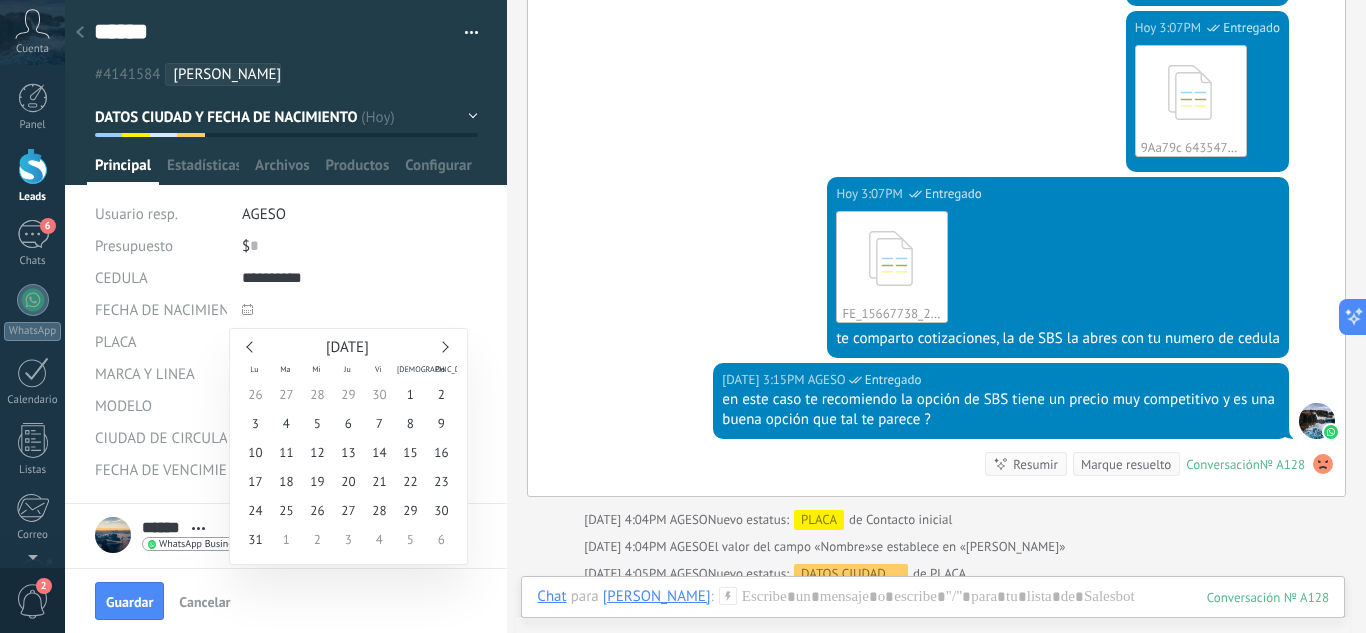 click at bounding box center [251, 346] 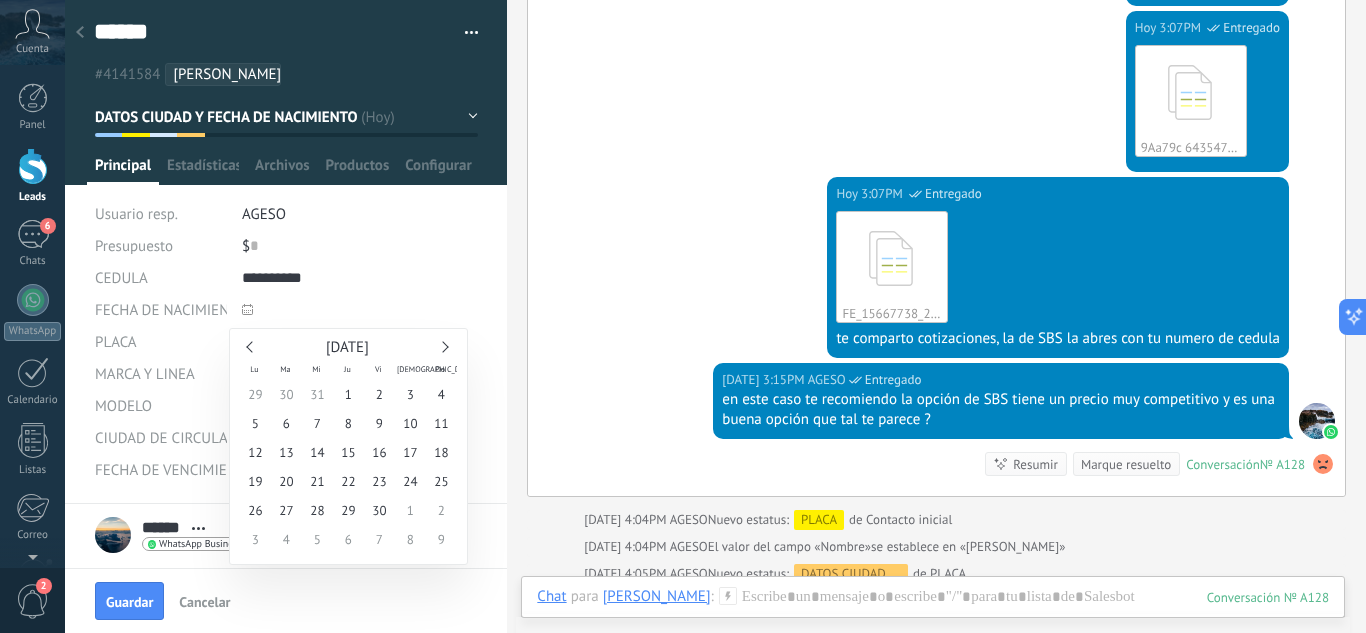click at bounding box center (251, 346) 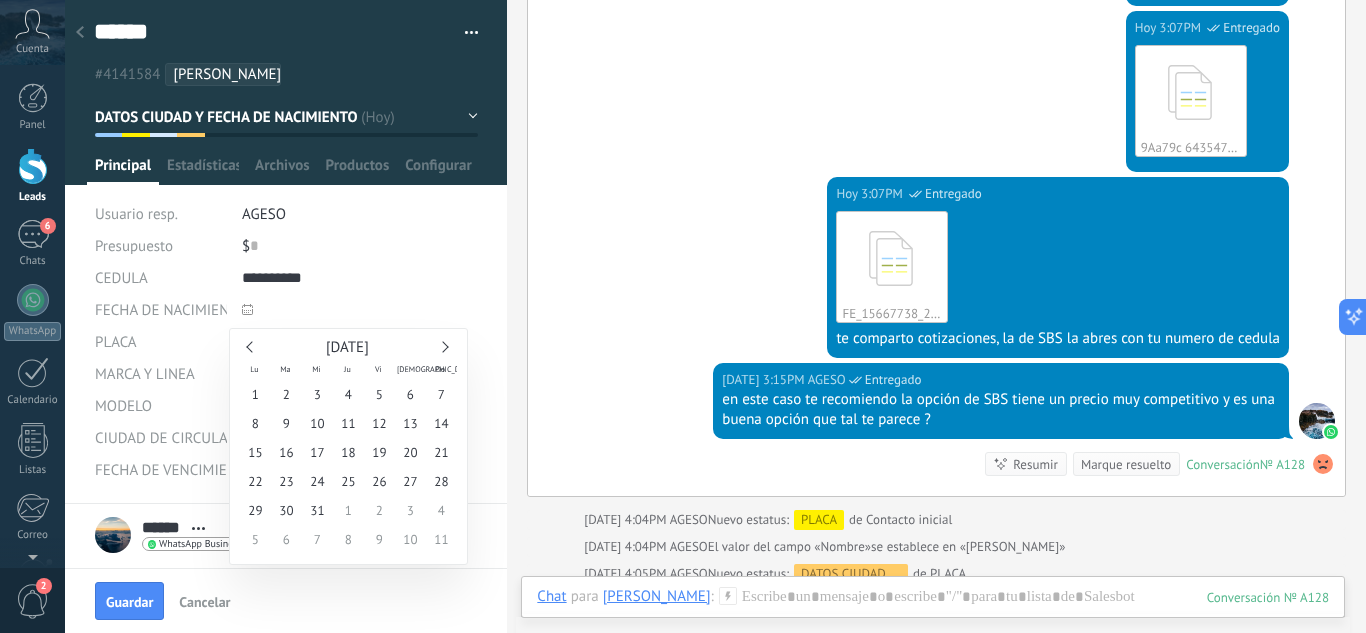 click at bounding box center [251, 346] 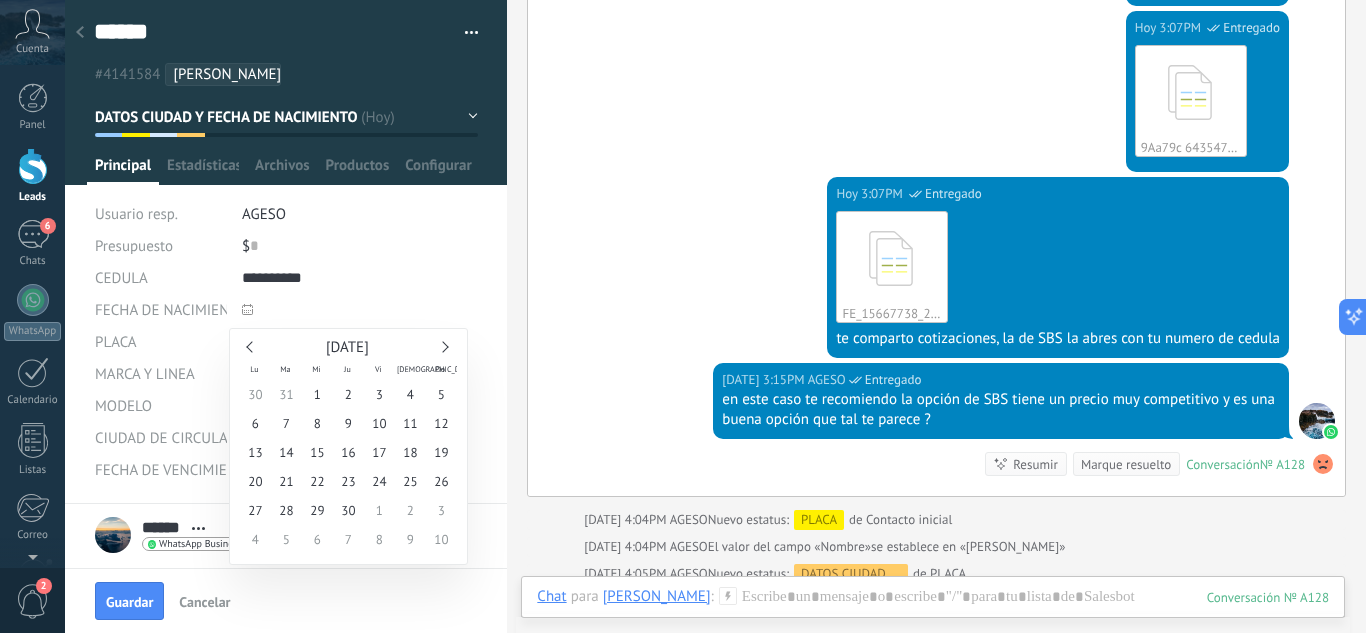 click at bounding box center [251, 346] 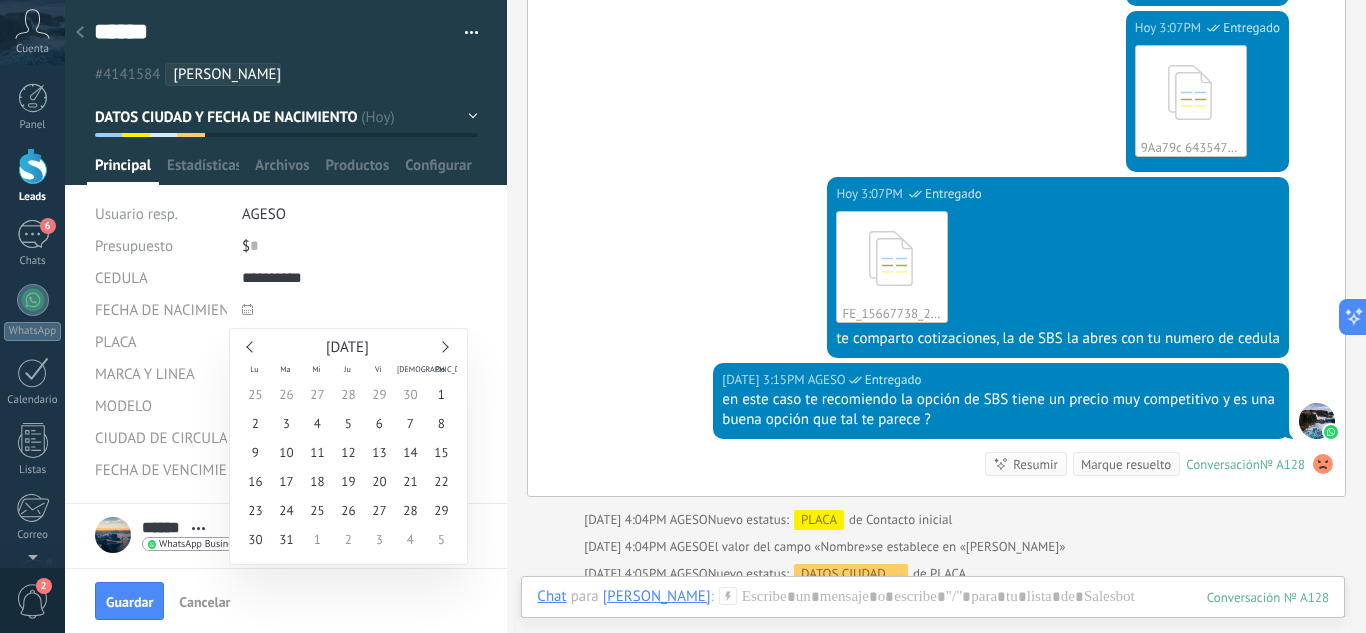 click at bounding box center (251, 346) 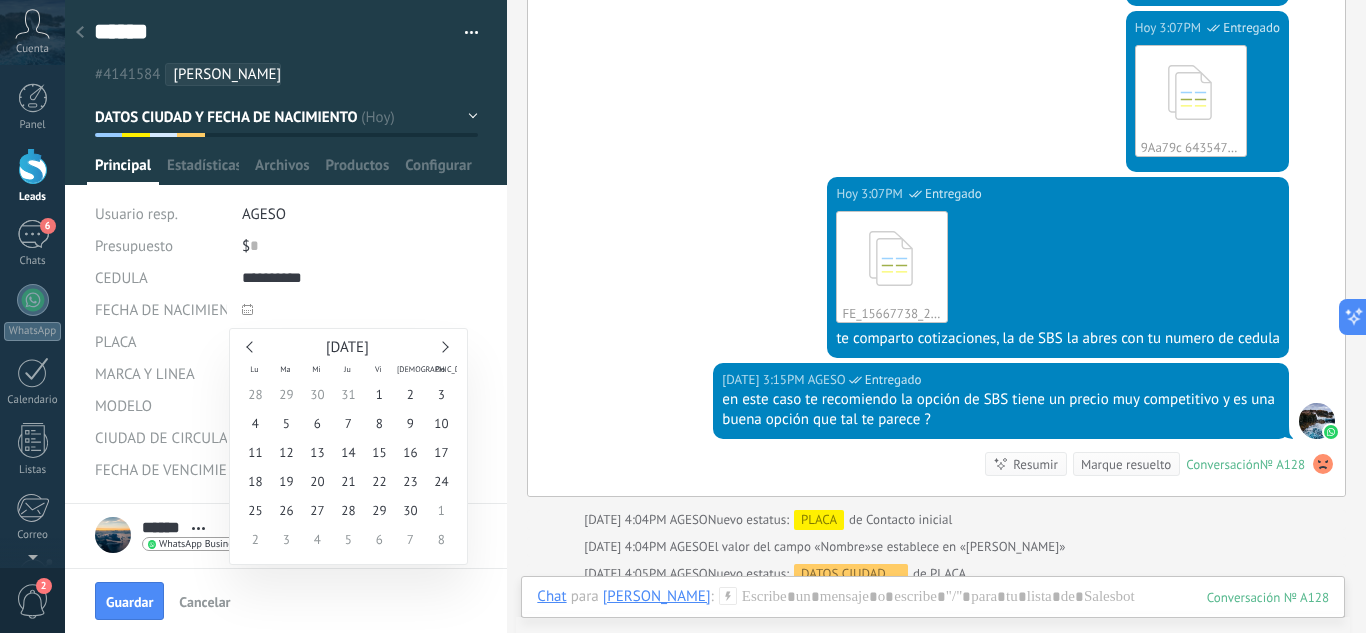 click at bounding box center (251, 346) 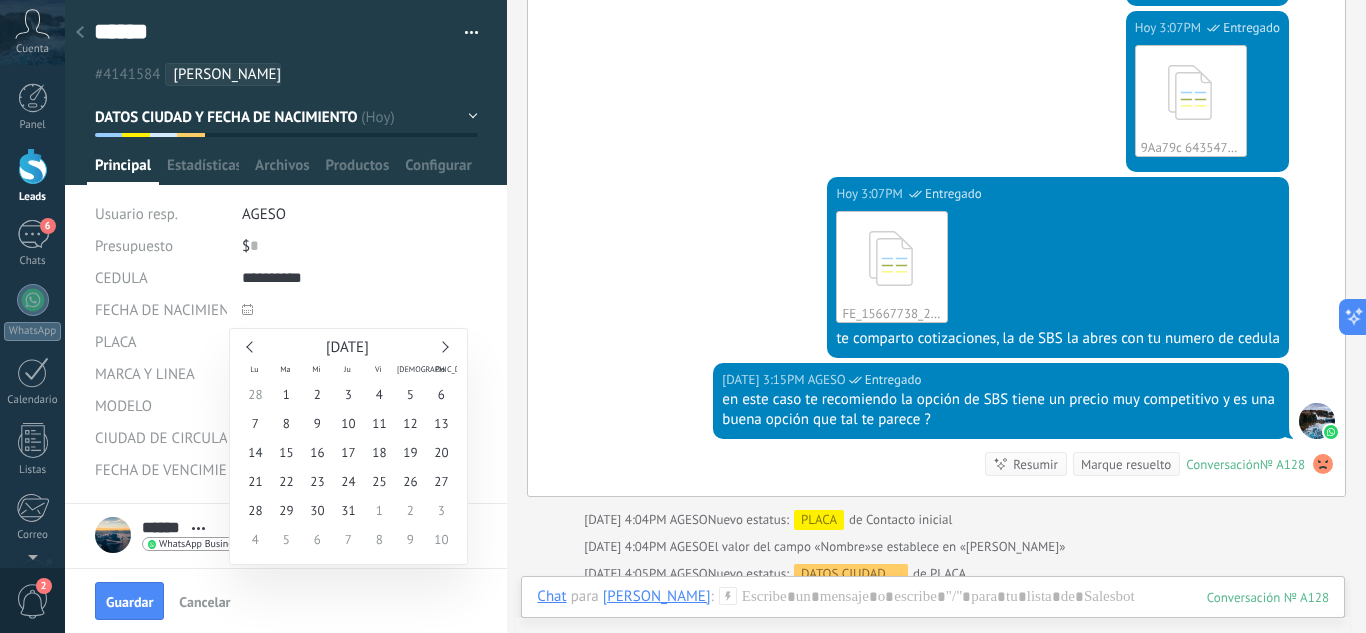 click on "[DATE]" at bounding box center [347, 347] 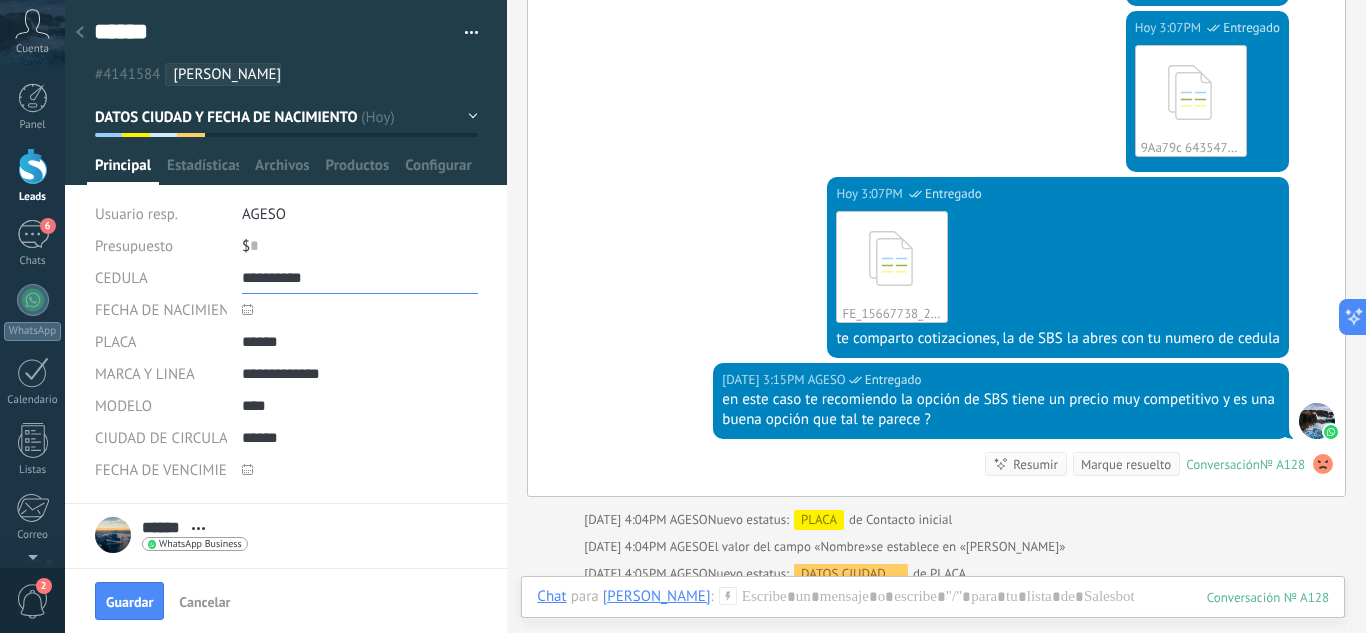 click at bounding box center (360, 278) 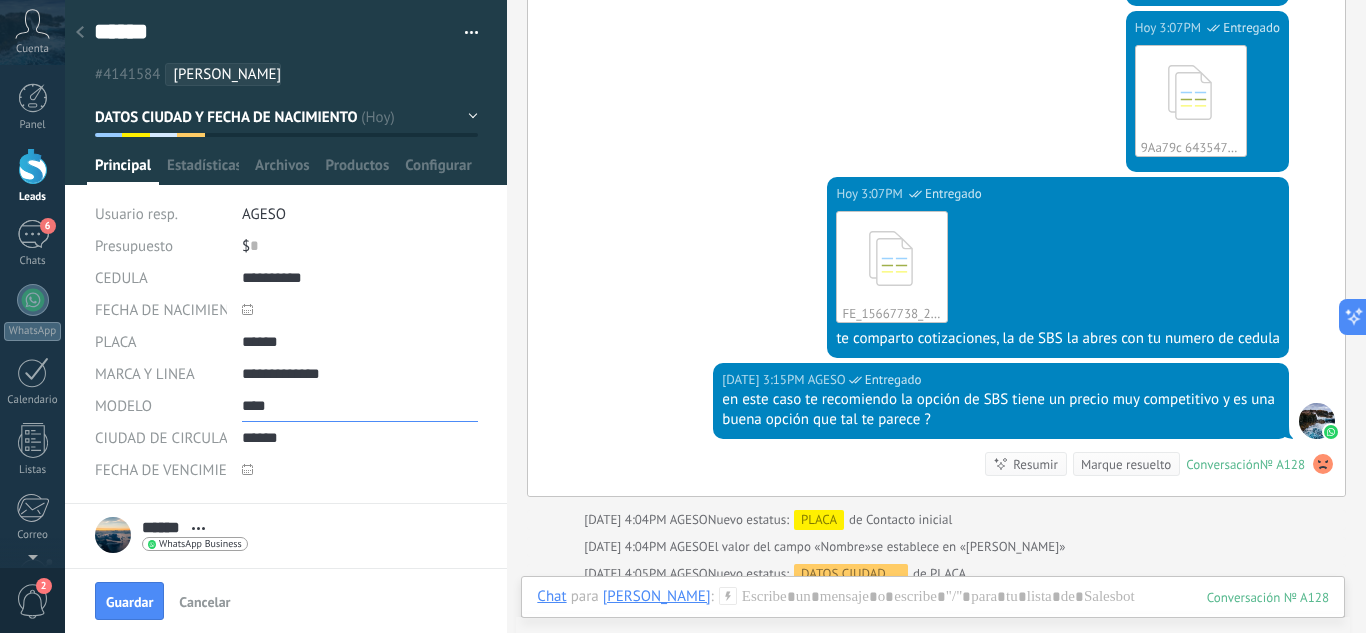 click on "****" at bounding box center (360, 406) 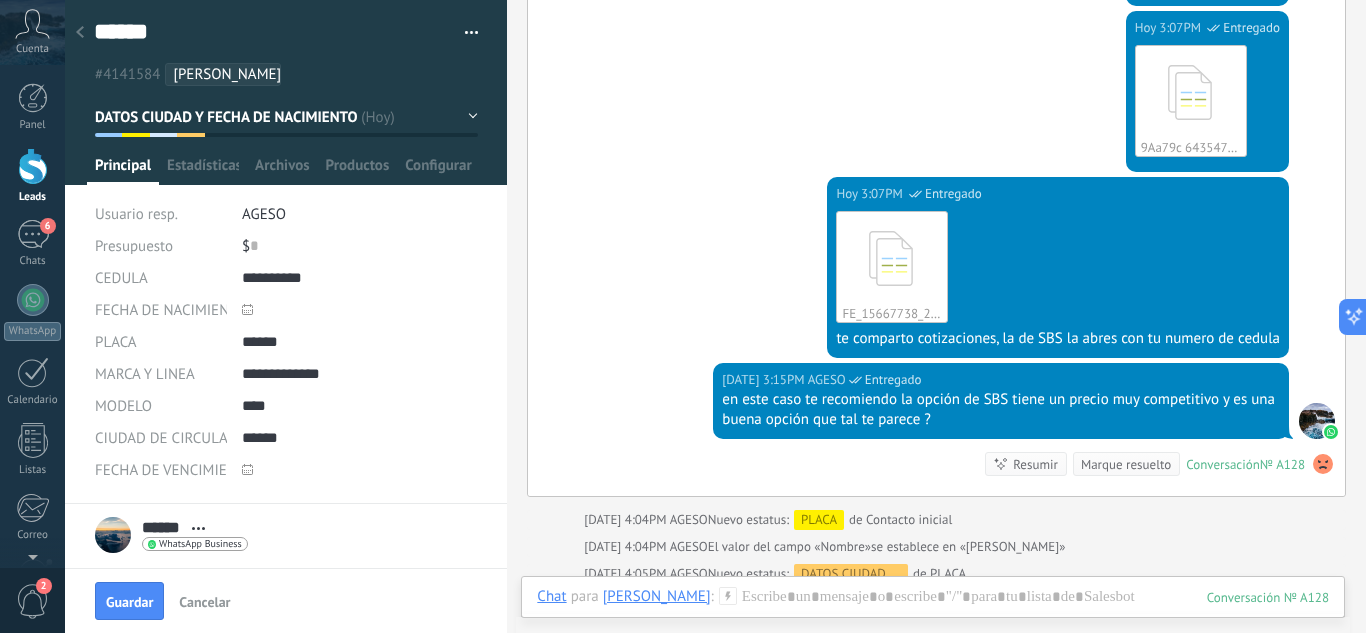 click on "[DATE] 3:07PM AGESO  Entregado FE_15667738_24135504_0__107.pdf Descargar te comparto cotizaciones, la de SBS la abres con tu numero de cedula" at bounding box center (936, 270) 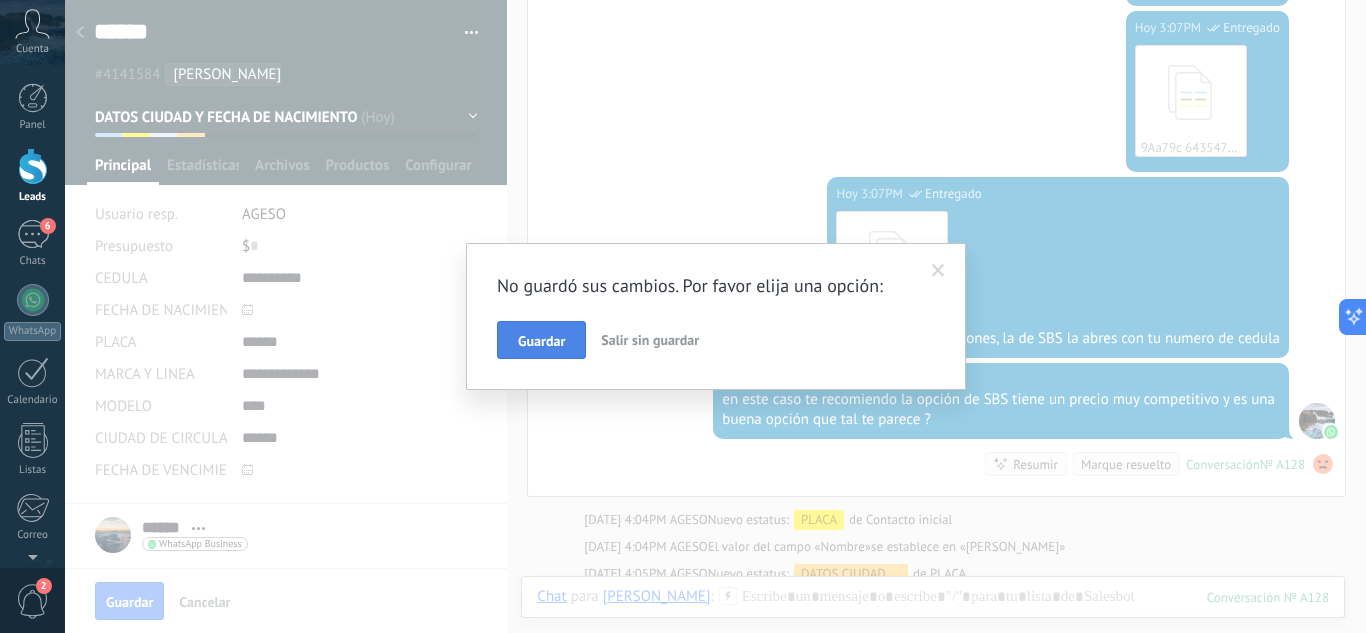 click on "Guardar" at bounding box center (541, 340) 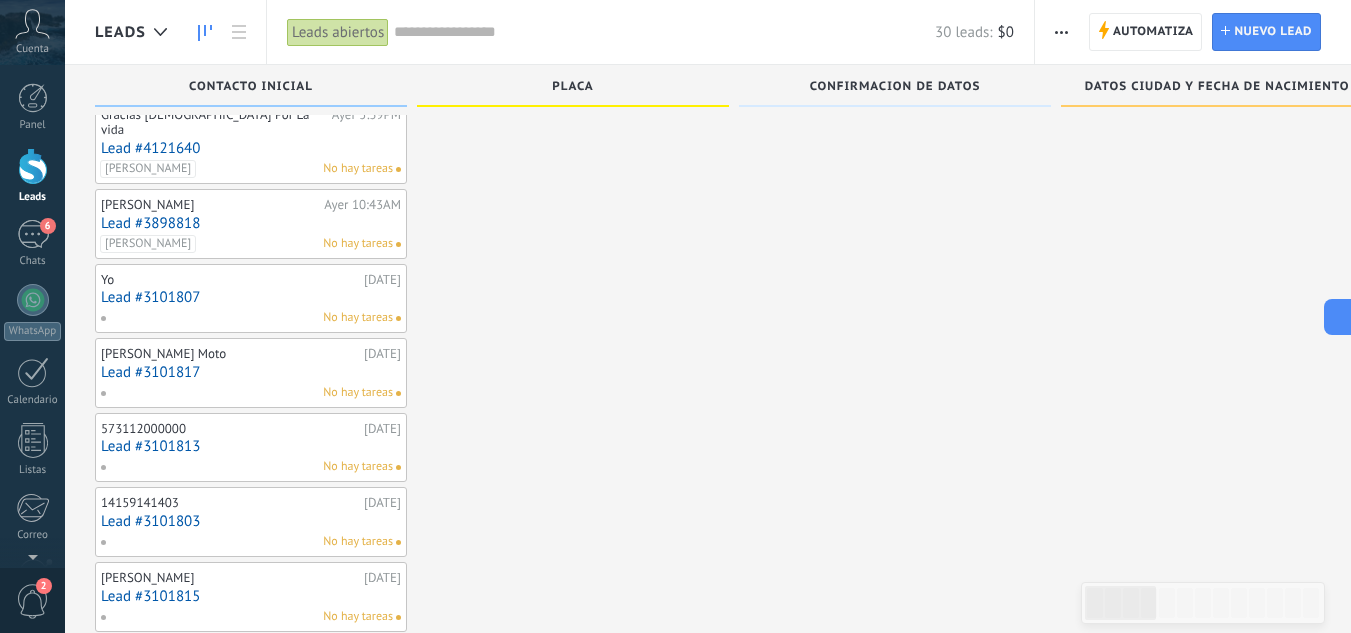 scroll, scrollTop: 793, scrollLeft: 0, axis: vertical 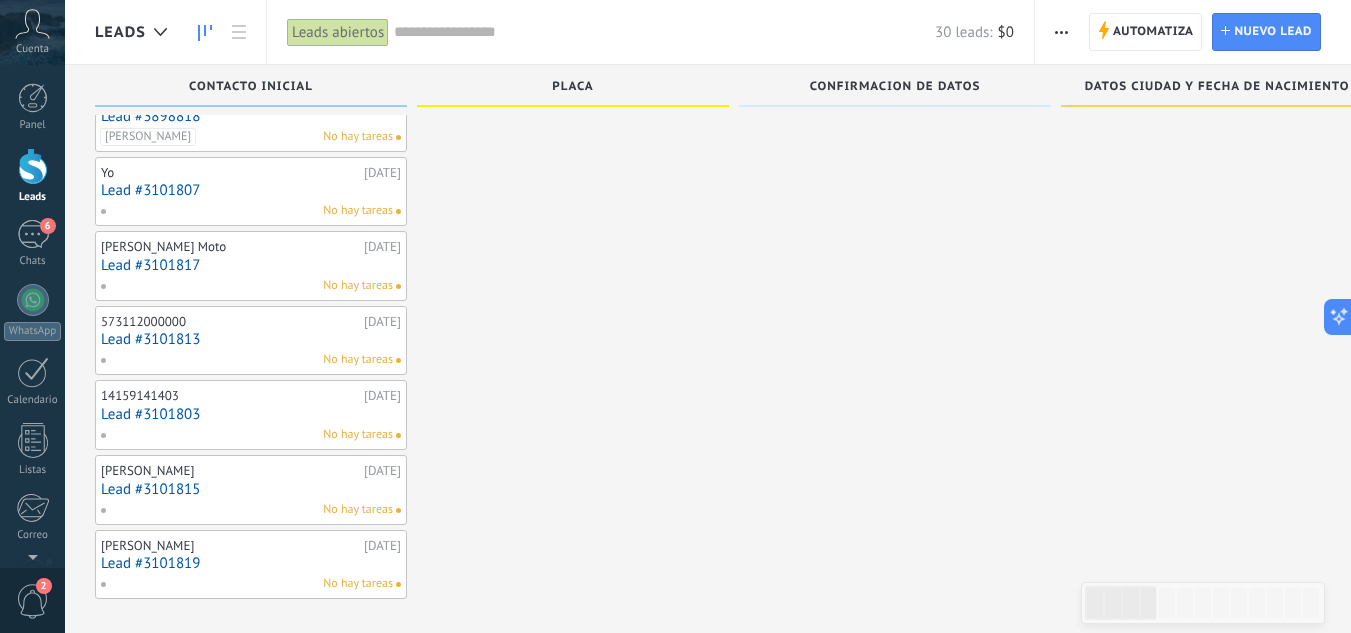 click on "Lead #3101819" at bounding box center [251, 563] 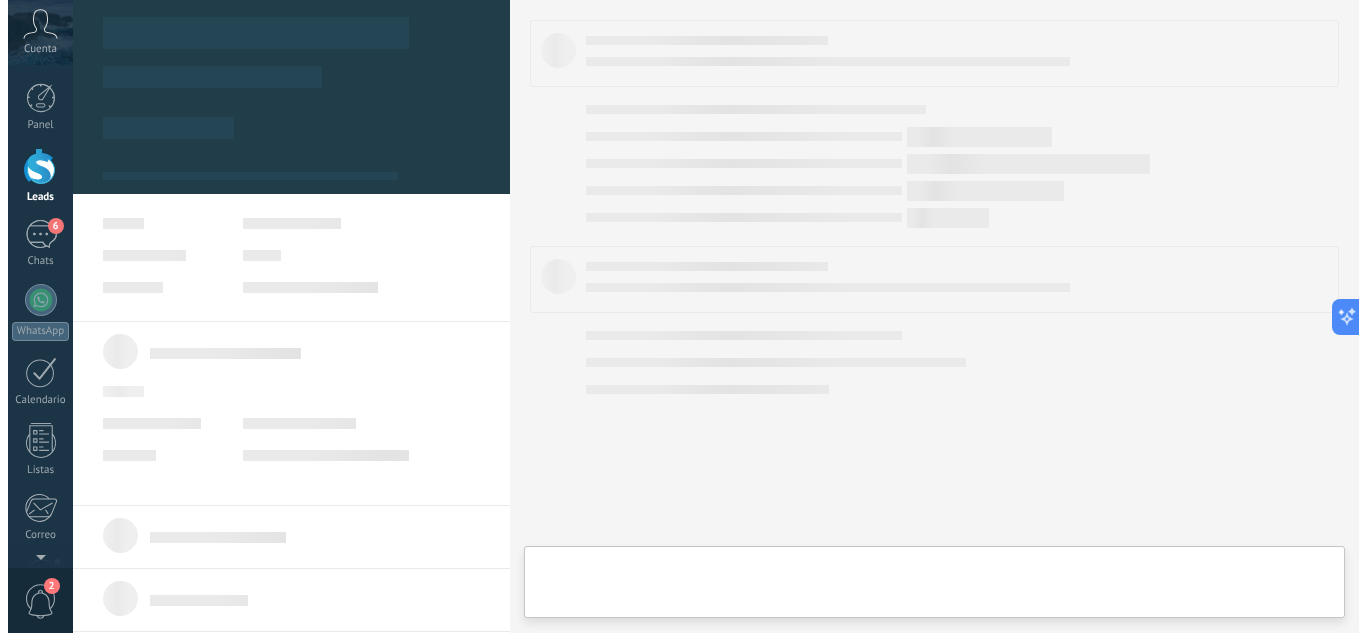 scroll, scrollTop: 0, scrollLeft: 0, axis: both 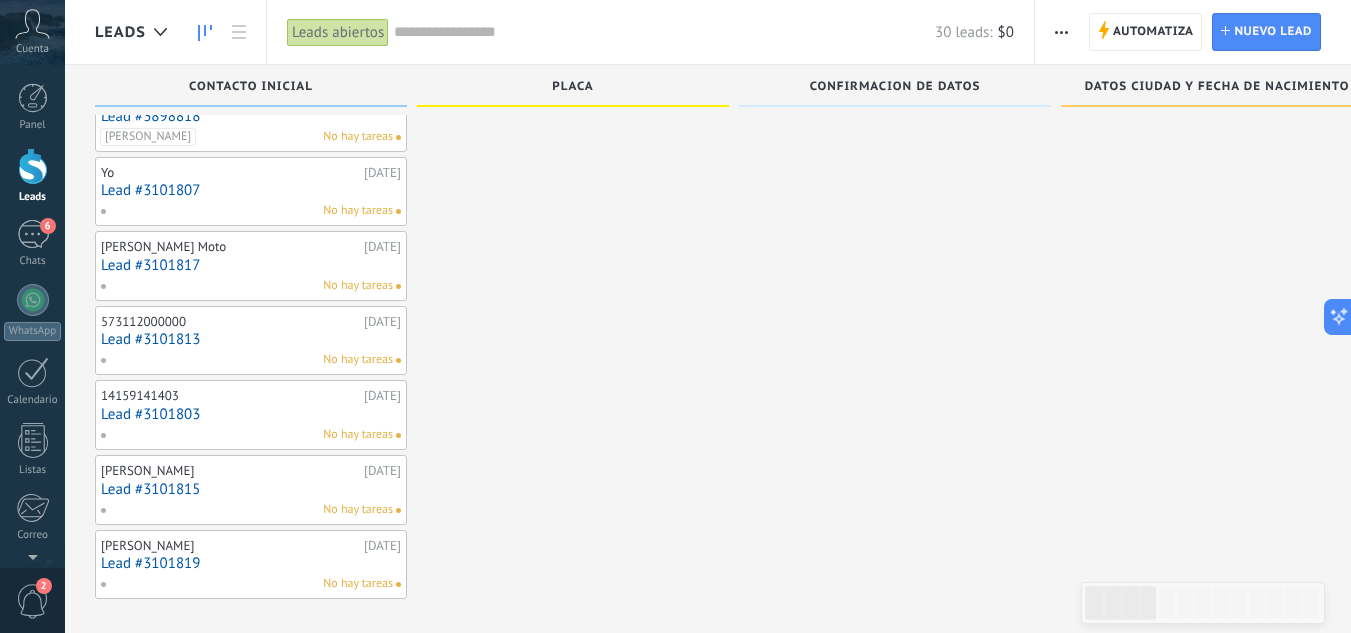click on "Lead #3101815" at bounding box center [251, 489] 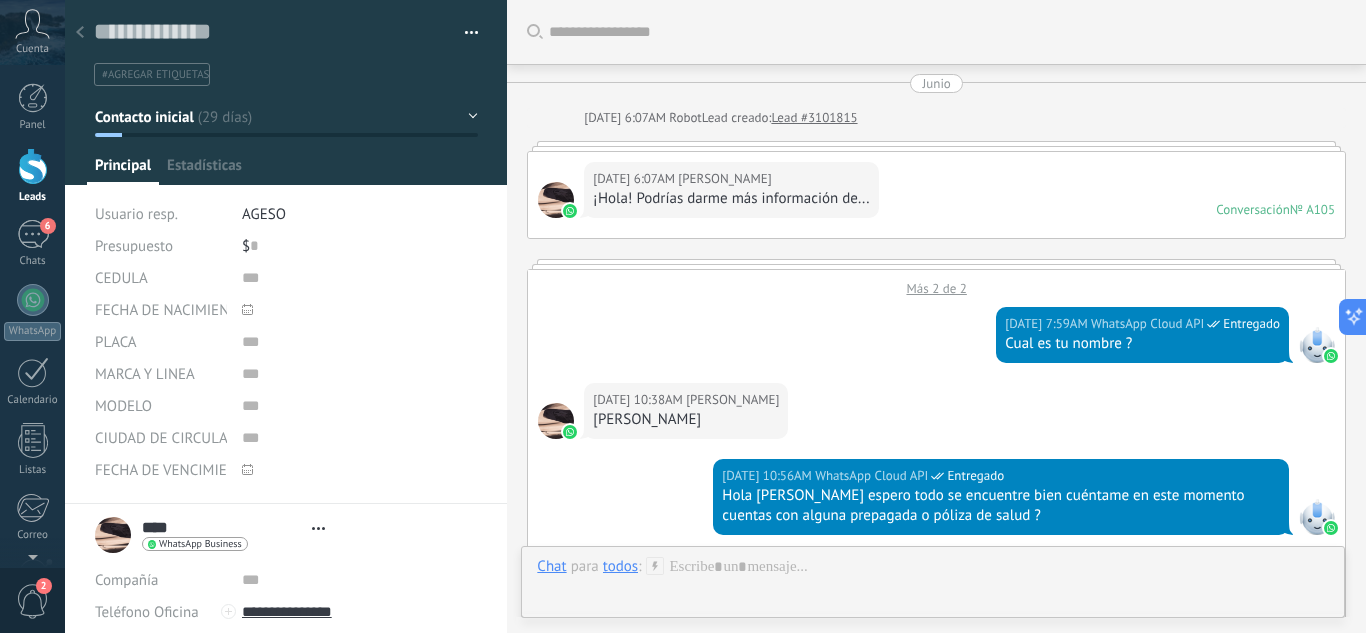 scroll, scrollTop: 0, scrollLeft: 0, axis: both 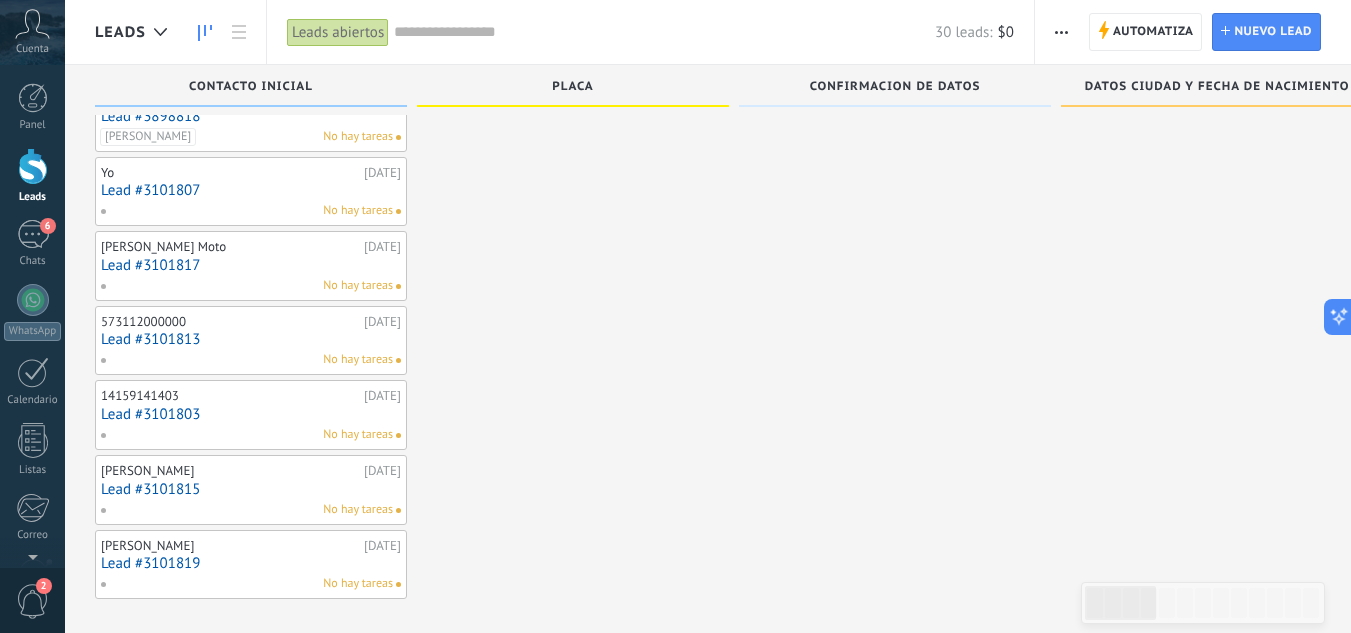click on "Lead #3101803" at bounding box center [251, 414] 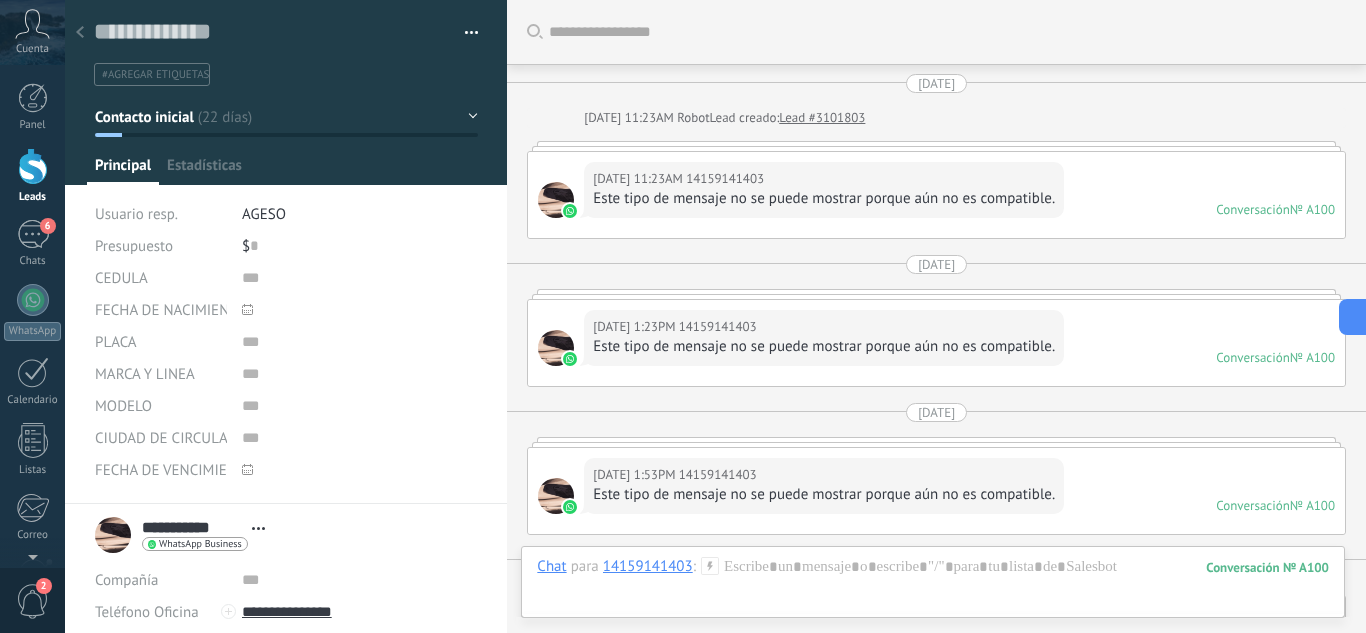 scroll, scrollTop: 0, scrollLeft: 0, axis: both 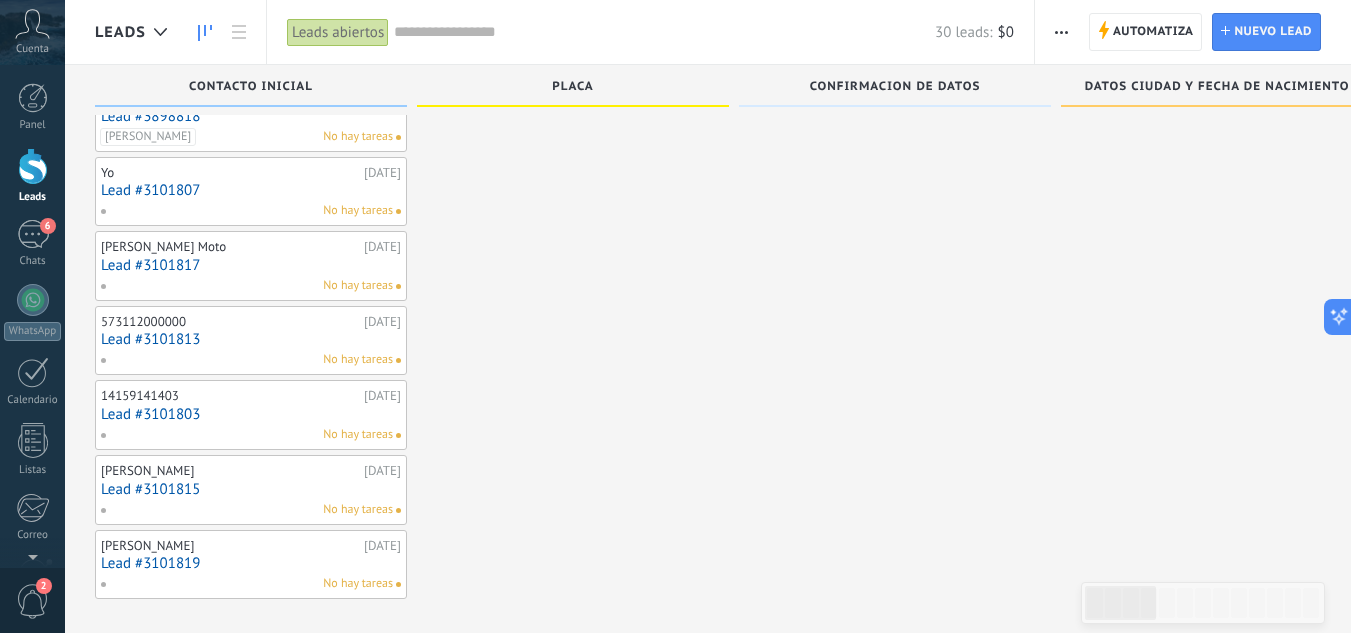 click on "Lead #3101813" at bounding box center [251, 339] 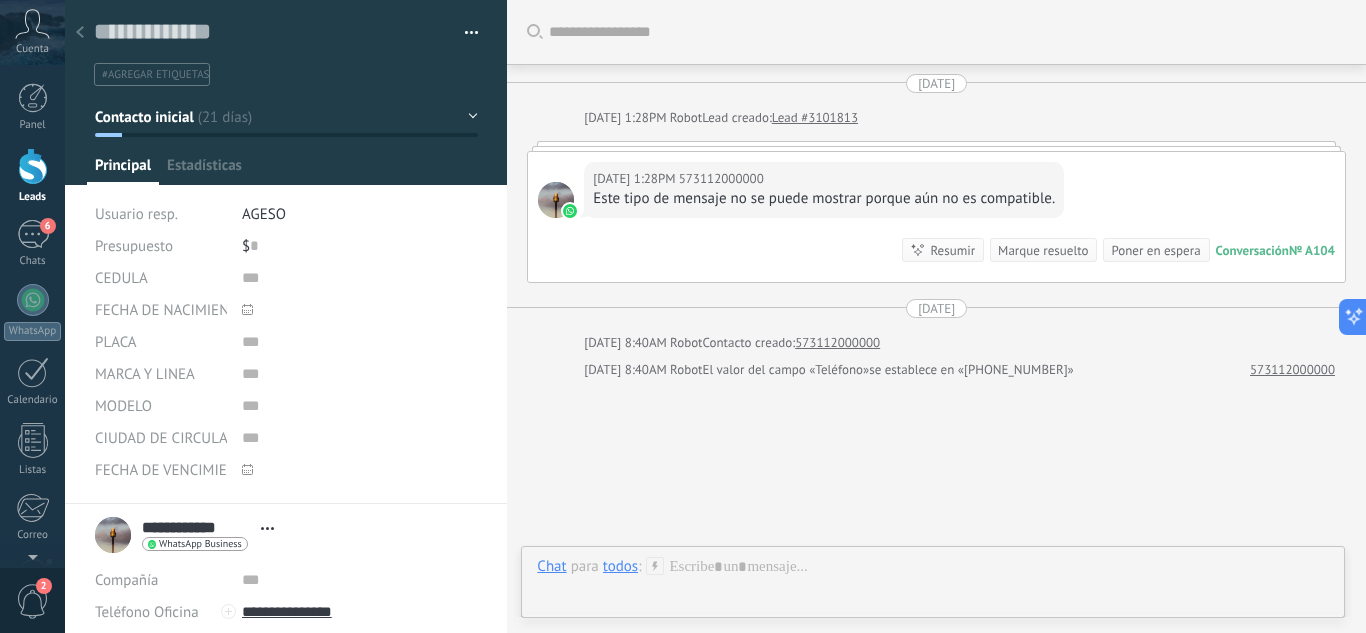 scroll, scrollTop: 0, scrollLeft: 0, axis: both 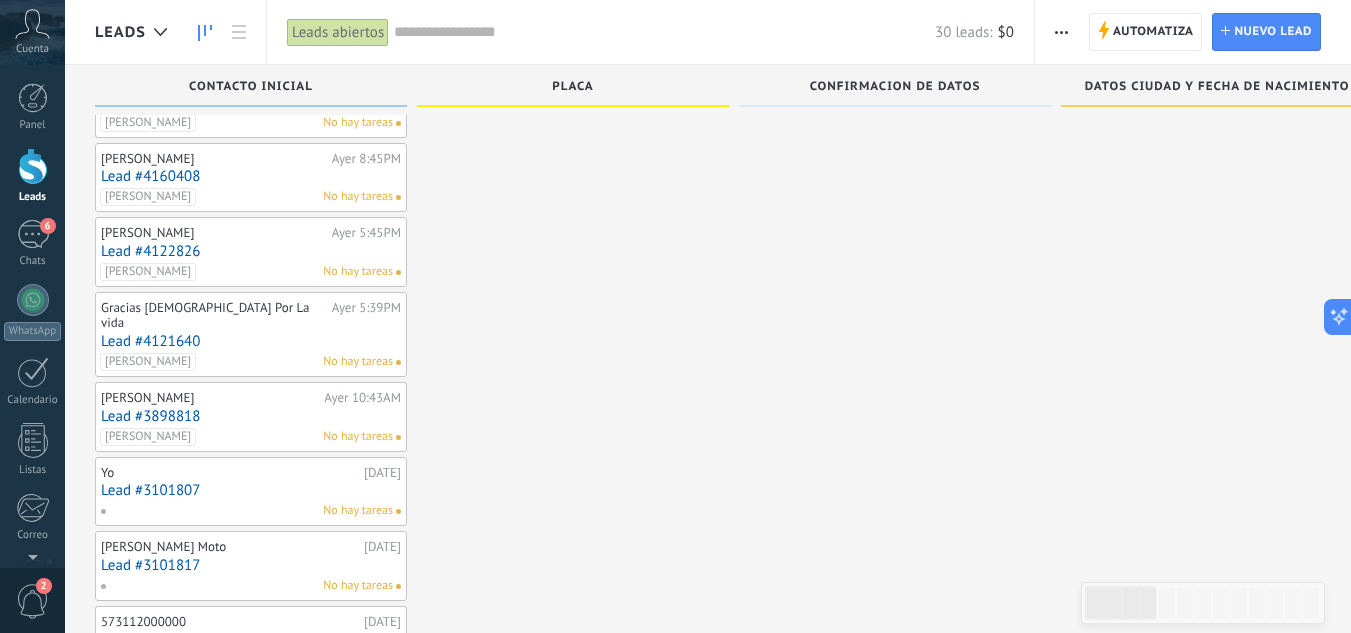 click on "Lead #4121640" at bounding box center (251, 341) 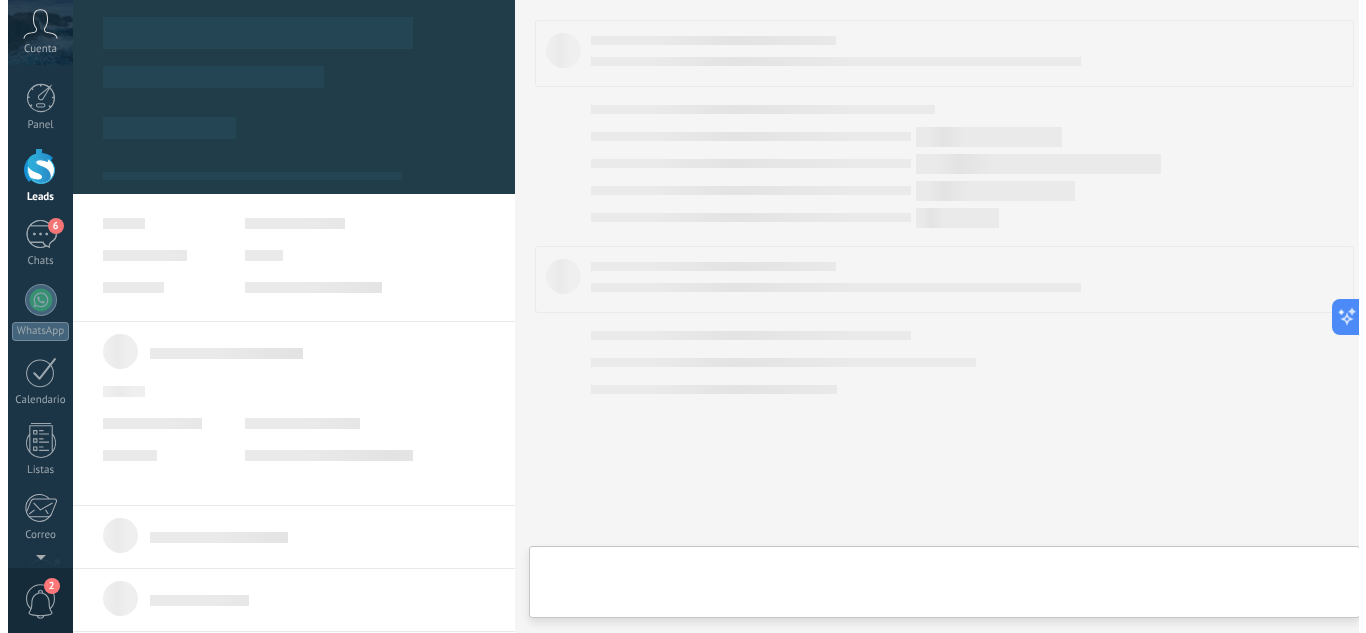 scroll, scrollTop: 0, scrollLeft: 0, axis: both 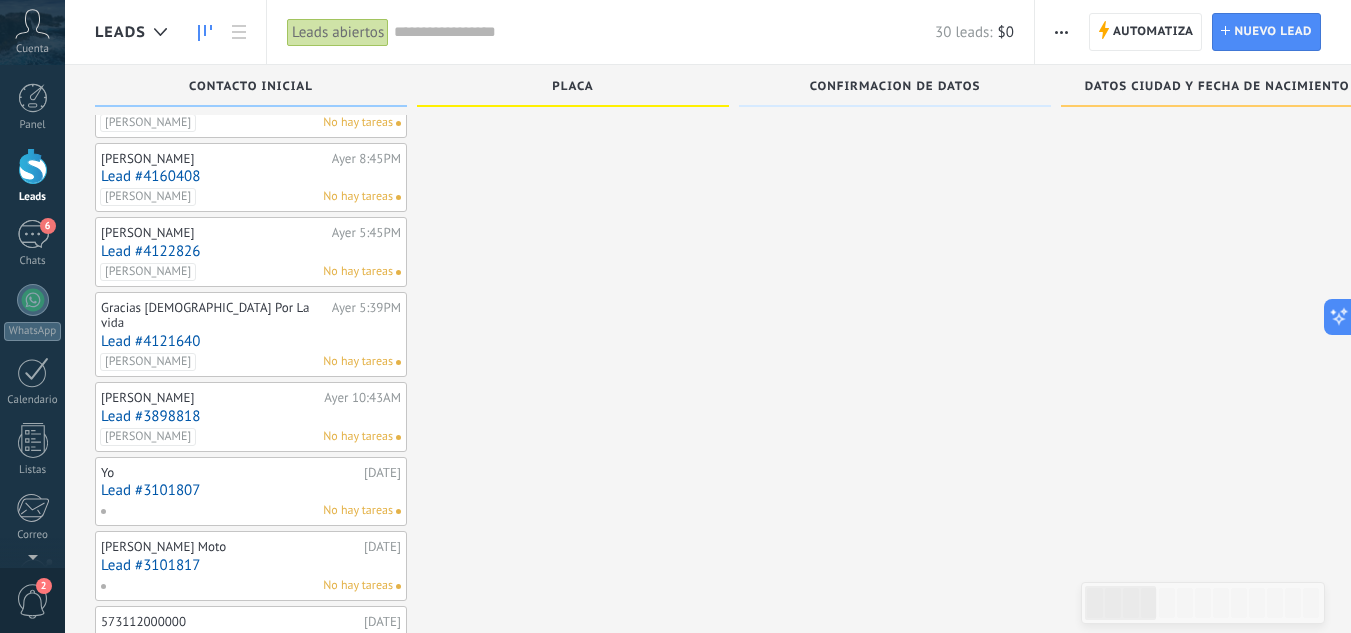 click on "Lead #4122826" at bounding box center [251, 251] 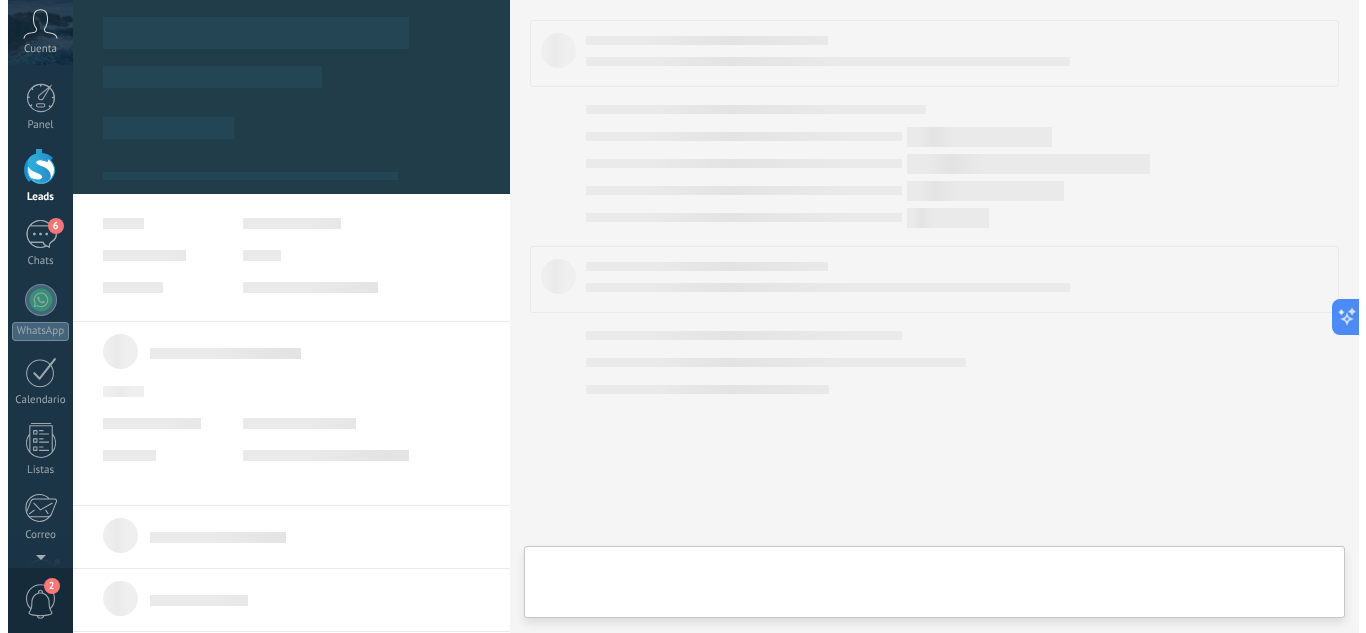 scroll, scrollTop: 0, scrollLeft: 0, axis: both 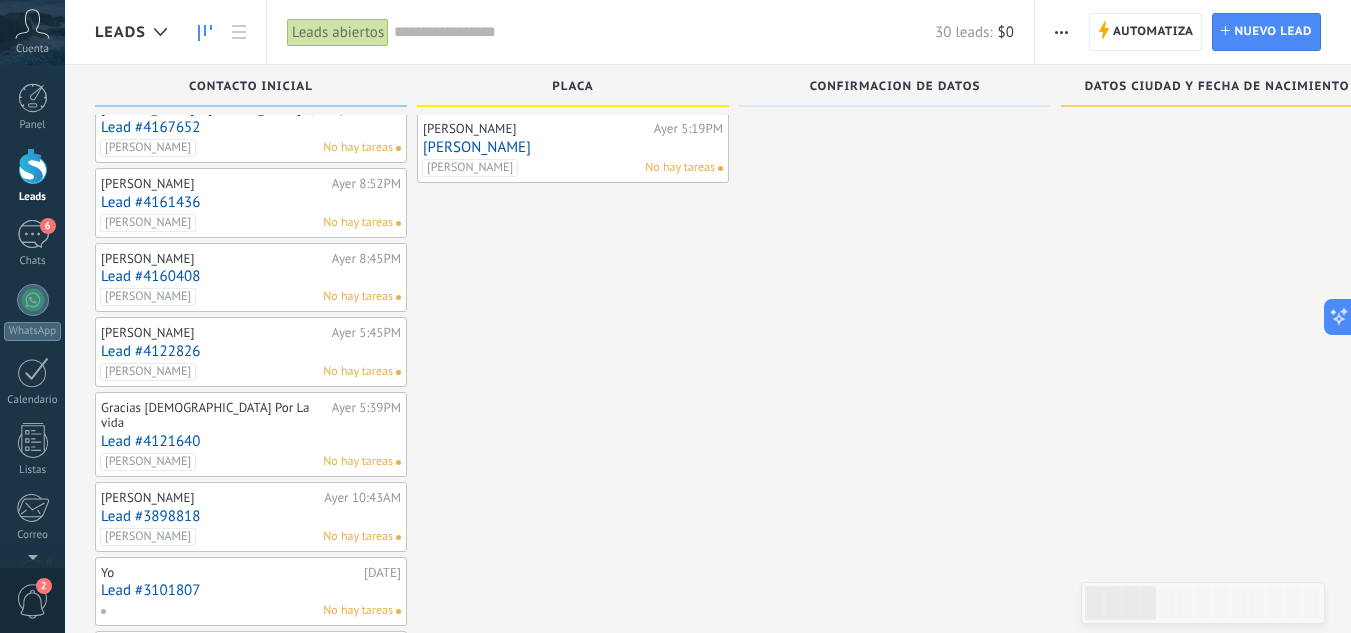 click on "Lead #4161436" at bounding box center (251, 202) 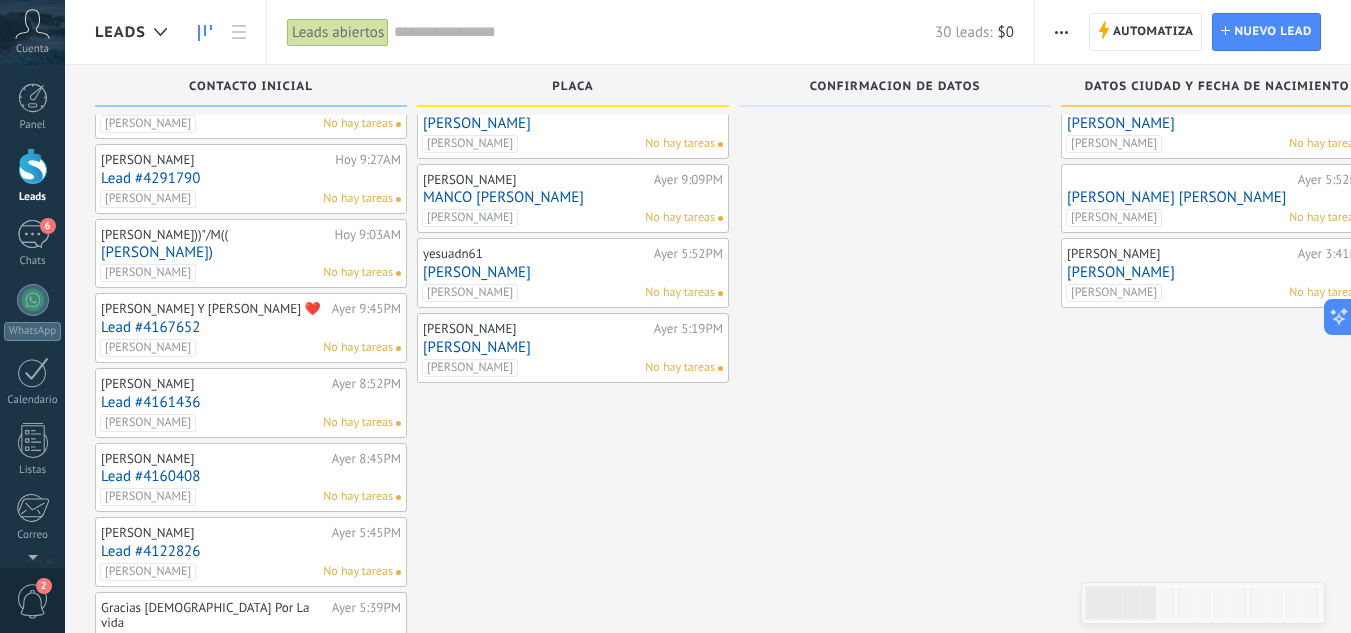 click on "[PERSON_NAME])" at bounding box center (251, 252) 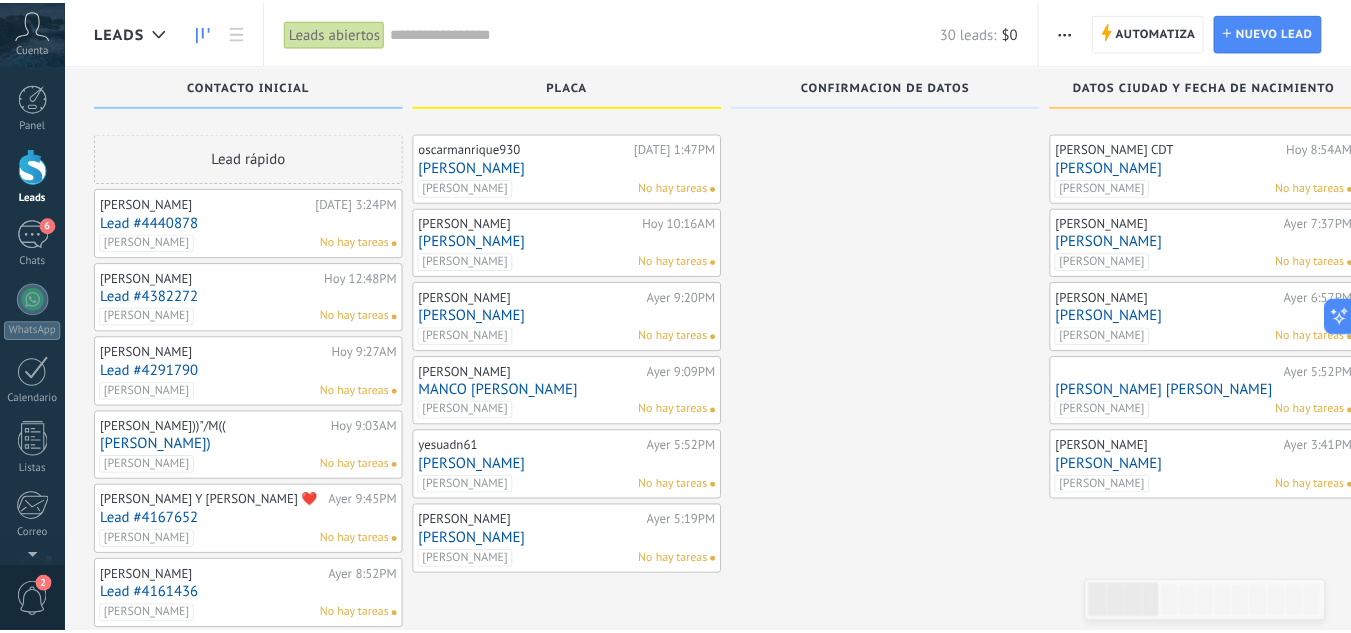scroll, scrollTop: 193, scrollLeft: 0, axis: vertical 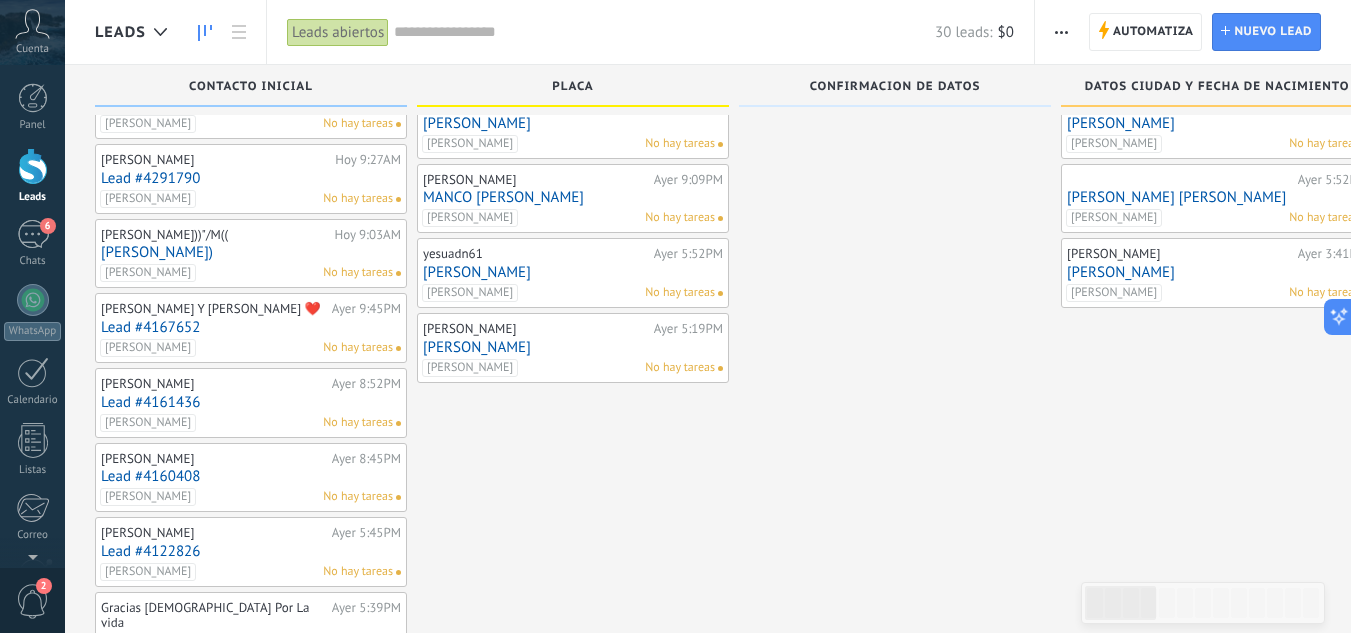 click on "[PERSON_NAME])" at bounding box center [251, 252] 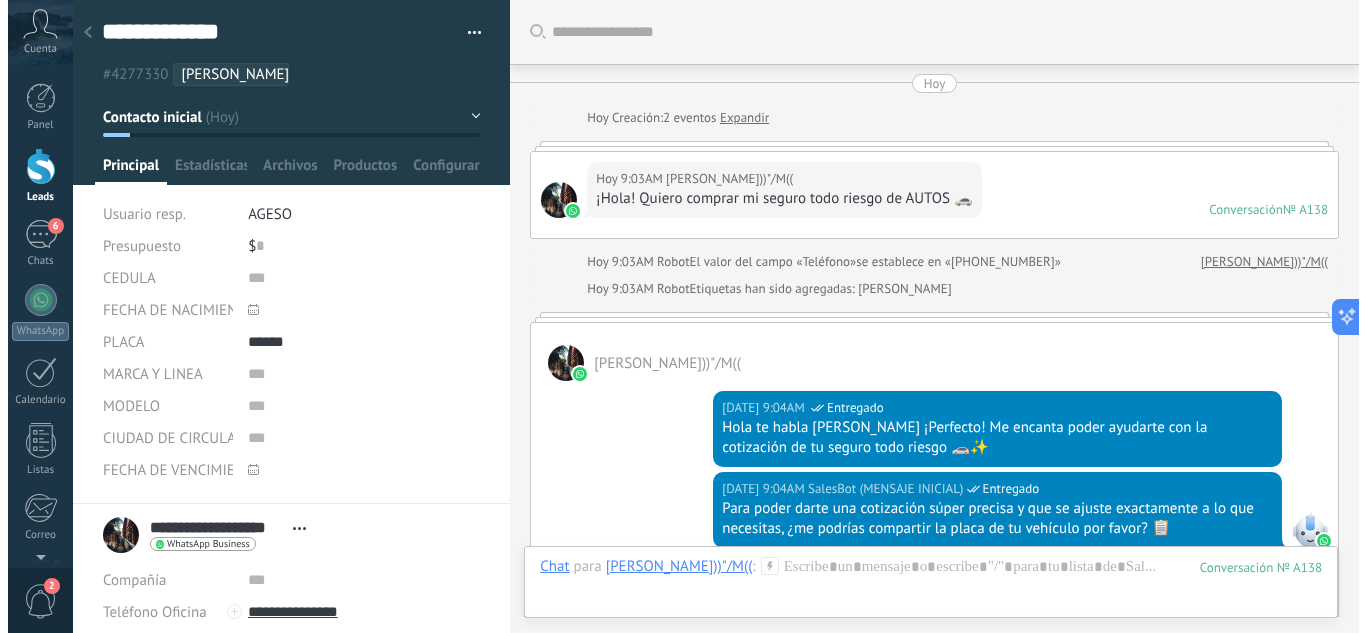 scroll, scrollTop: 0, scrollLeft: 0, axis: both 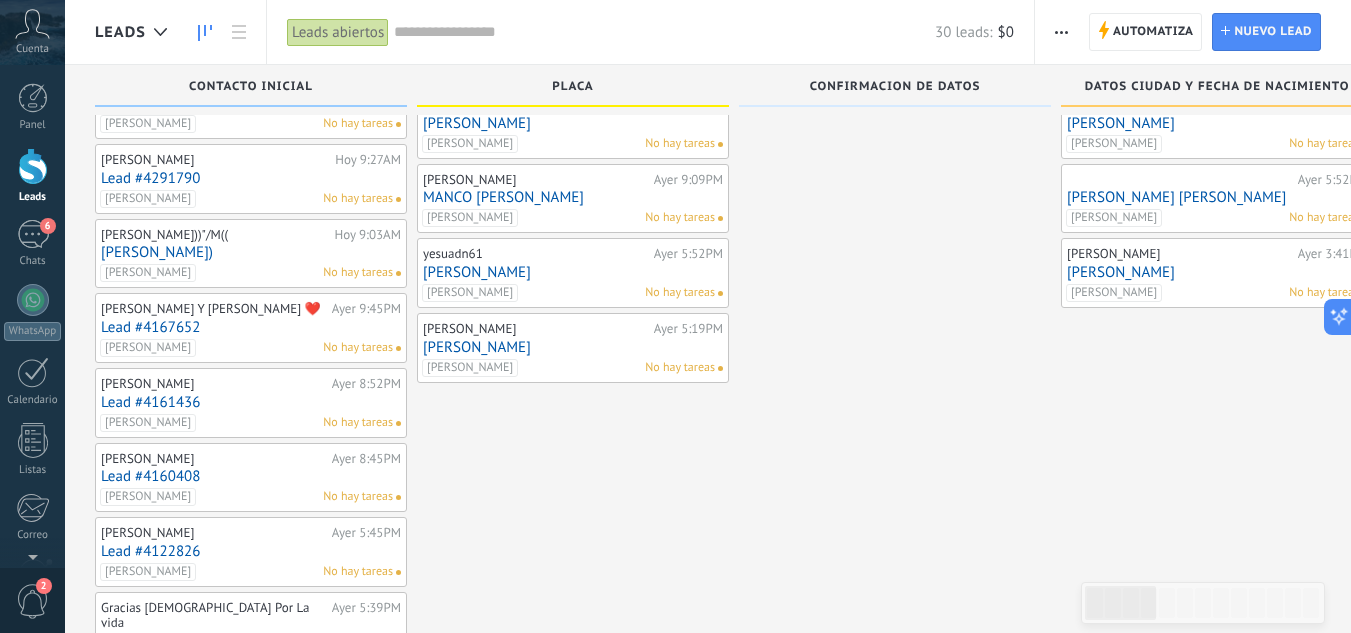 click on "Lead #4291790" at bounding box center (251, 178) 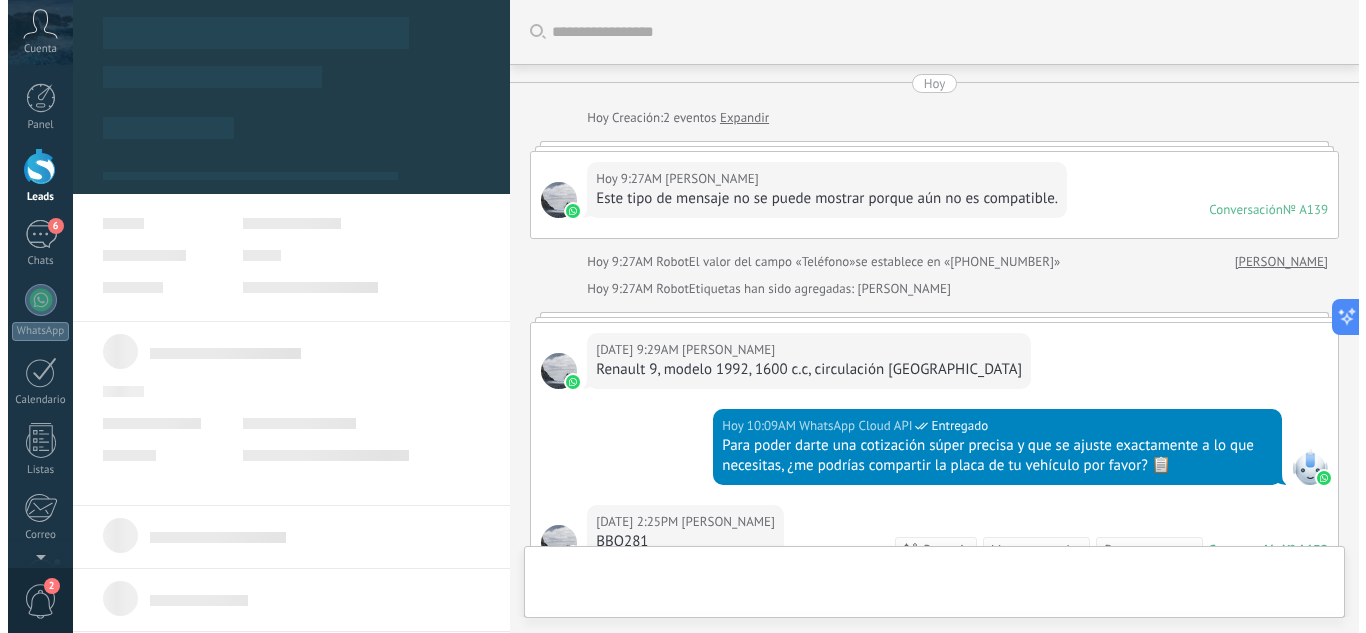 scroll, scrollTop: 0, scrollLeft: 0, axis: both 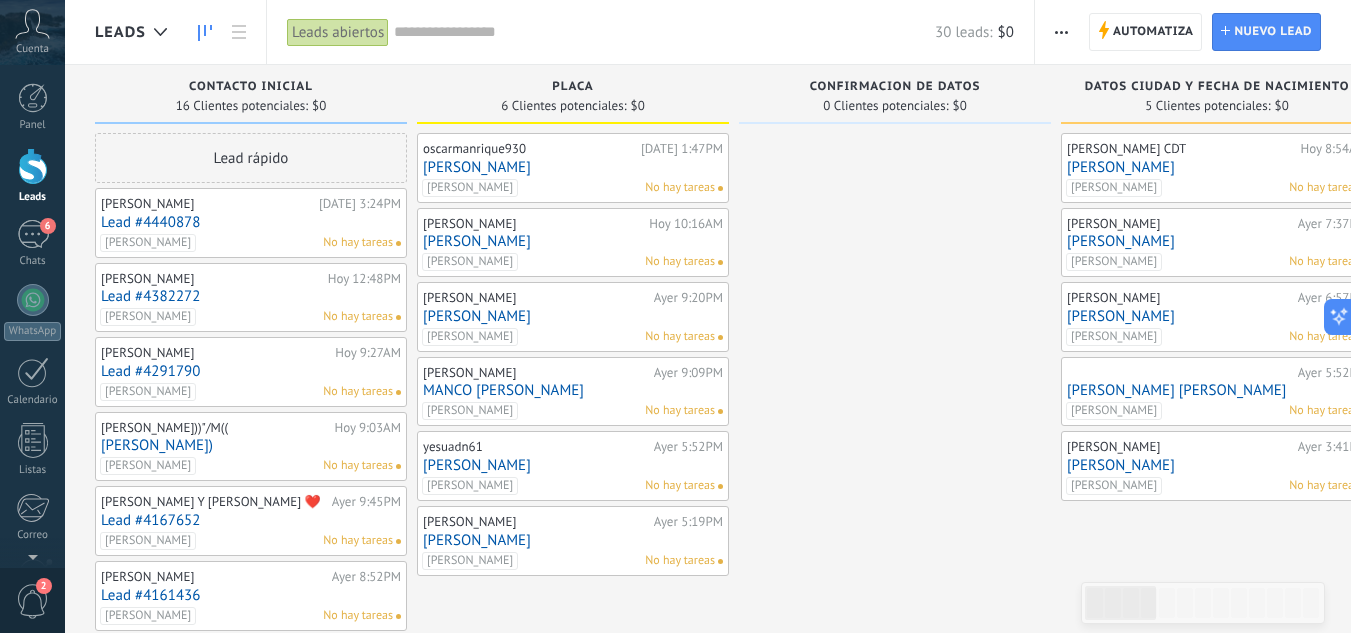 click on "Lead #4440878" at bounding box center [251, 222] 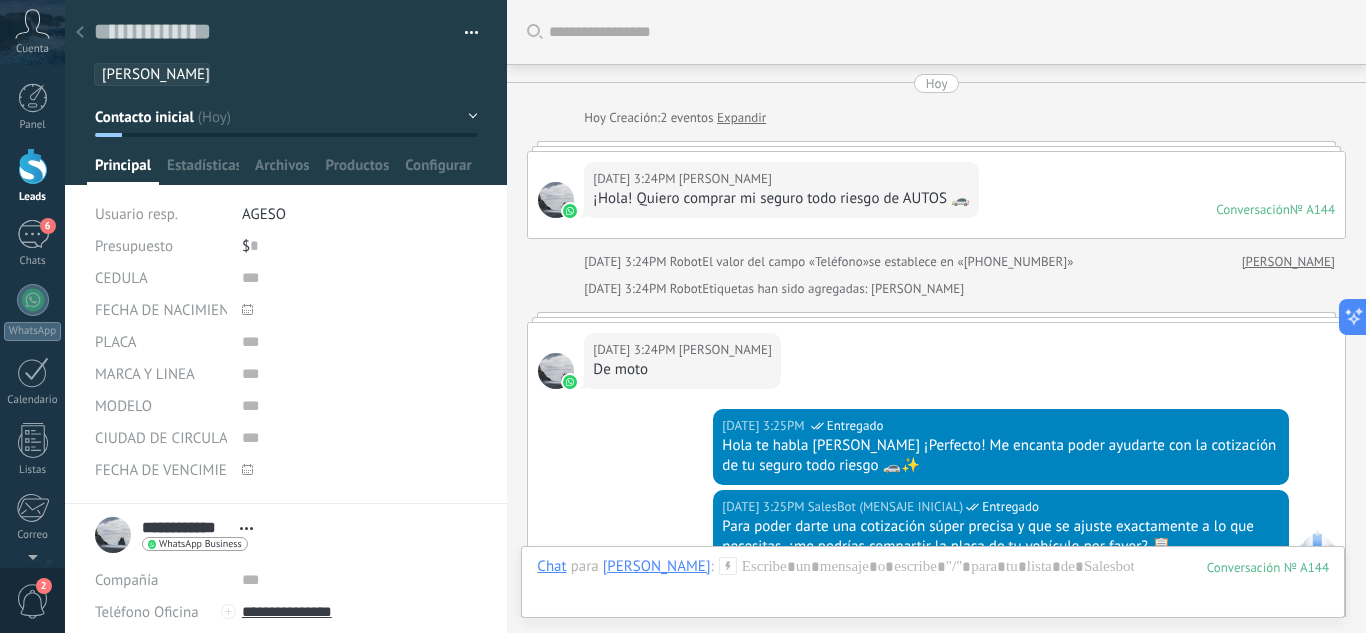 scroll, scrollTop: 30, scrollLeft: 0, axis: vertical 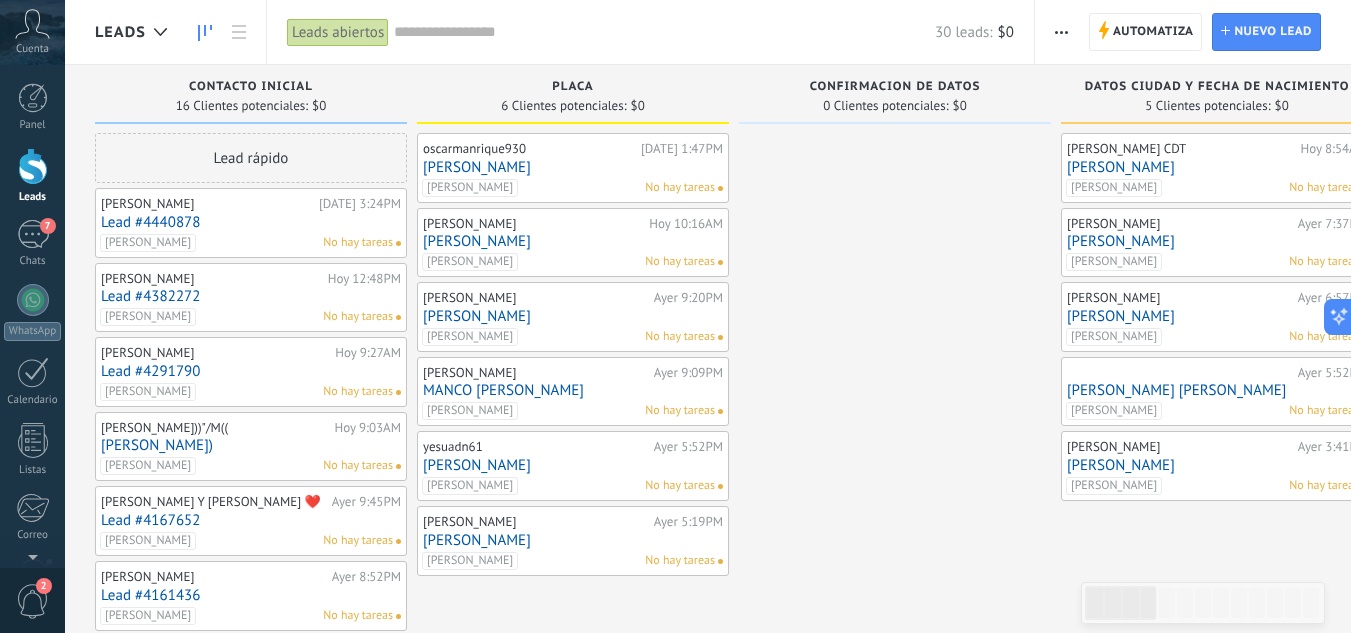 click on "[PERSON_NAME]" at bounding box center (1217, 316) 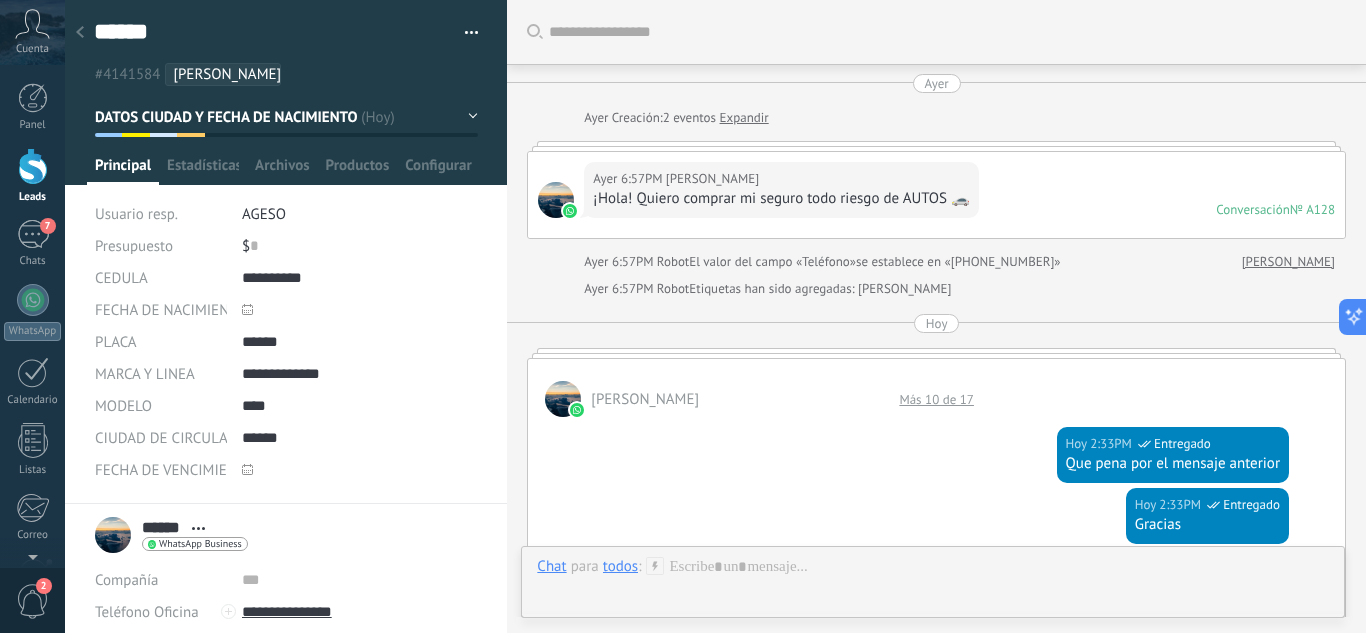 scroll, scrollTop: 30, scrollLeft: 0, axis: vertical 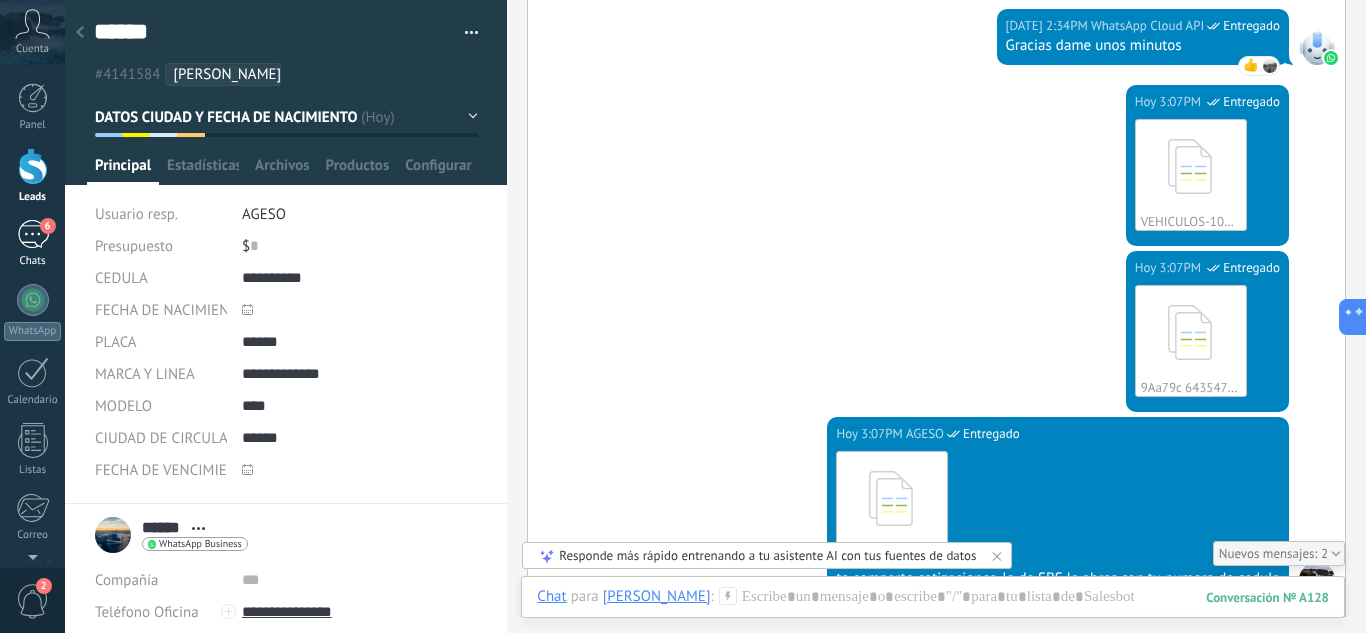 click on "Chats" at bounding box center (33, 261) 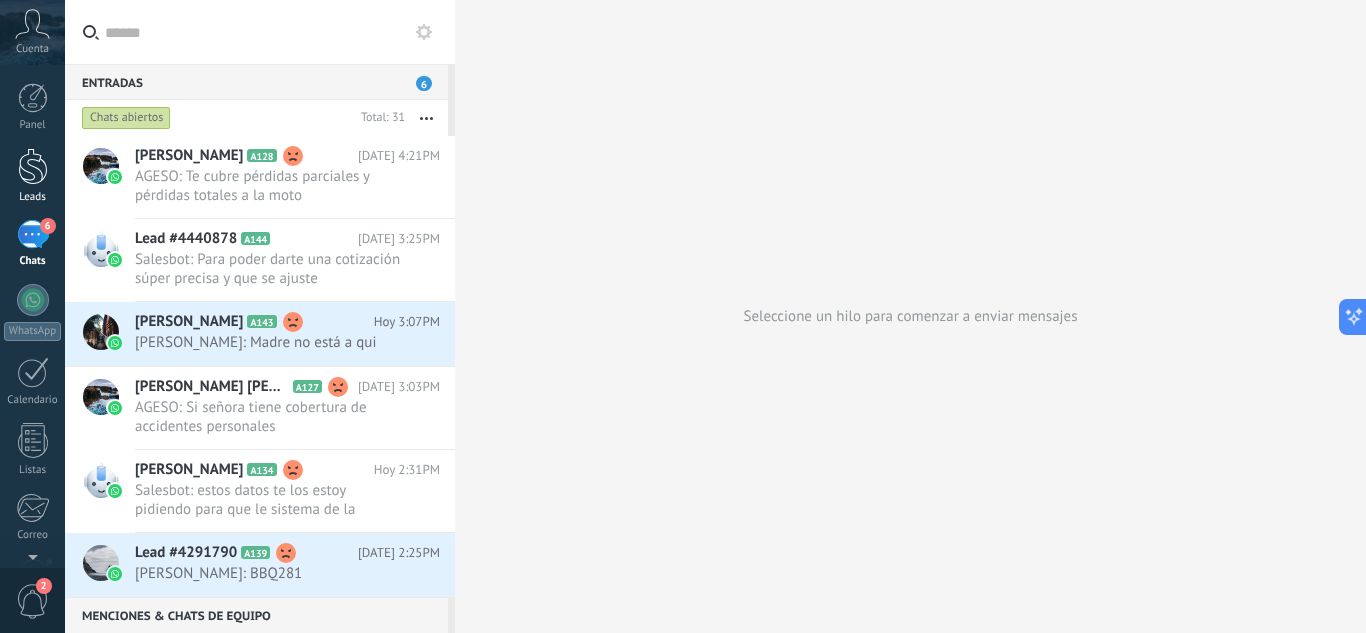 click at bounding box center (33, 166) 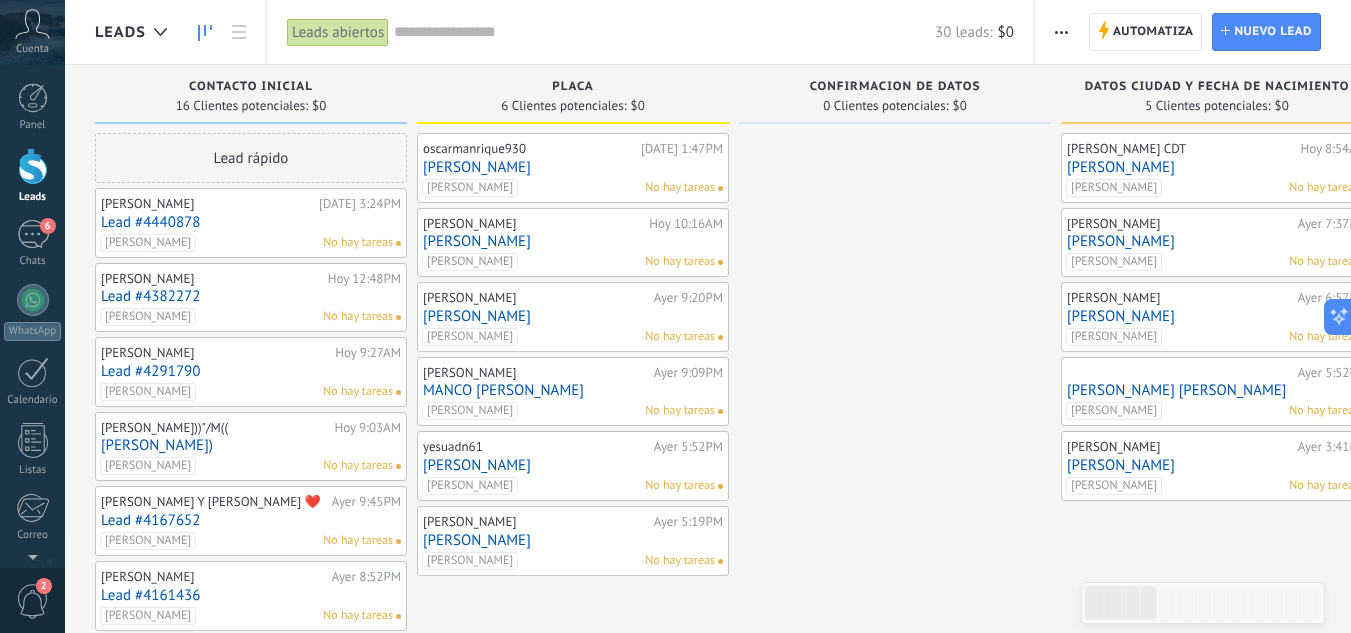 click on "[PERSON_NAME]" at bounding box center [1180, 298] 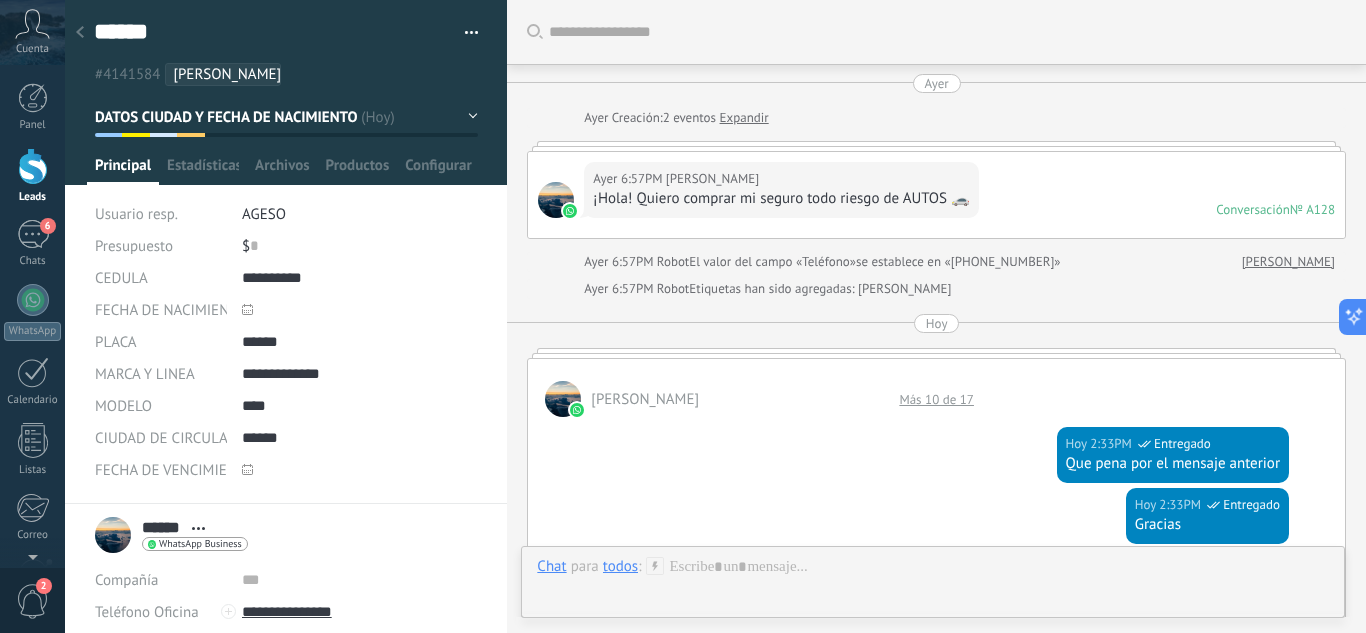 scroll, scrollTop: 1781, scrollLeft: 0, axis: vertical 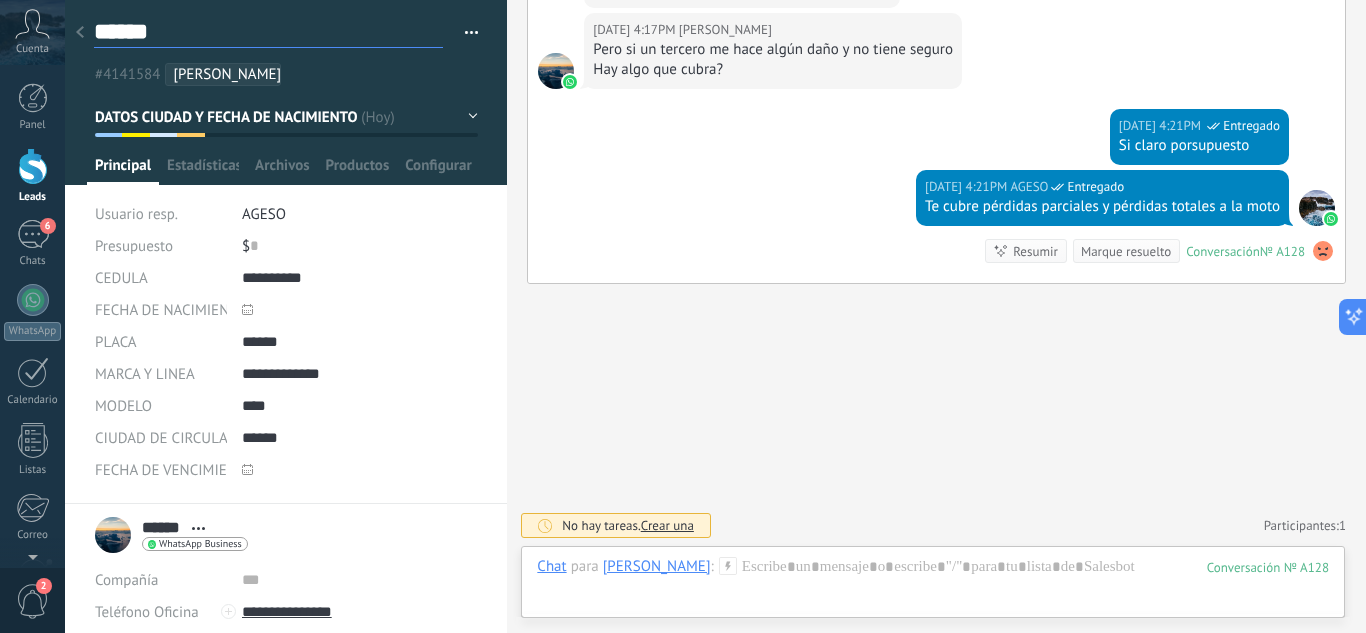 click on "******" at bounding box center (268, 32) 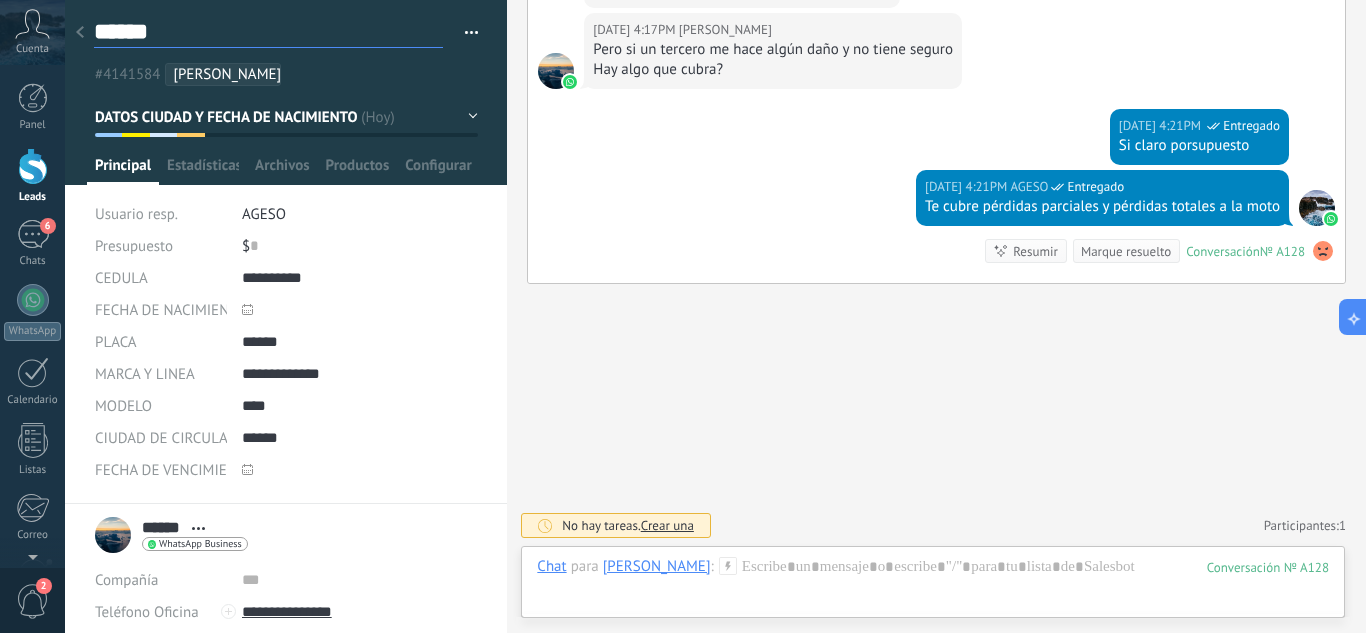 type on "******" 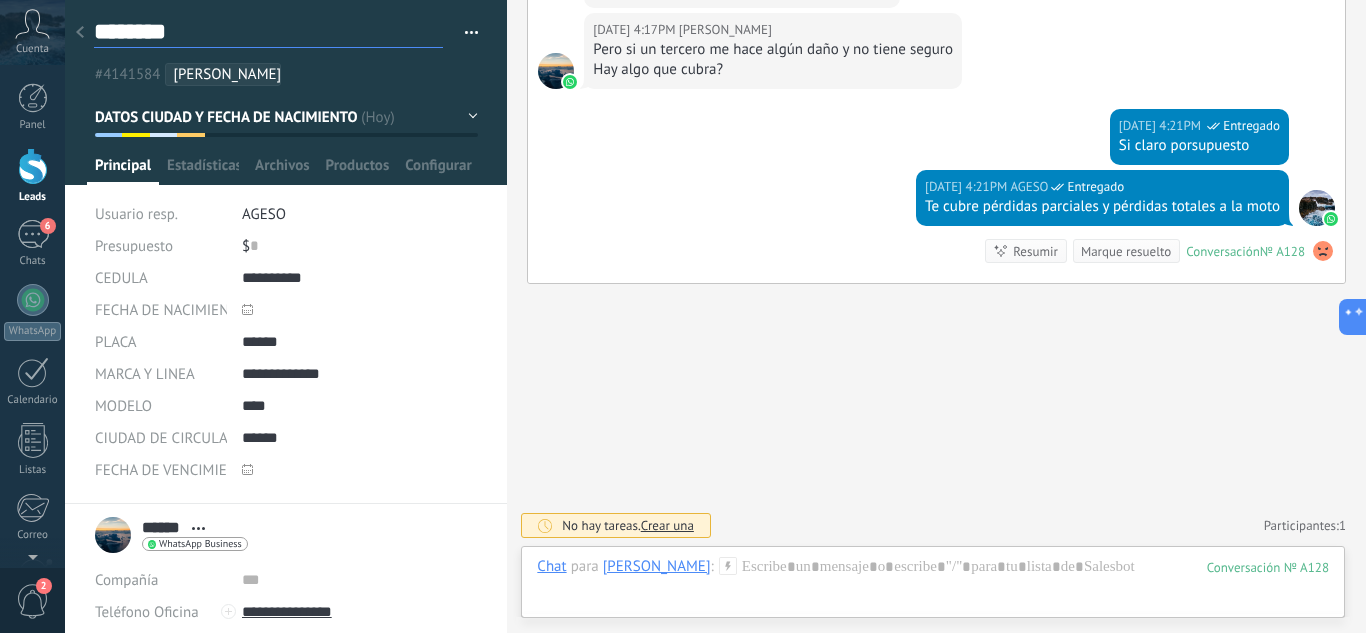 type on "*********" 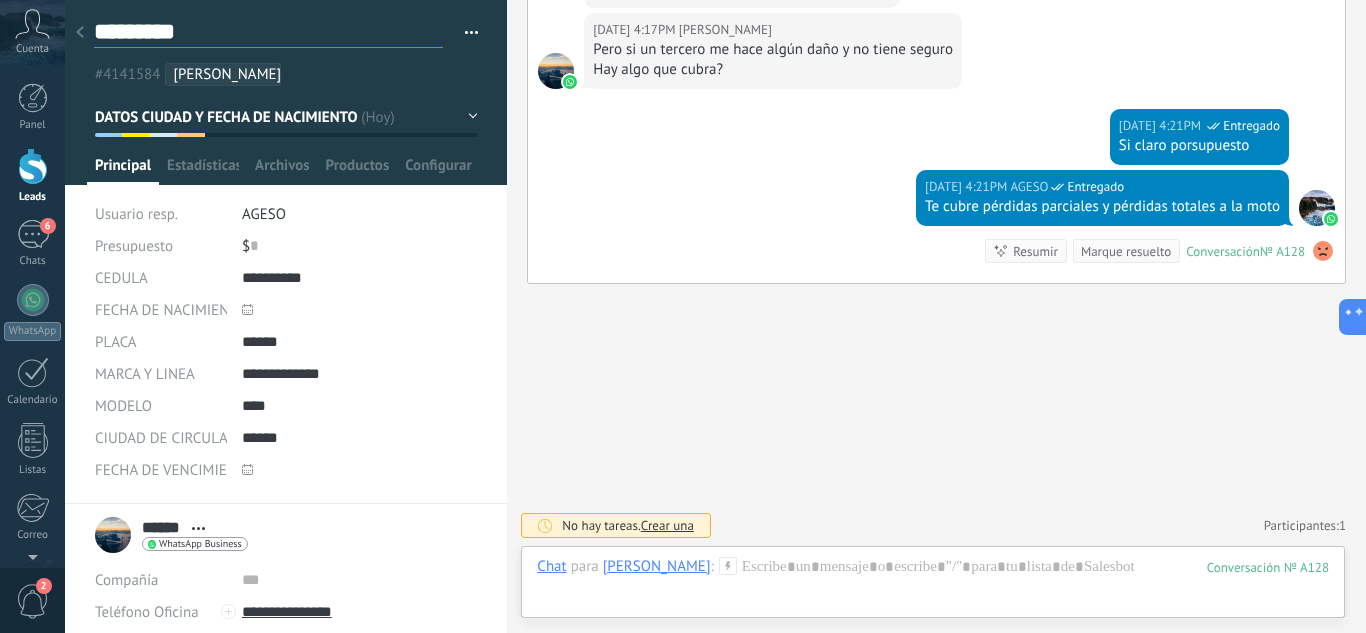 type on "**********" 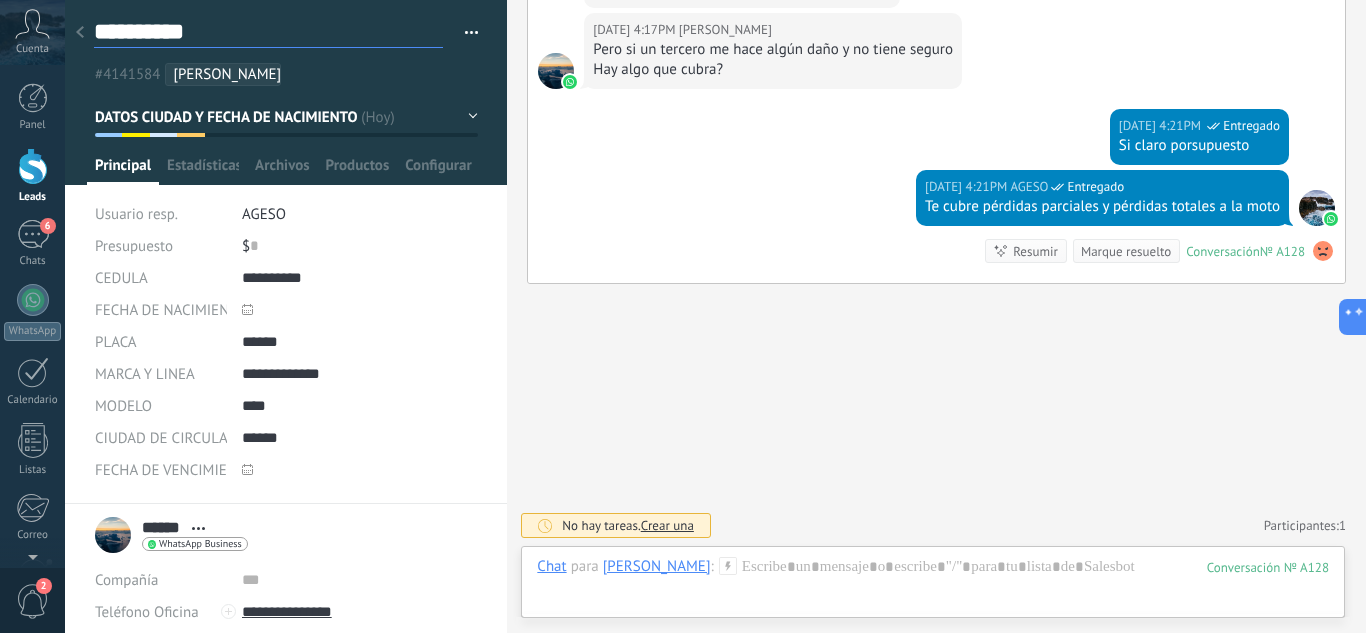 type on "**********" 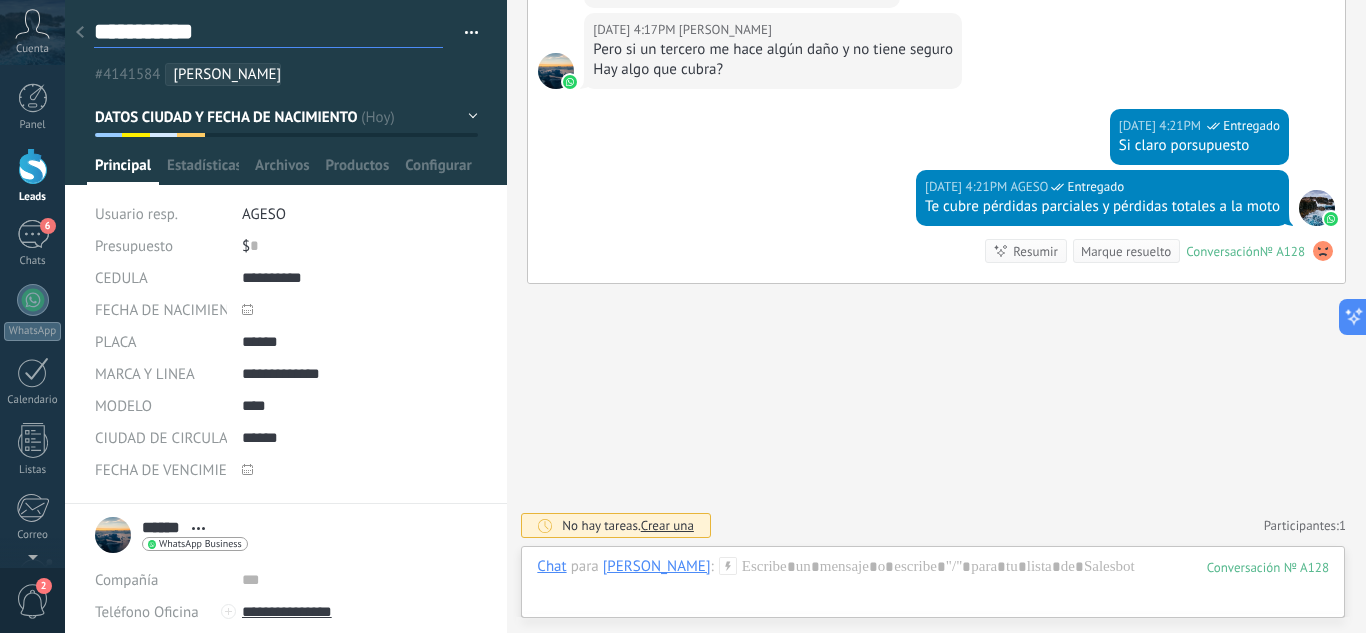 type on "**********" 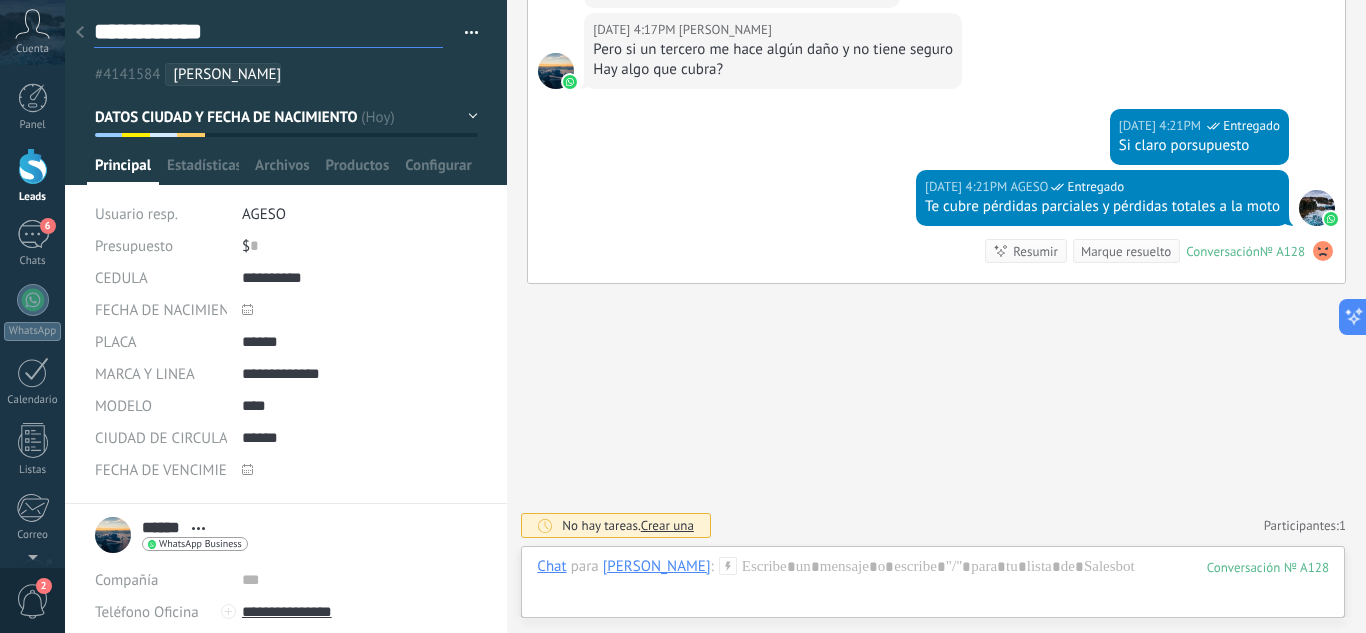 type on "**********" 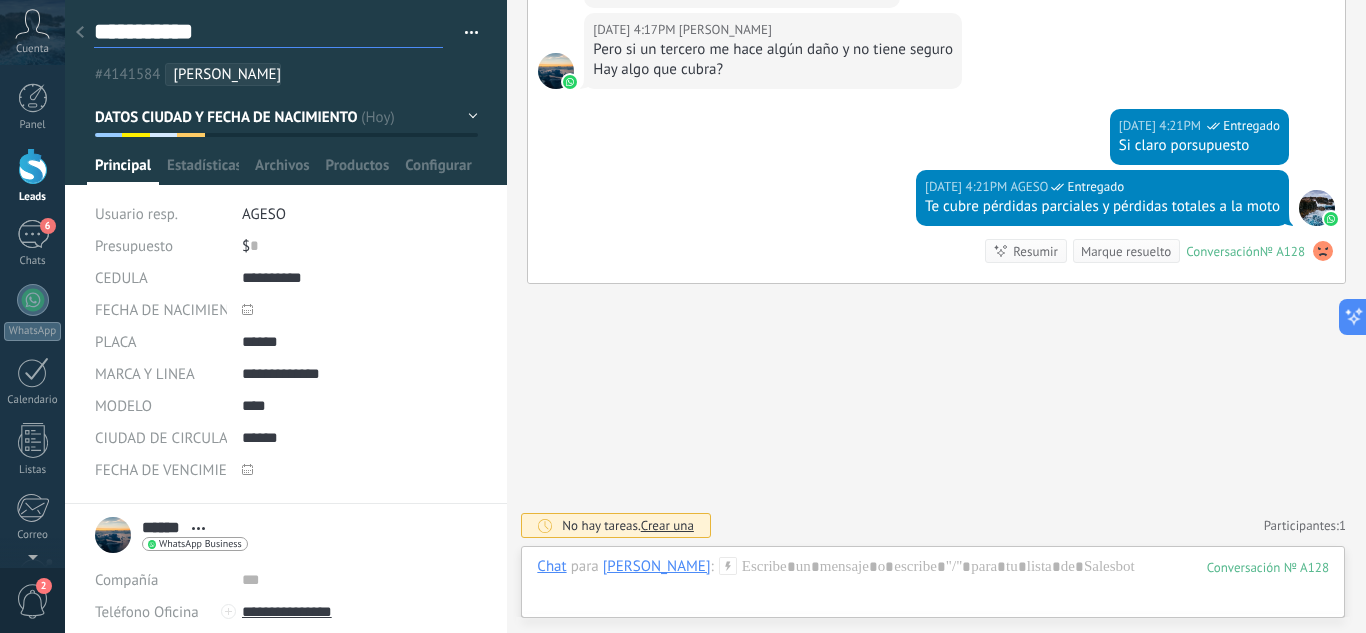 type on "**********" 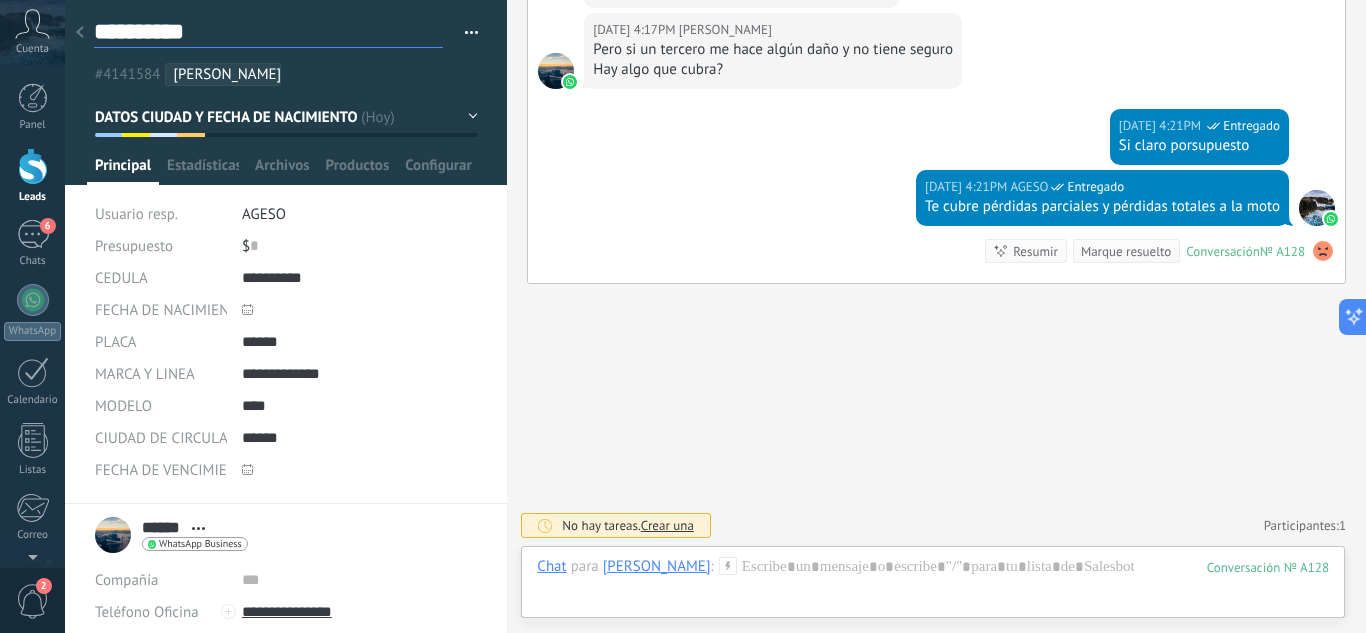 type on "*********" 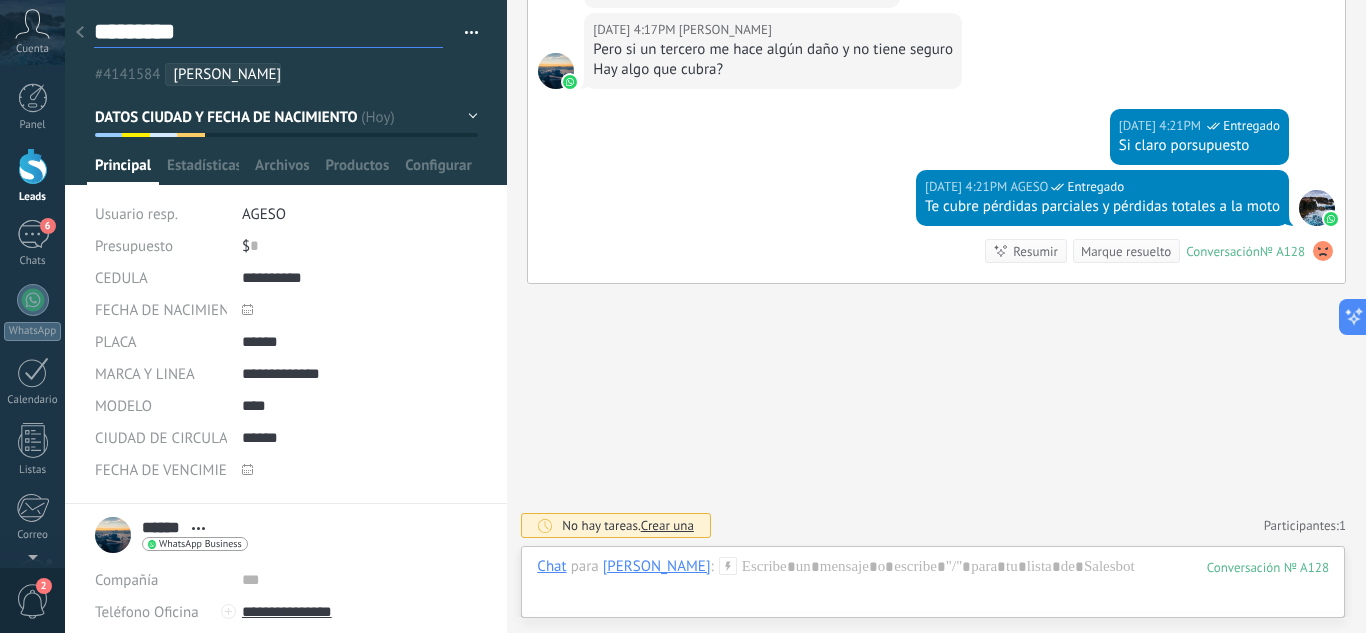 type on "********" 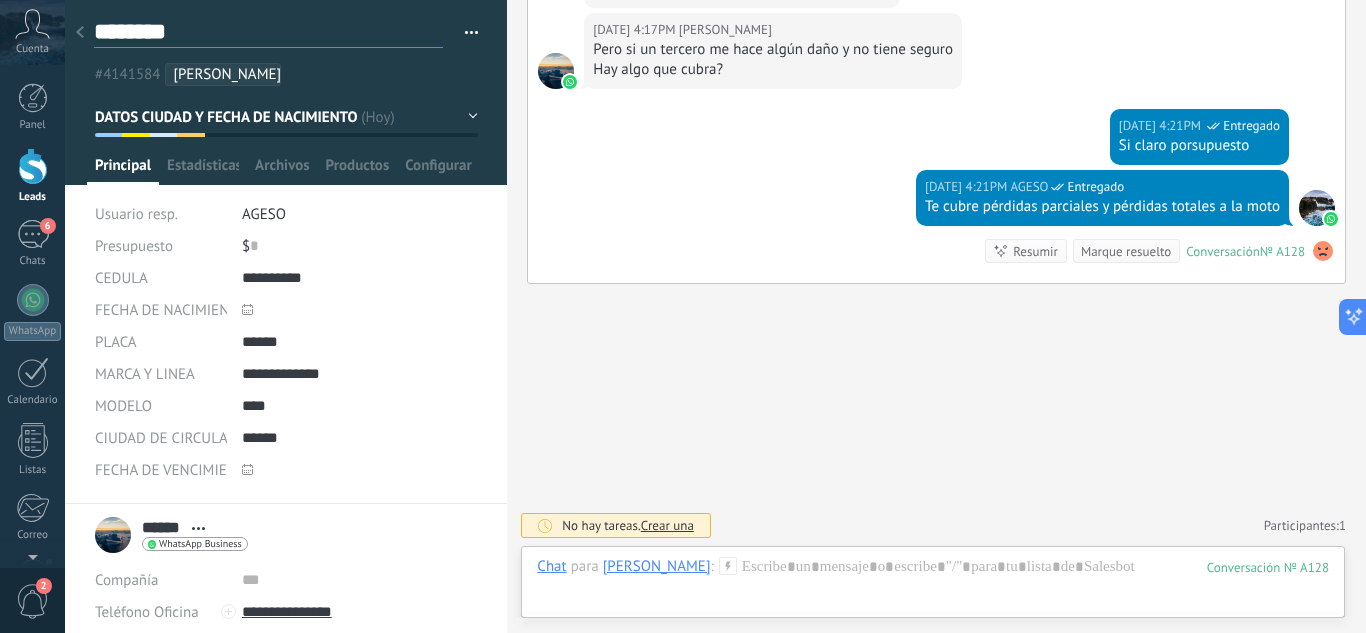 type on "******" 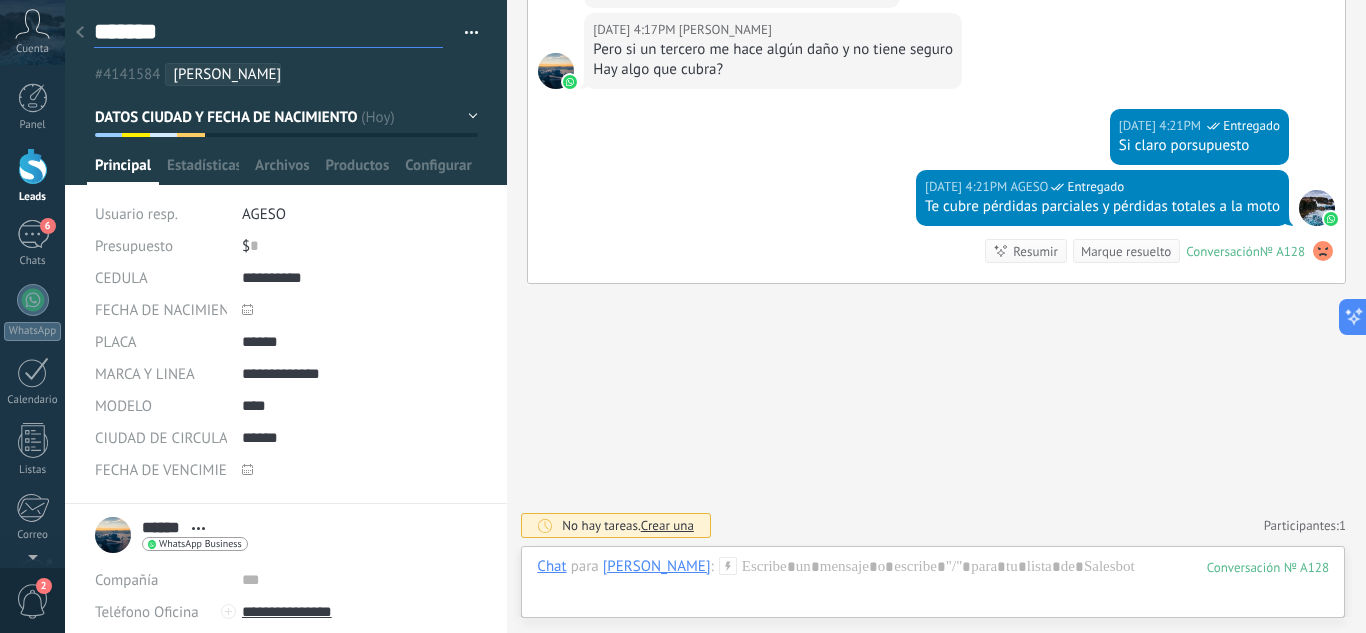 type on "********" 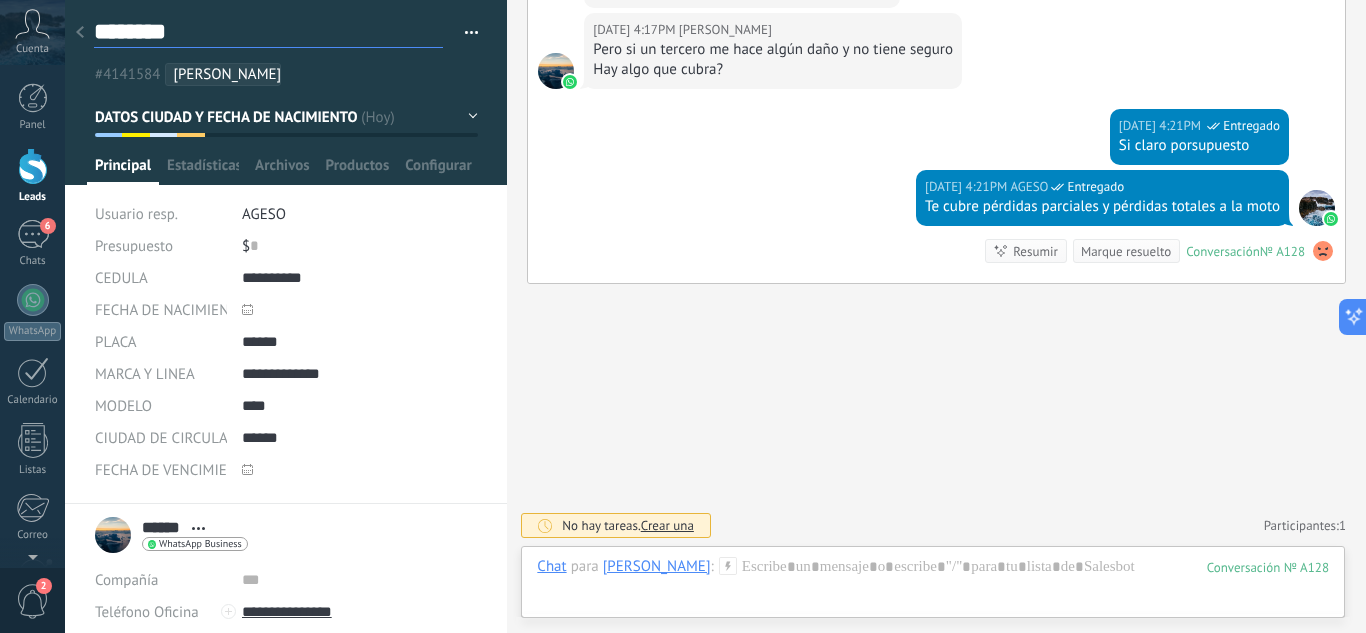 type on "*********" 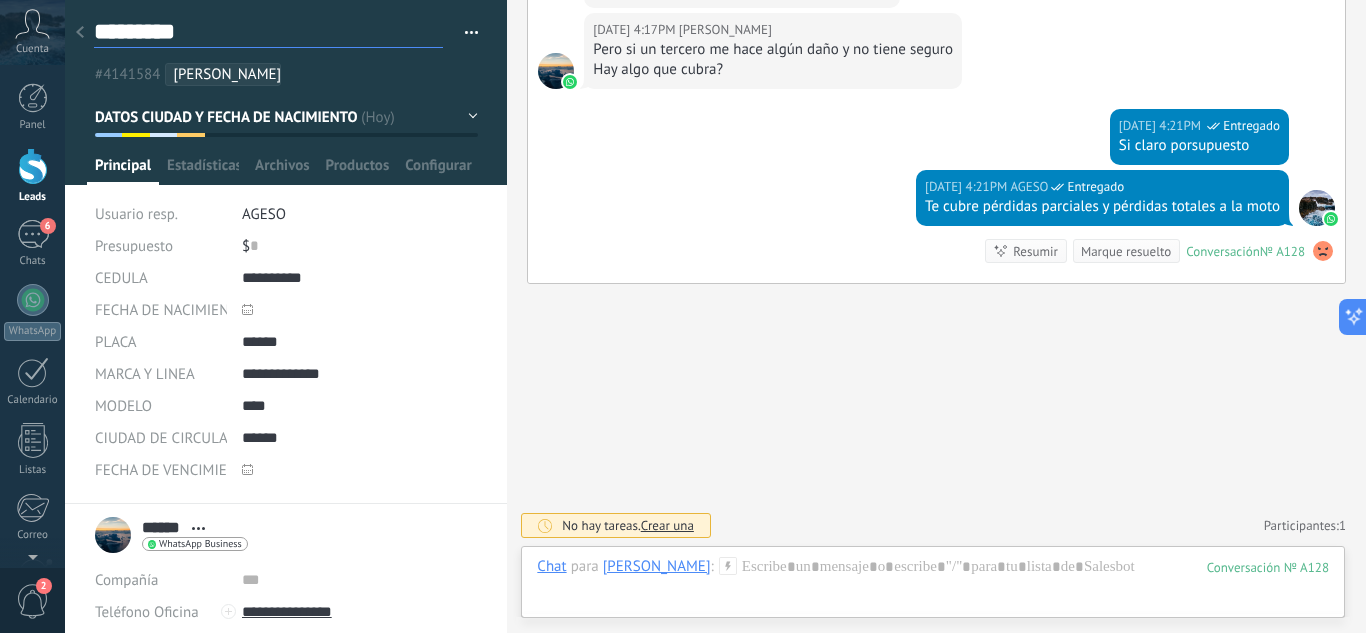 type on "**********" 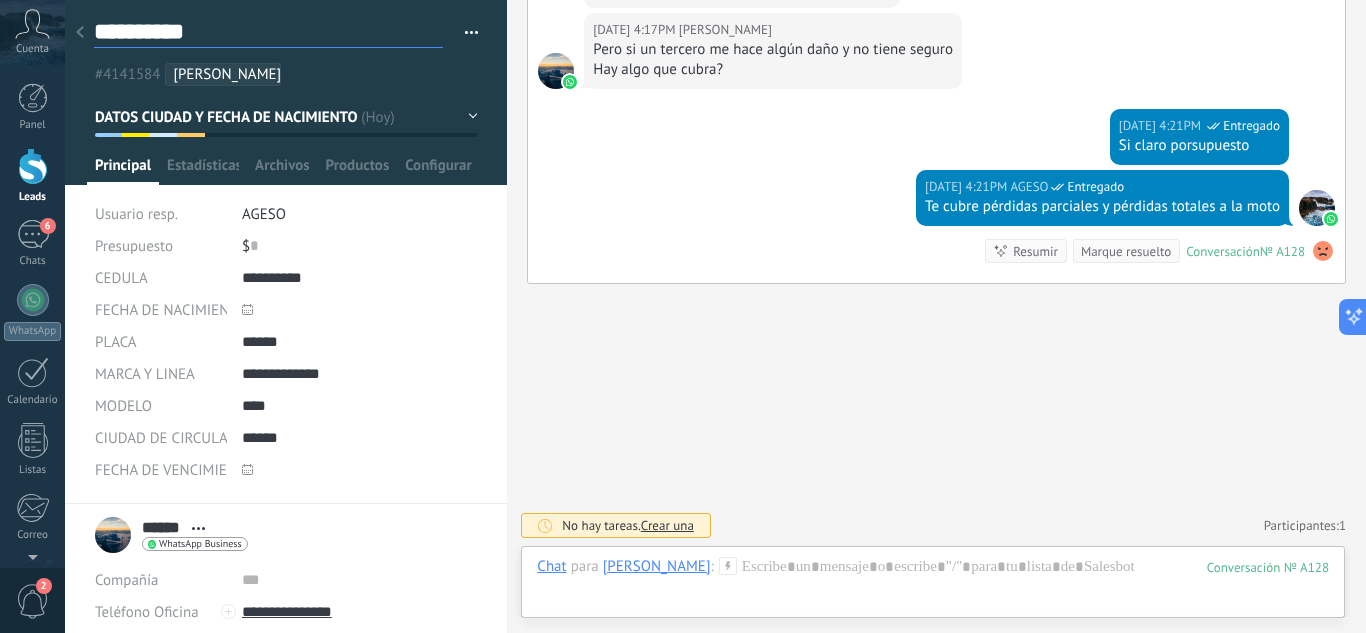 type on "**********" 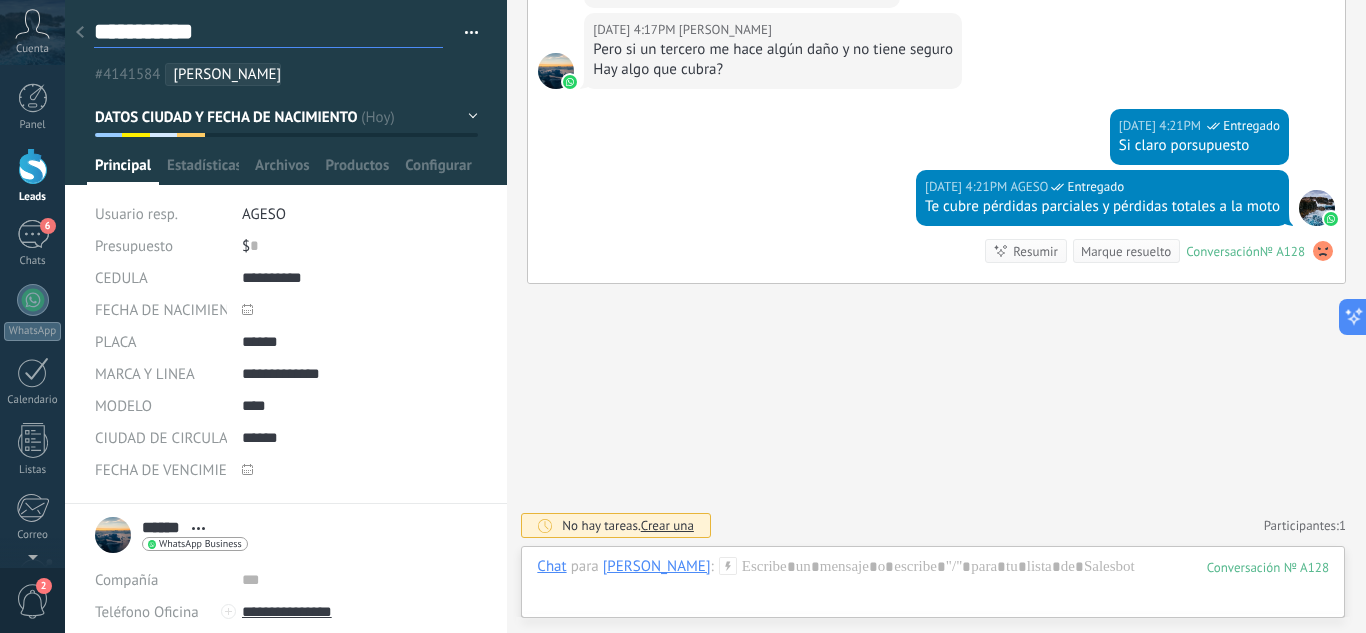 type on "**********" 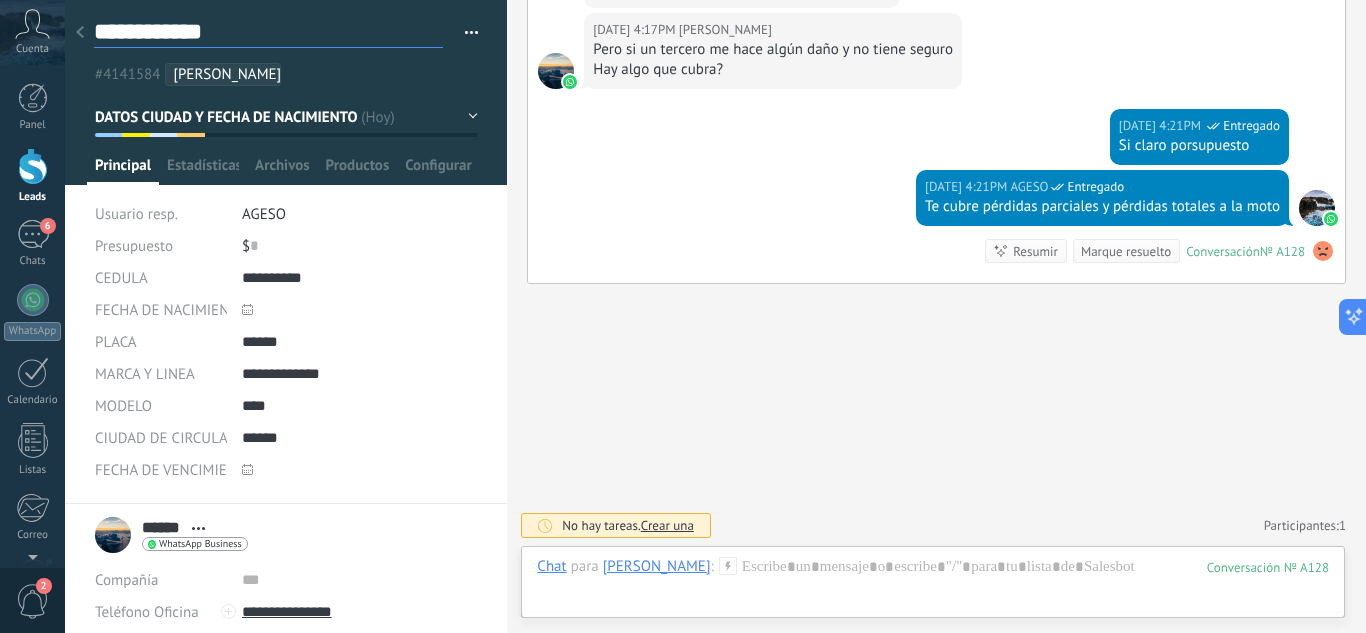 scroll, scrollTop: 30, scrollLeft: 0, axis: vertical 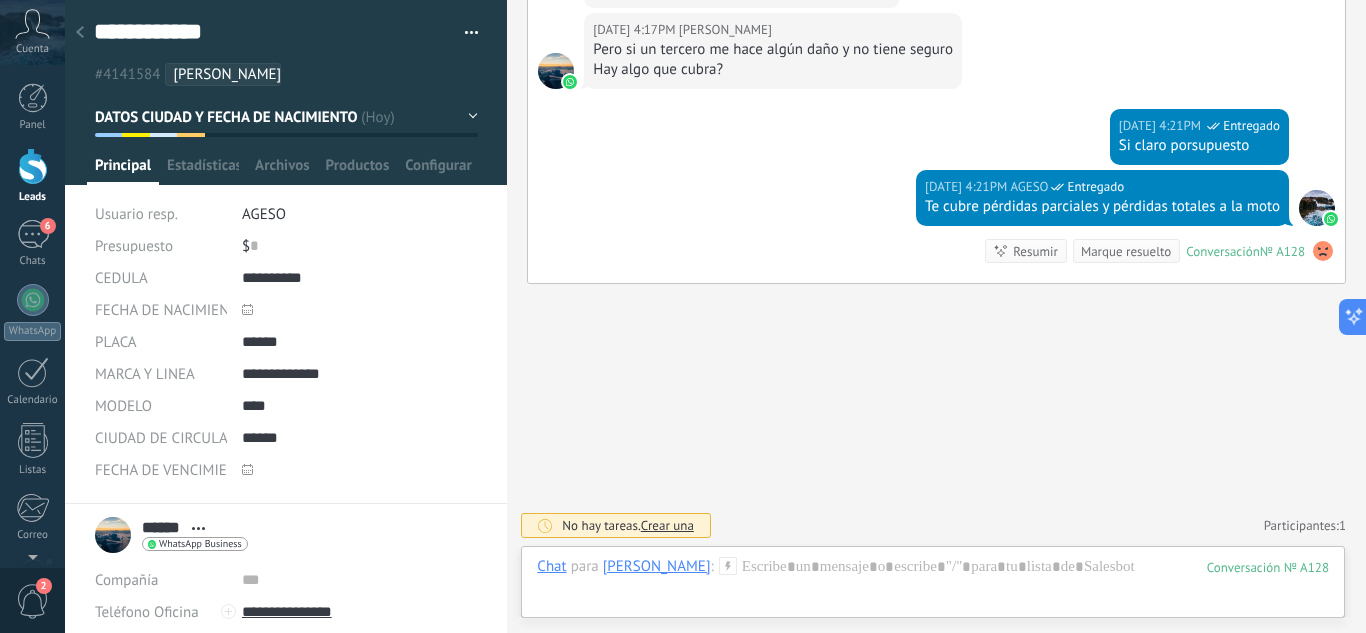 click on "Buscar Carga más [DATE] [DATE] Creación:  2  eventos   Expandir [DATE] 6:57PM [PERSON_NAME]  ¡Hola! Quiero comprar mi seguro todo riesgo de AUTOS  🚗 Conversación  № A128 Conversación № A128 [DATE] 6:57PM Robot  El valor del campo «Teléfono»  se establece en «[PHONE_NUMBER]» [PERSON_NAME][DATE] 6:57PM Robot  Etiquetas han sido agregadas: [PERSON_NAME] [DATE][PERSON_NAME]  Más 10 de 17 [DATE] 2:33PM WhatsApp Cloud API  Entregado Que pena por el mensaje anterior [DATE] 2:33PM WhatsApp Cloud API  Entregado Gracias [DATE] 2:34PM WhatsApp Cloud API  Entregado Y tu fecha de nacimiento [DATE] 2:34PM WhatsApp Cloud API  Entregado estos  datos te los estoy pidiendo para que le sistema de la aseguradora nos calcule los descuentos por No reclamaciones y la tarifa correcta 👍 [PERSON_NAME][DATE] 2:34PM [PERSON_NAME][DATE] 2:34PM WhatsApp Cloud API  Y tu fecha de nacimiento 04,09,99 [DATE] 2:34PM WhatsApp Cloud API  Entregado Gracias dame unos minutos 👍 [PERSON_NAME][DATE] 3:07PM [PERSON_NAME] VEHICULOS-1014307919-NLD68G.pdf Descargar [DATE] 3:07PM [DATE]" at bounding box center [936, -574] 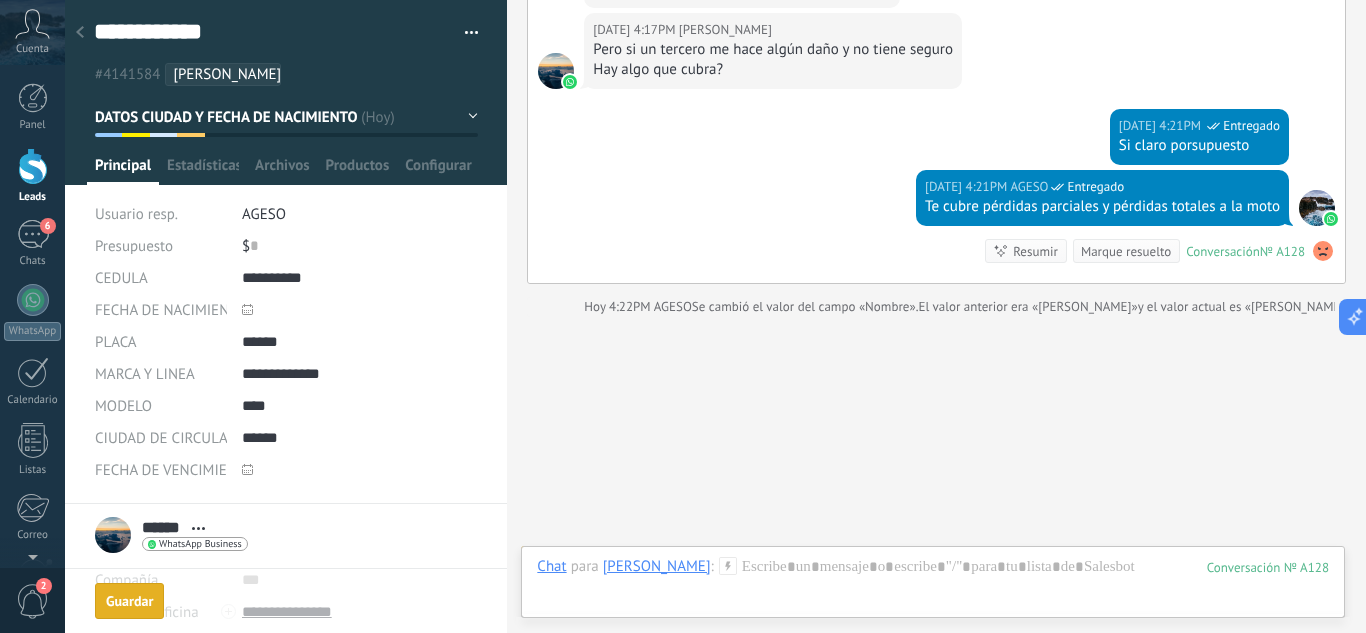scroll, scrollTop: 30, scrollLeft: 0, axis: vertical 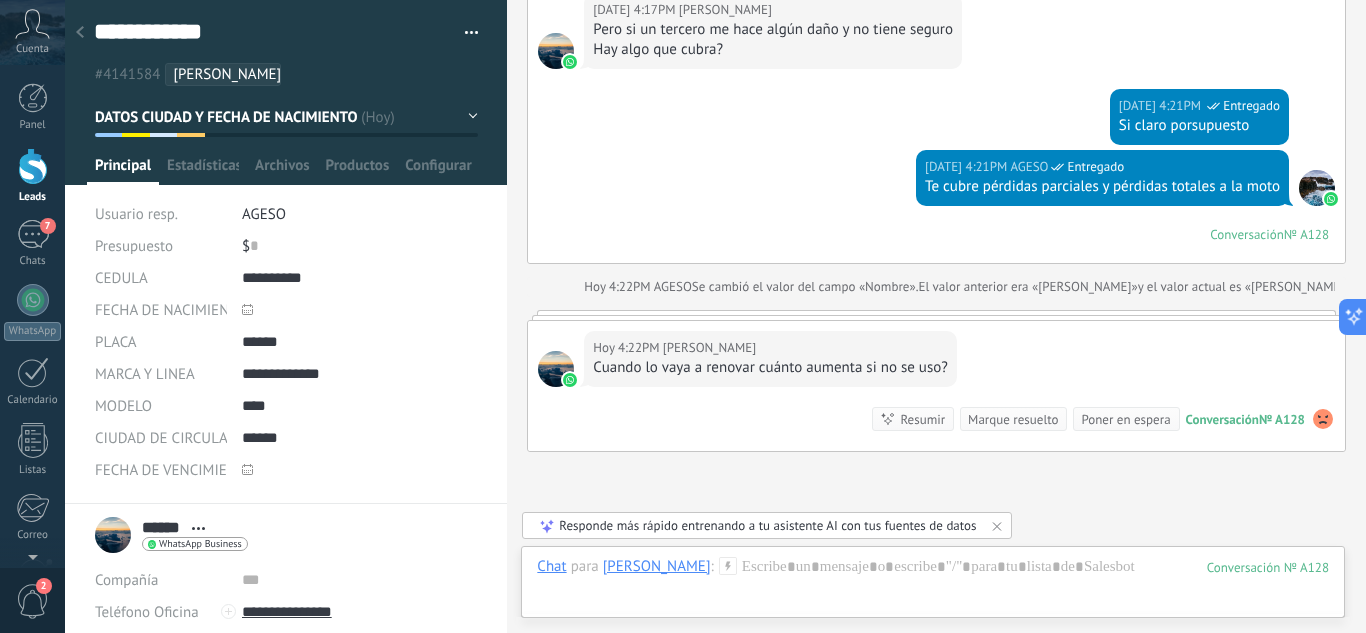 click at bounding box center [33, 166] 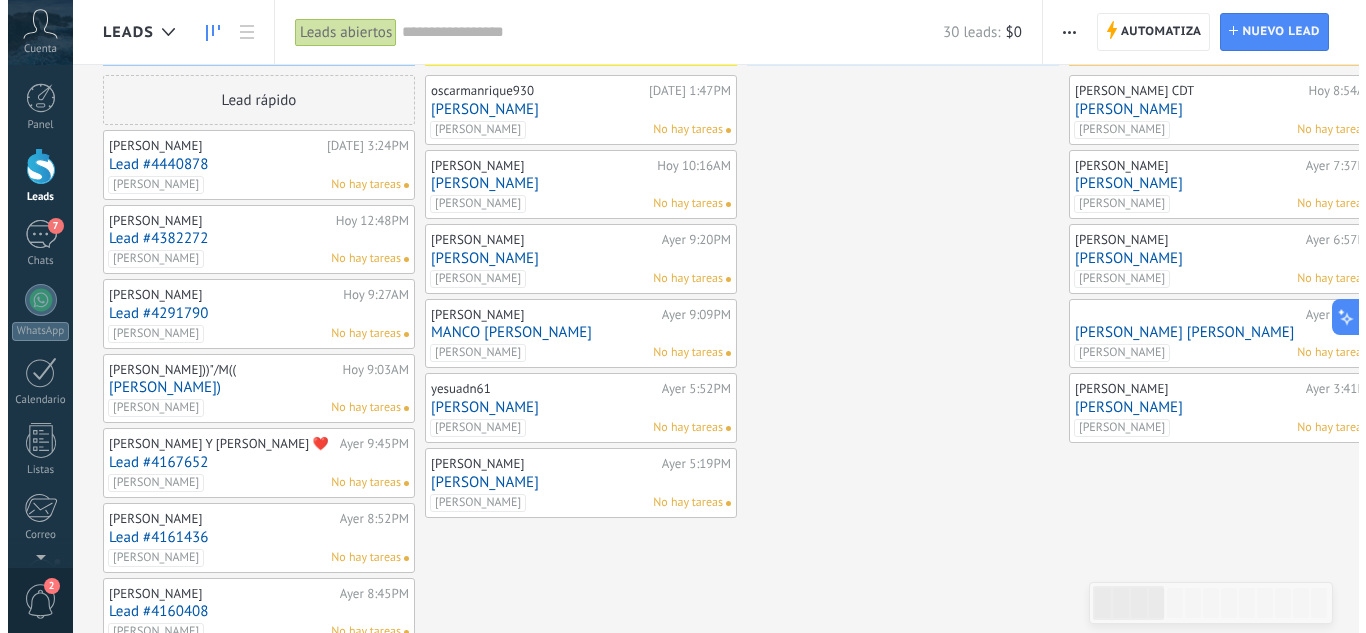 scroll, scrollTop: 0, scrollLeft: 0, axis: both 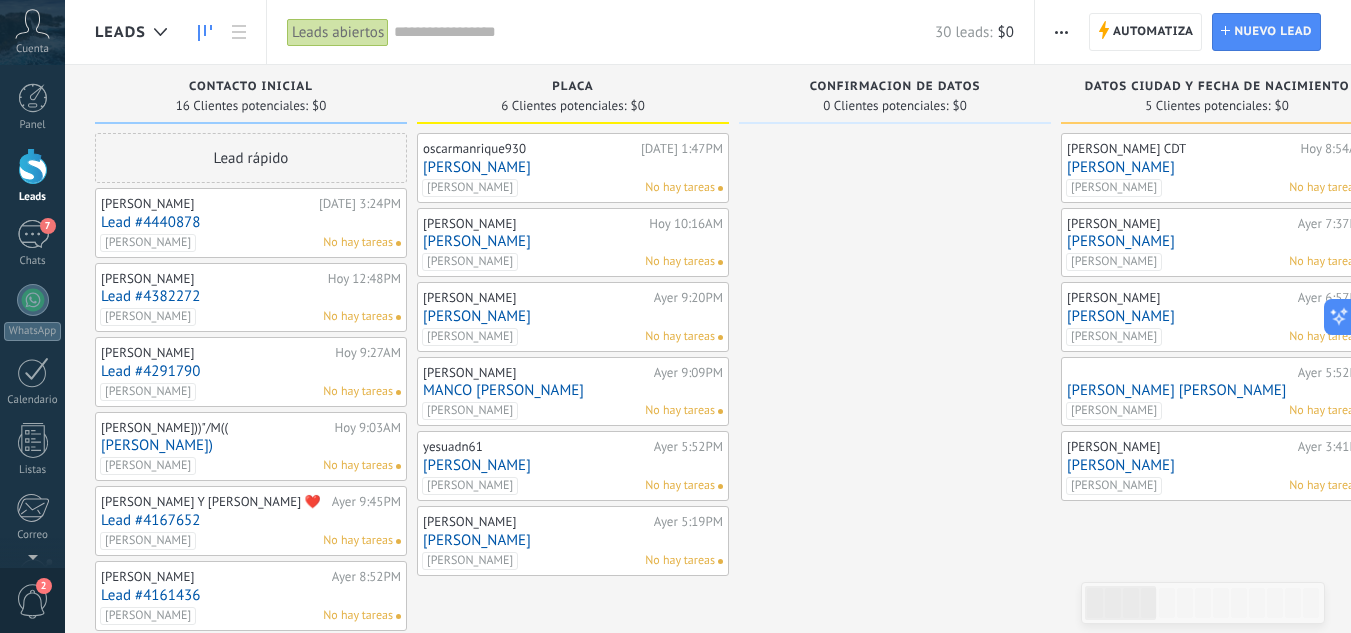 click on "Lead #4440878" at bounding box center [251, 222] 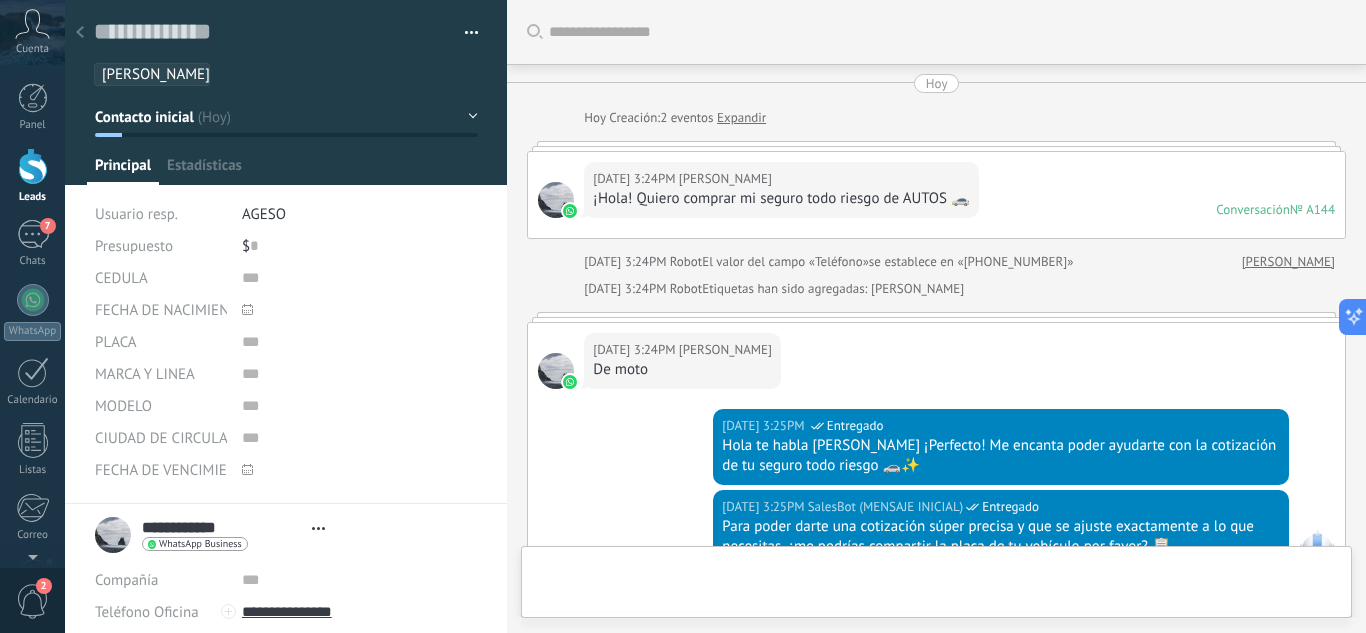 type on "**********" 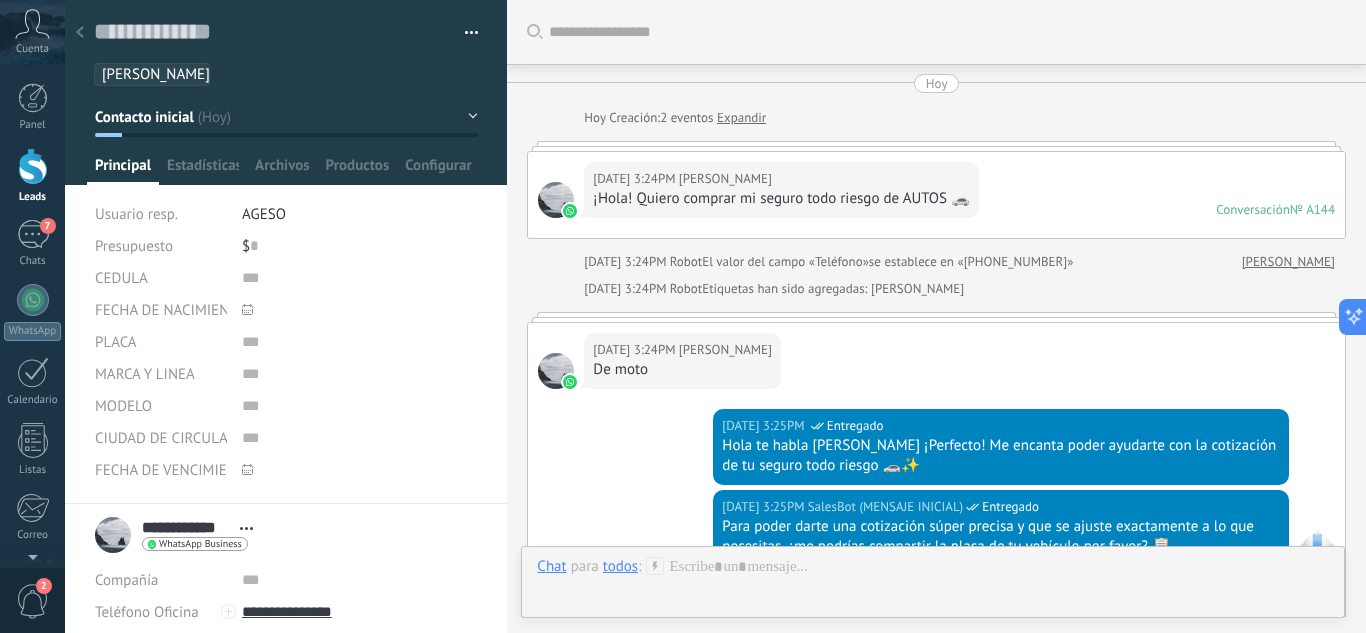 scroll, scrollTop: 30, scrollLeft: 0, axis: vertical 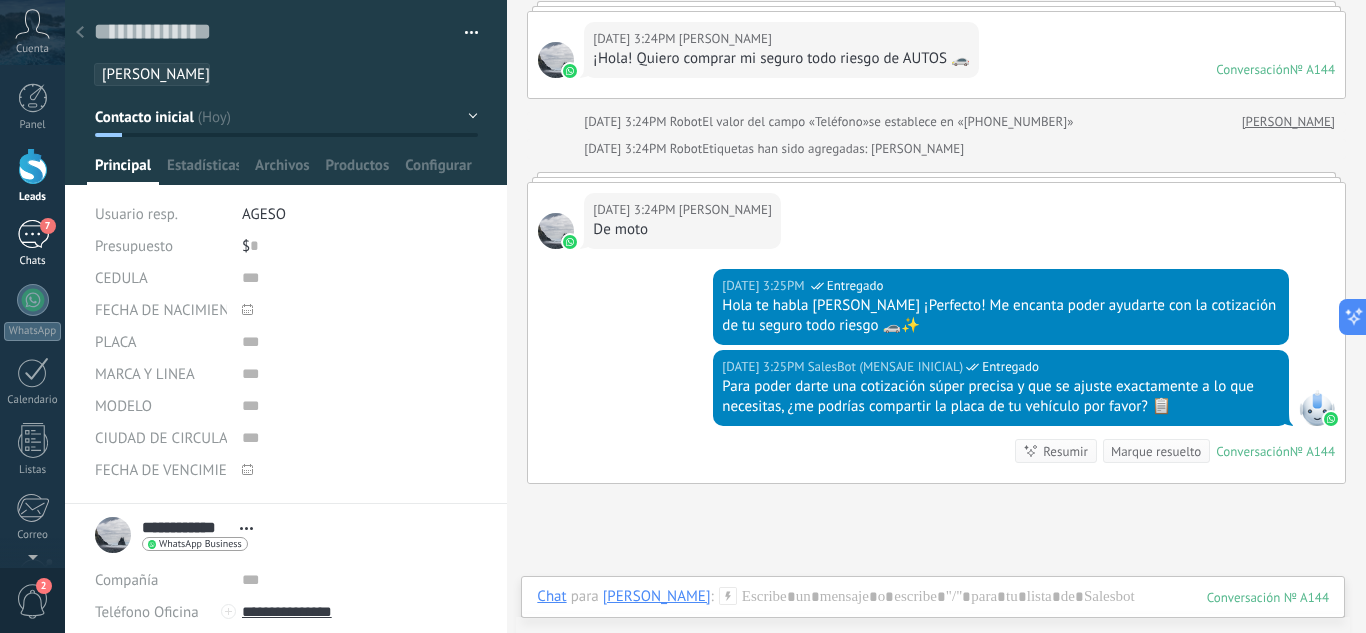 click on "7" at bounding box center [33, 234] 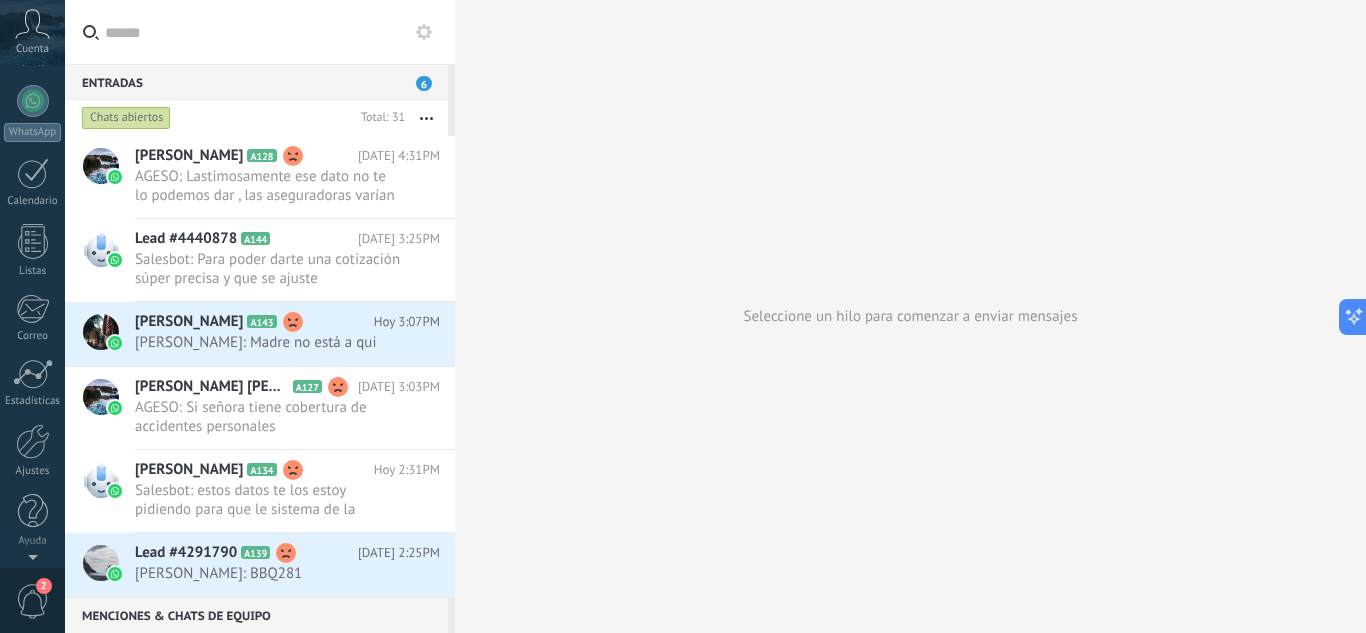 scroll, scrollTop: 0, scrollLeft: 0, axis: both 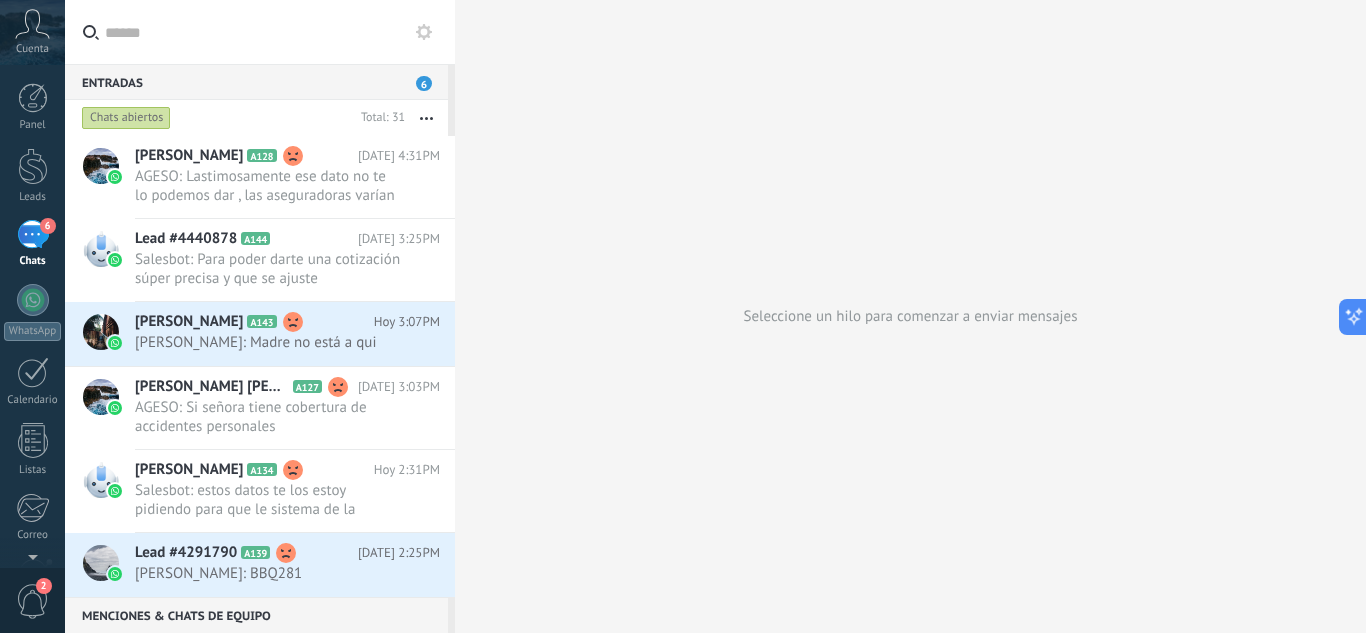 click on "Cuenta" at bounding box center [32, 32] 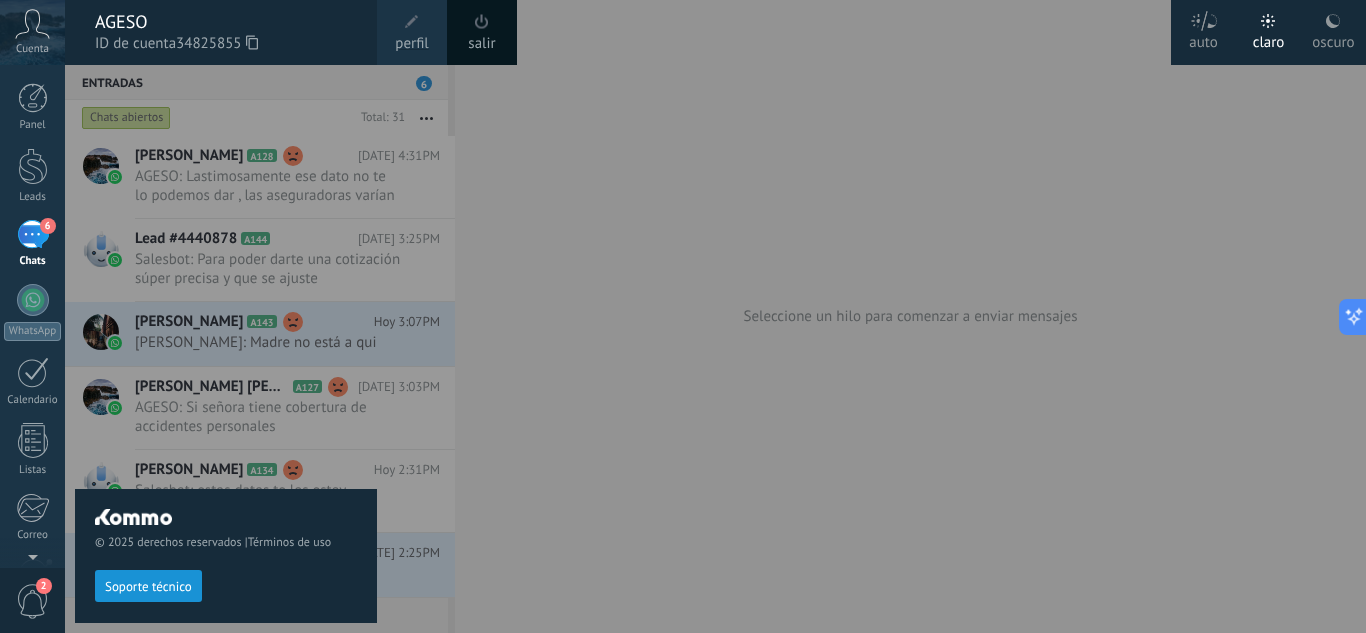 click at bounding box center [748, 316] 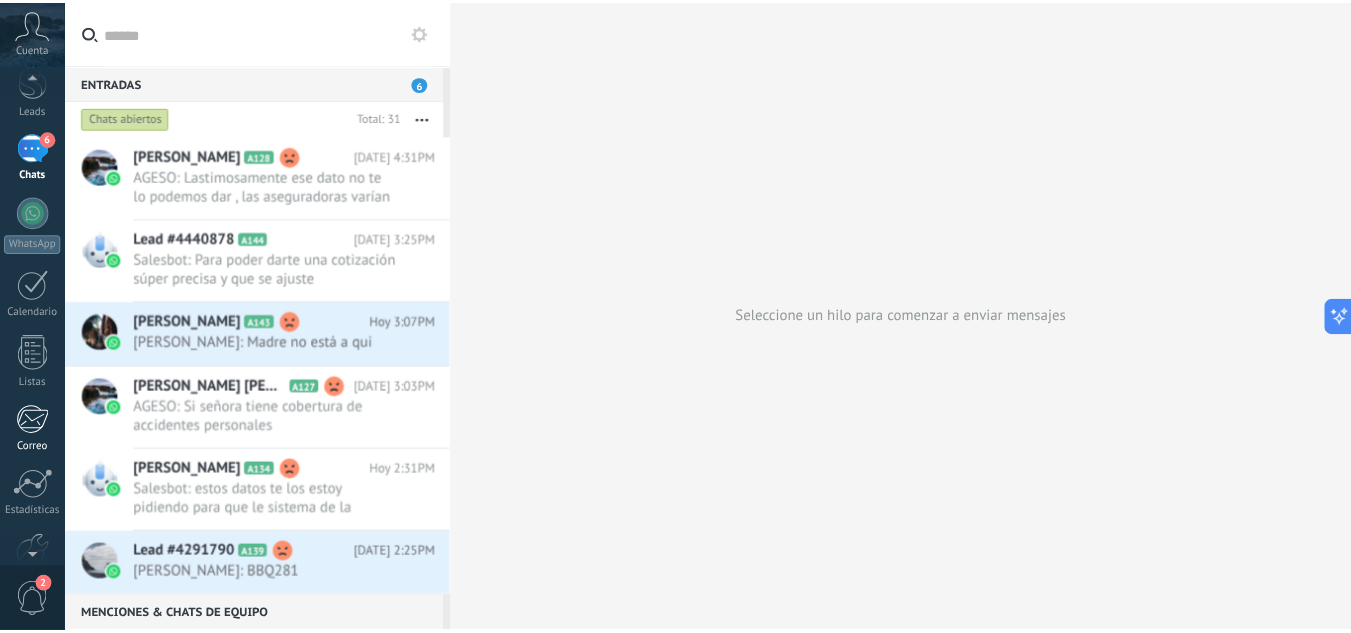 scroll, scrollTop: 199, scrollLeft: 0, axis: vertical 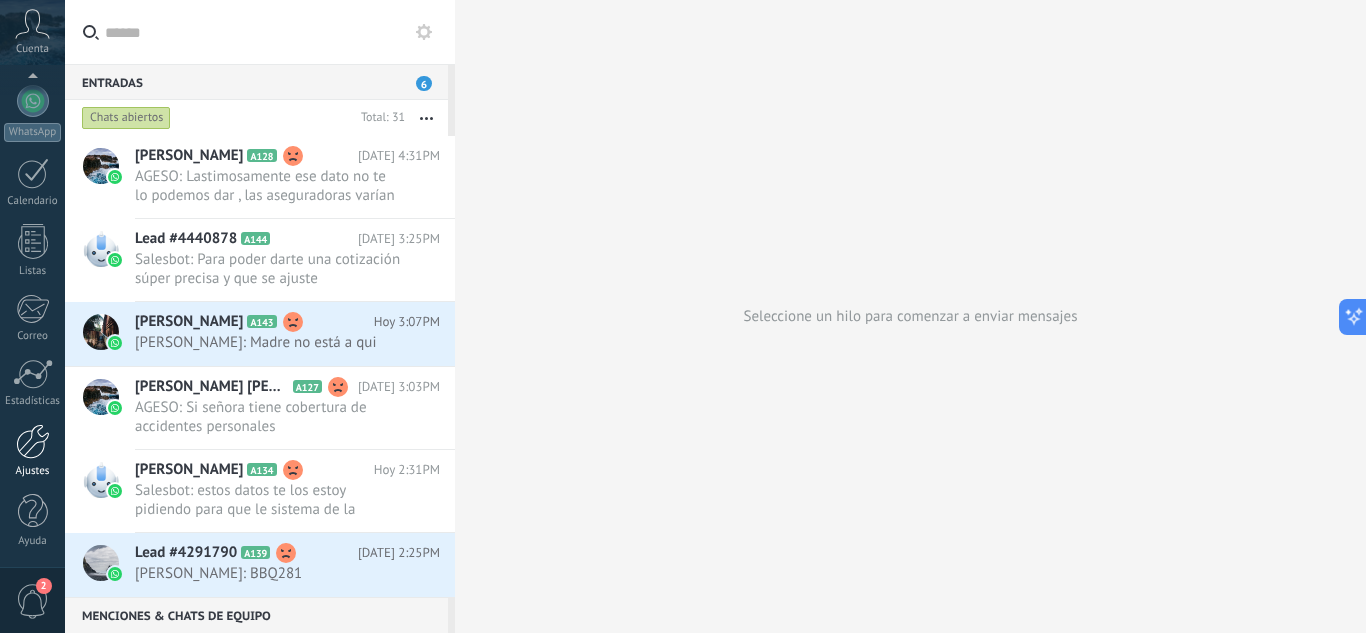 click at bounding box center (33, 441) 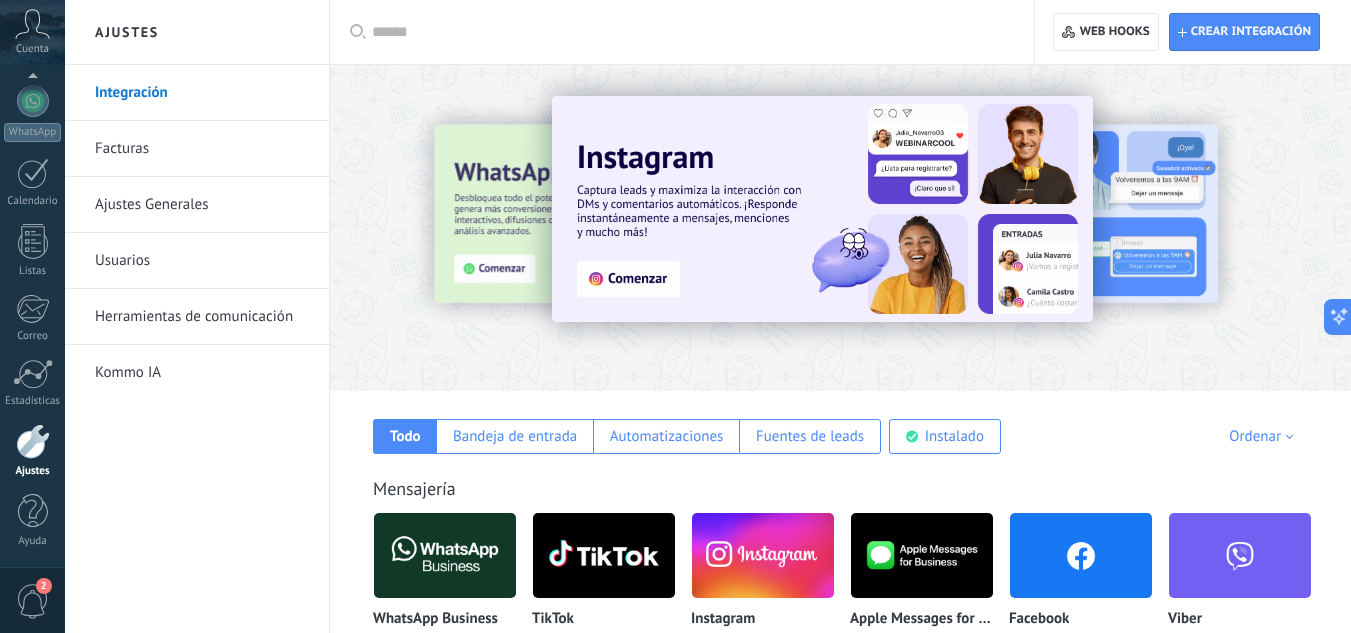 click on "Herramientas de comunicación" at bounding box center [202, 317] 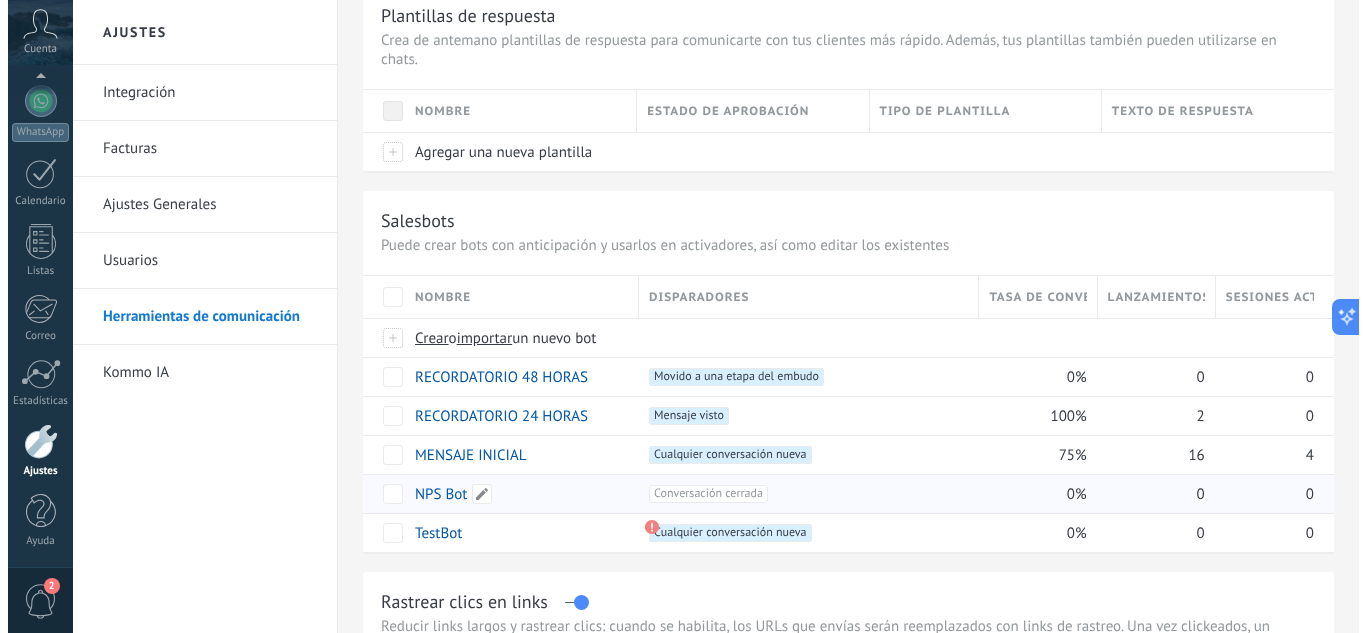 scroll, scrollTop: 100, scrollLeft: 0, axis: vertical 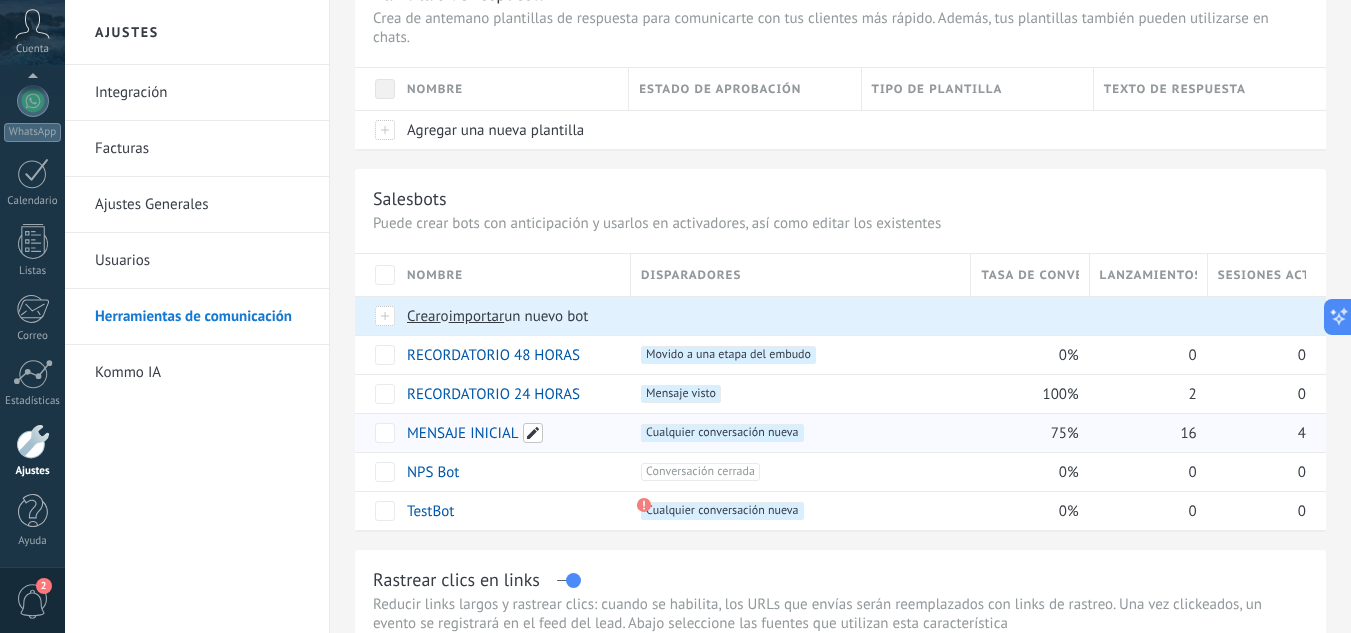 click at bounding box center [533, 433] 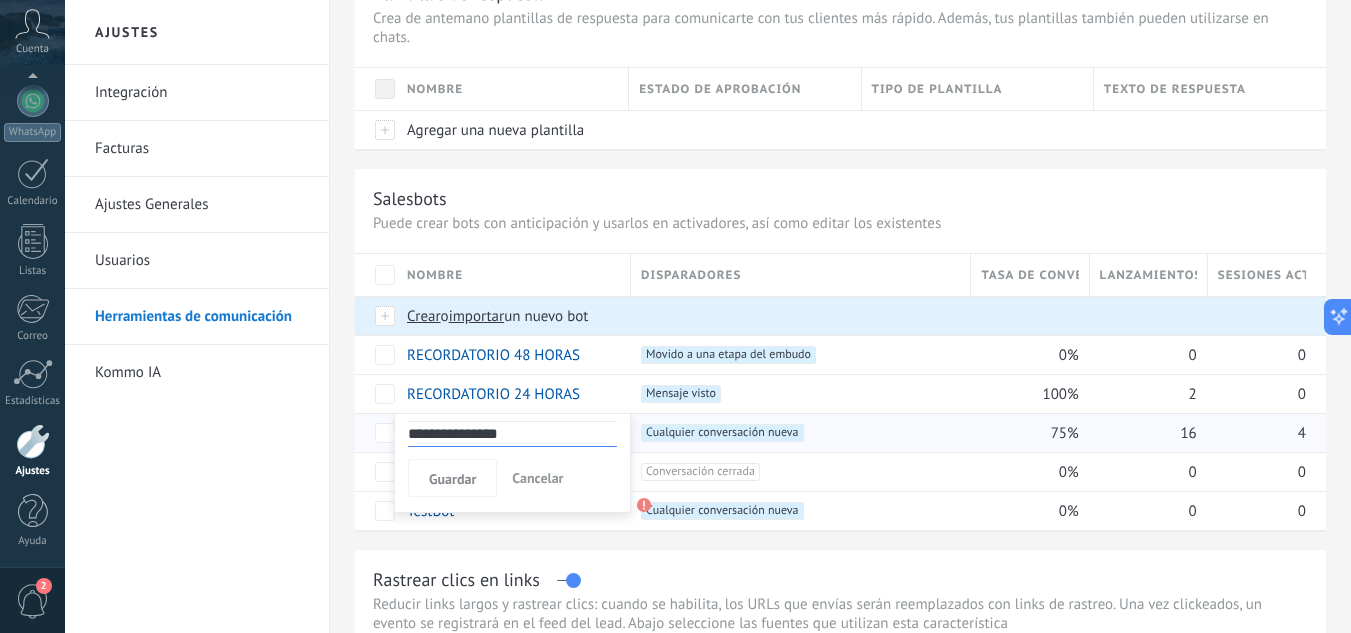 click on "Integración Facturas Ajustes Generales Usuarios Herramientas de comunicación Kommo IA" at bounding box center (197, 349) 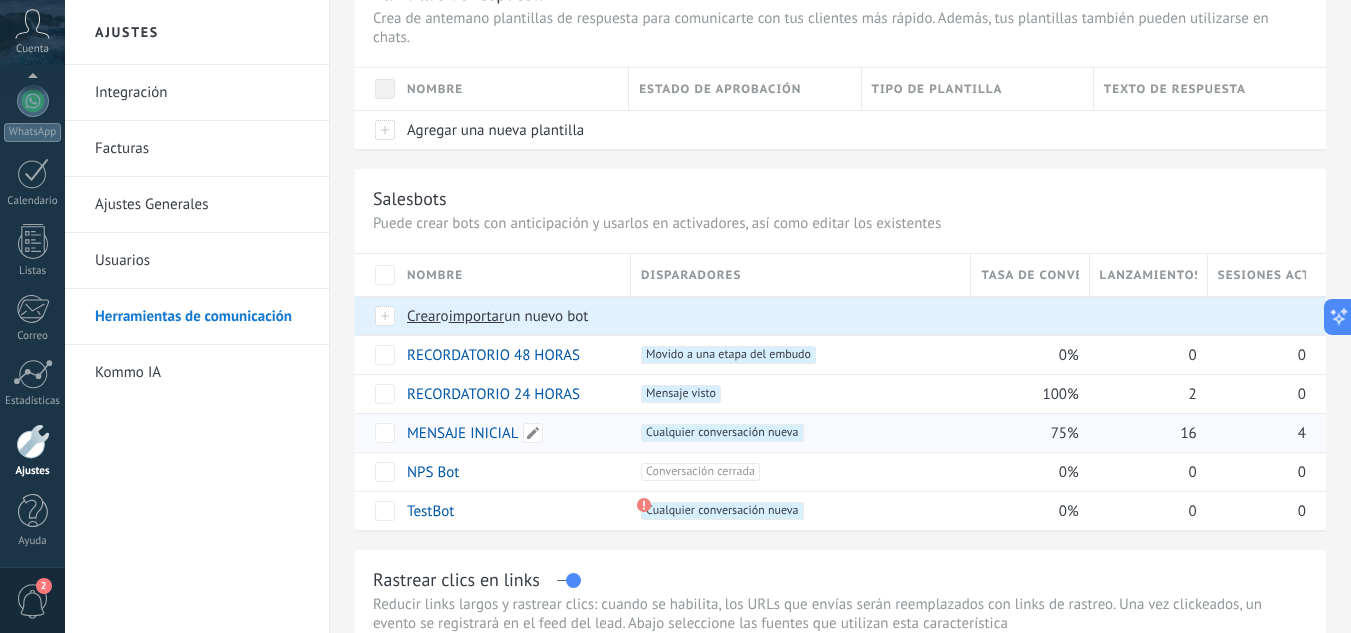 click on "MENSAJE INICIAL" at bounding box center [462, 433] 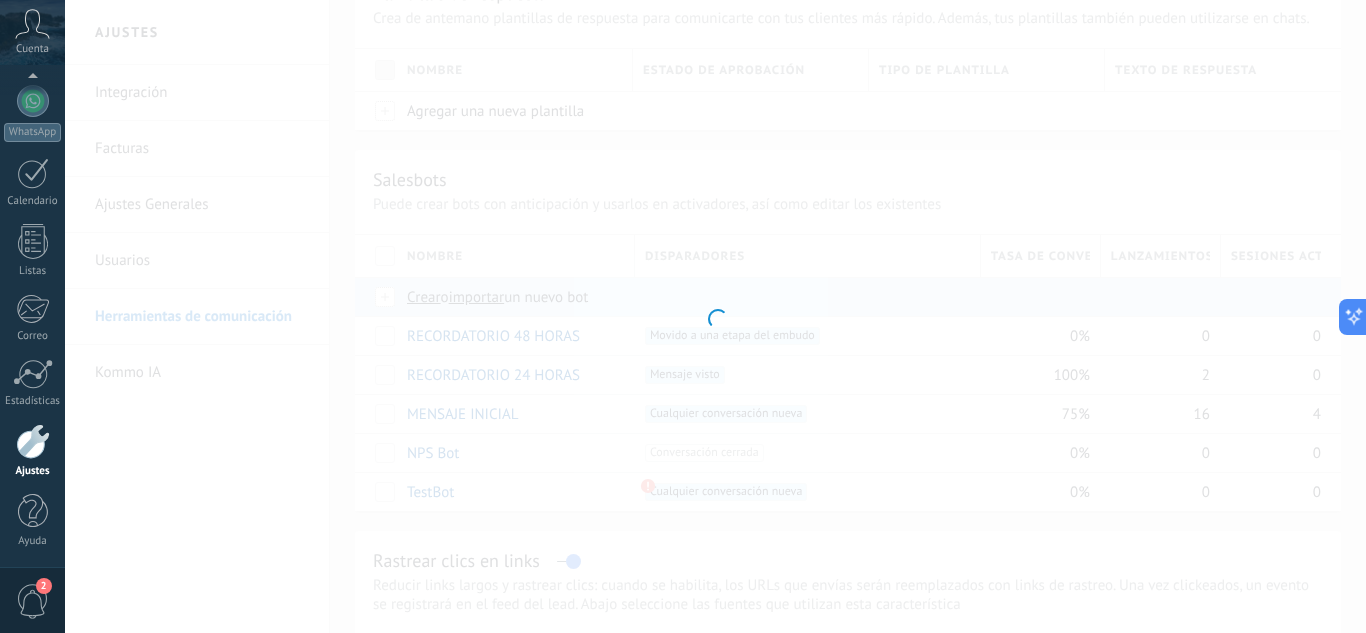 type on "**********" 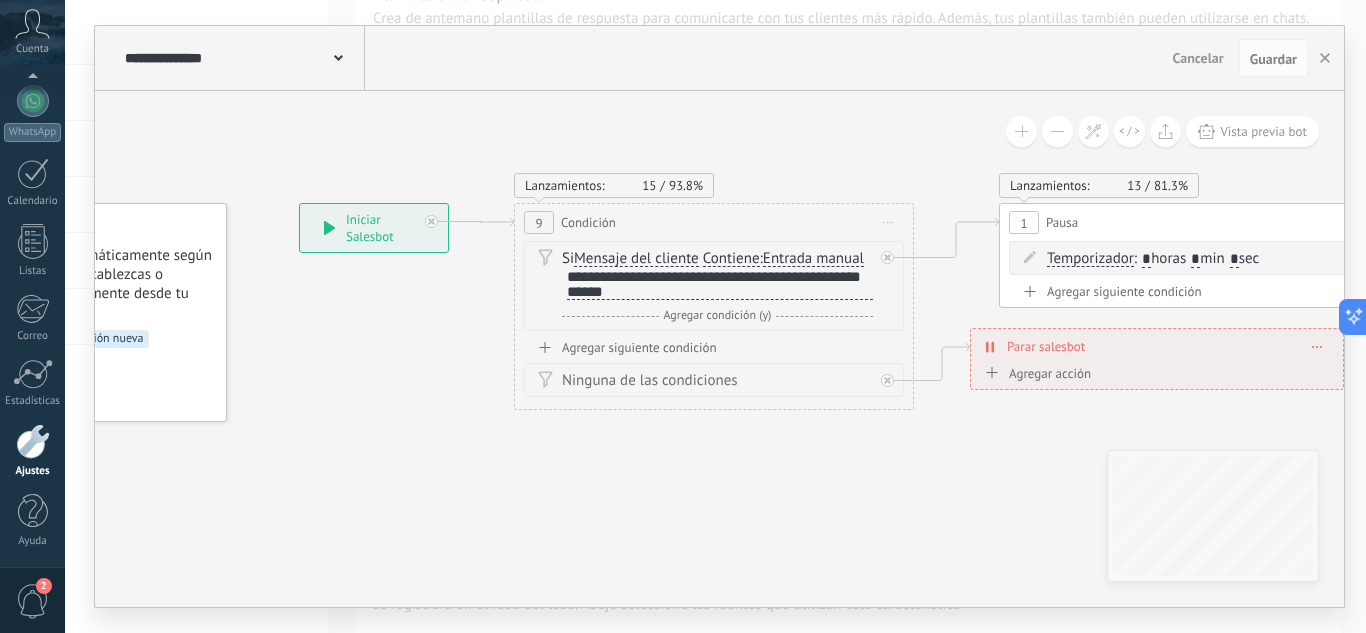 drag, startPoint x: 799, startPoint y: 531, endPoint x: 582, endPoint y: 490, distance: 220.83931 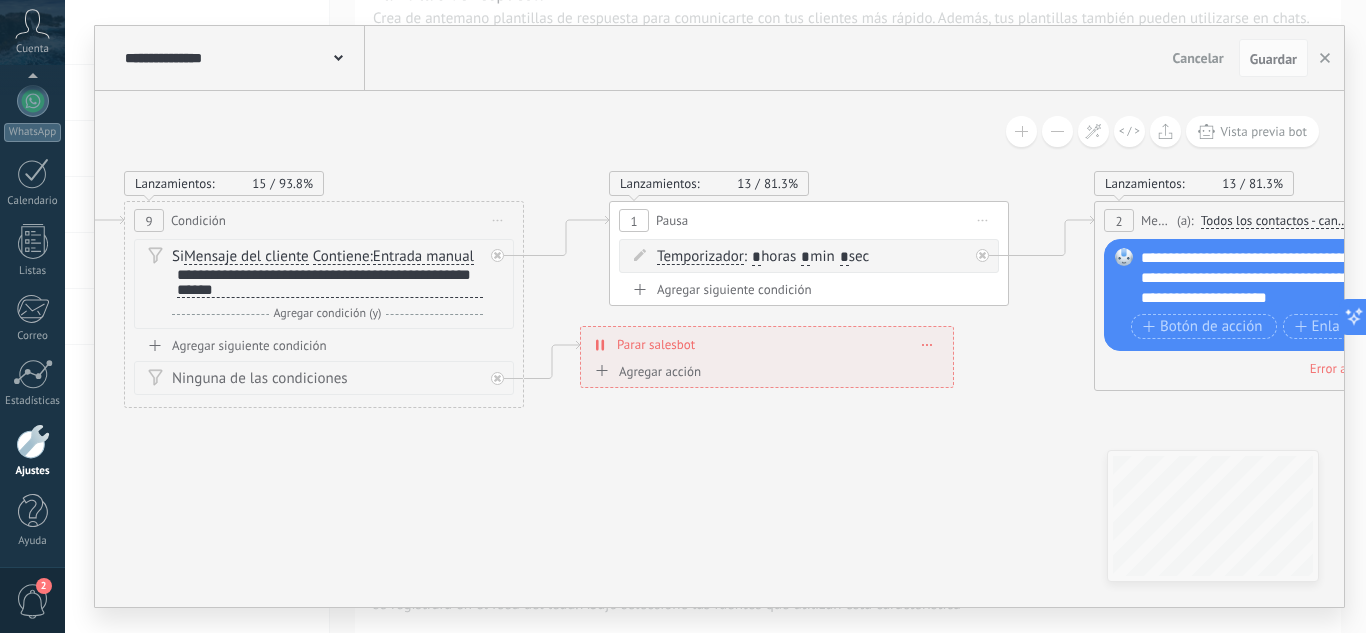 drag, startPoint x: 987, startPoint y: 498, endPoint x: 598, endPoint y: 497, distance: 389.00128 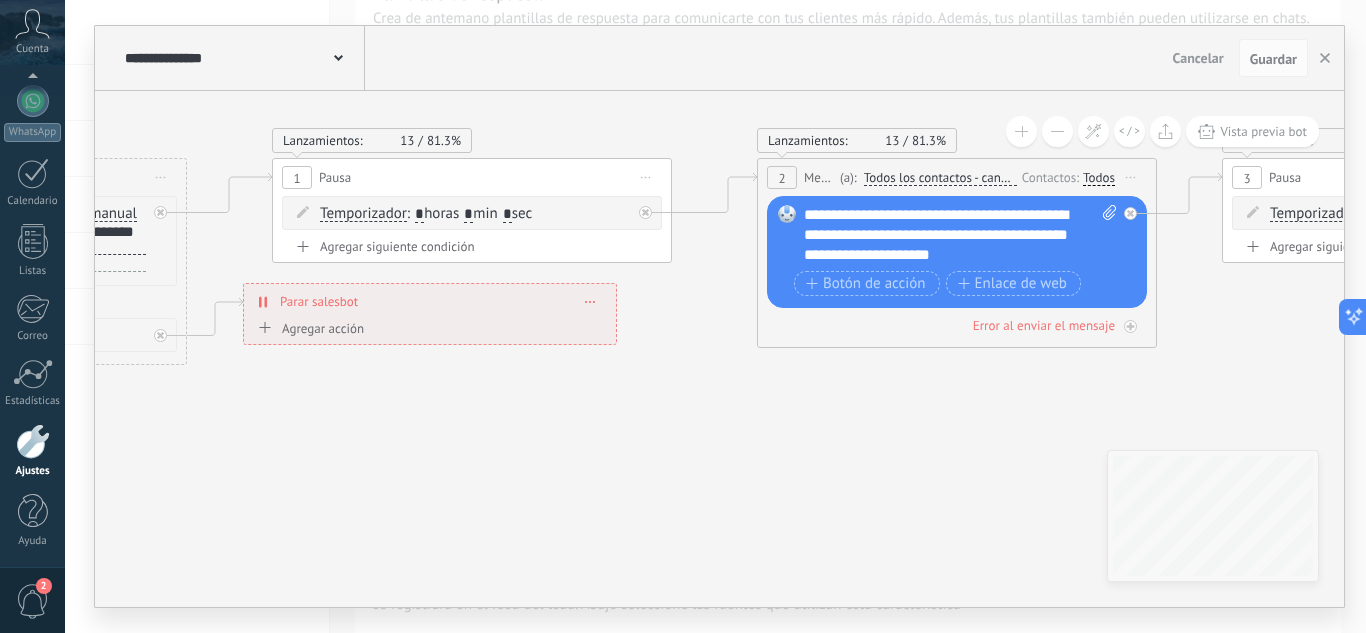 drag, startPoint x: 836, startPoint y: 503, endPoint x: 577, endPoint y: 454, distance: 263.5944 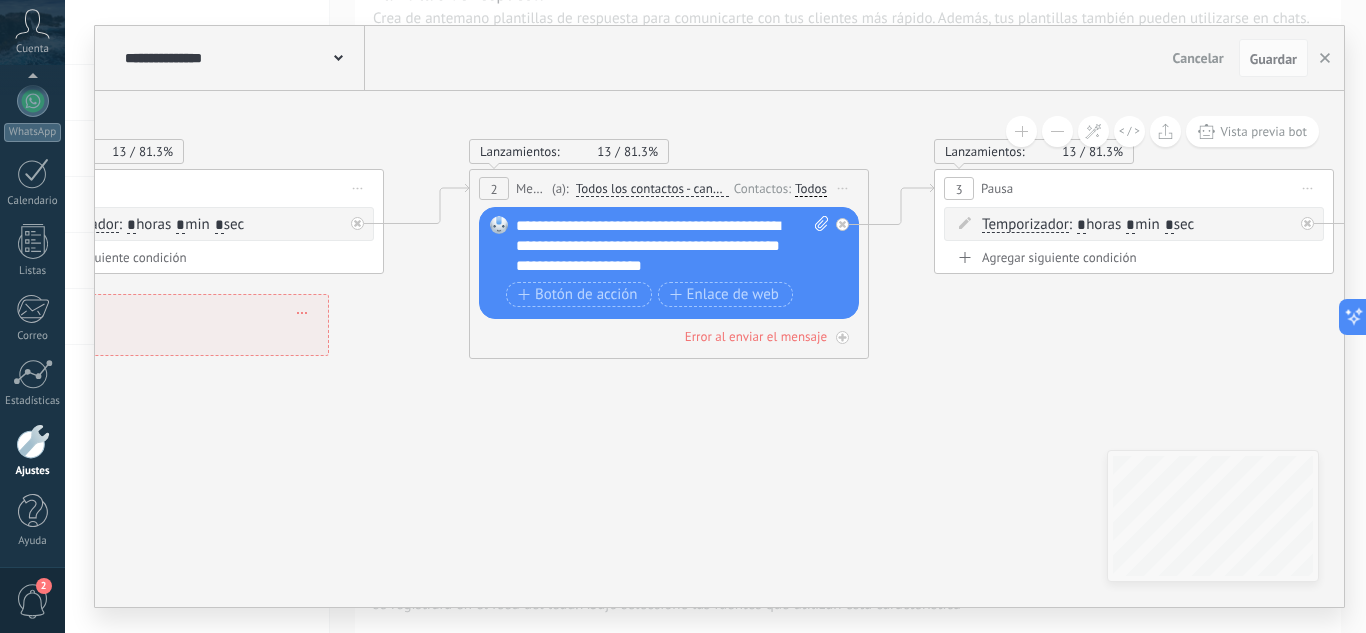drag, startPoint x: 972, startPoint y: 475, endPoint x: 687, endPoint y: 487, distance: 285.25253 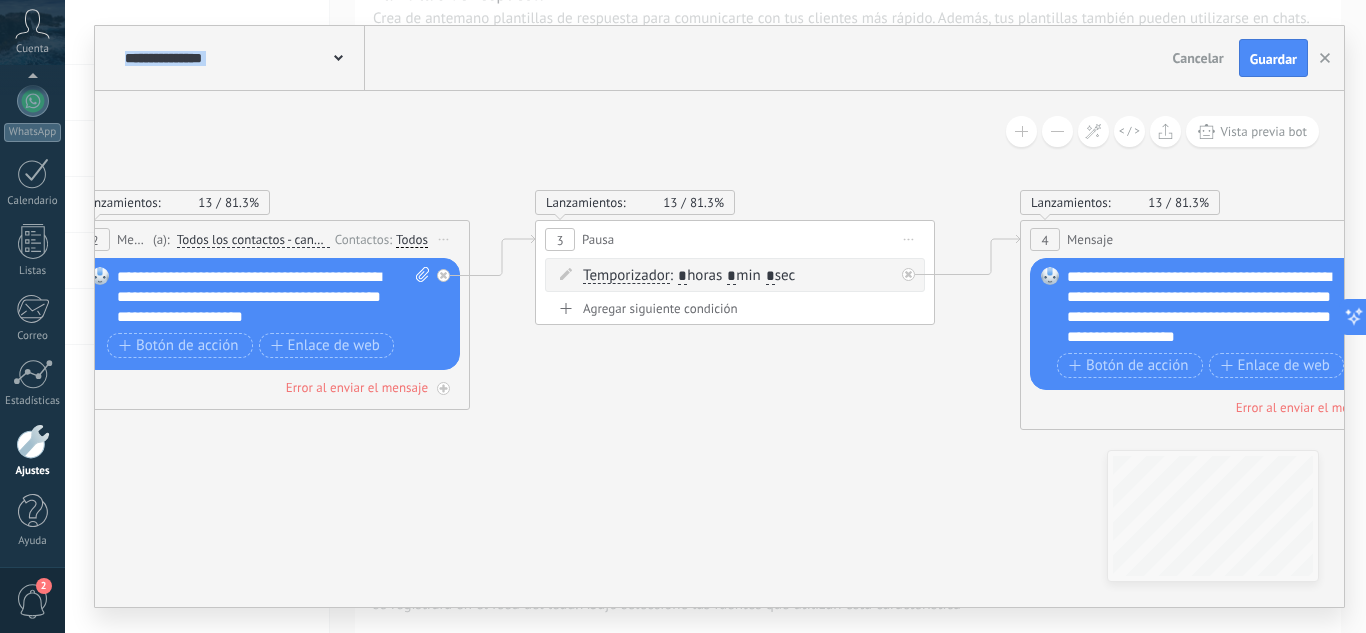drag, startPoint x: 1191, startPoint y: 363, endPoint x: 792, endPoint y: 414, distance: 402.2462 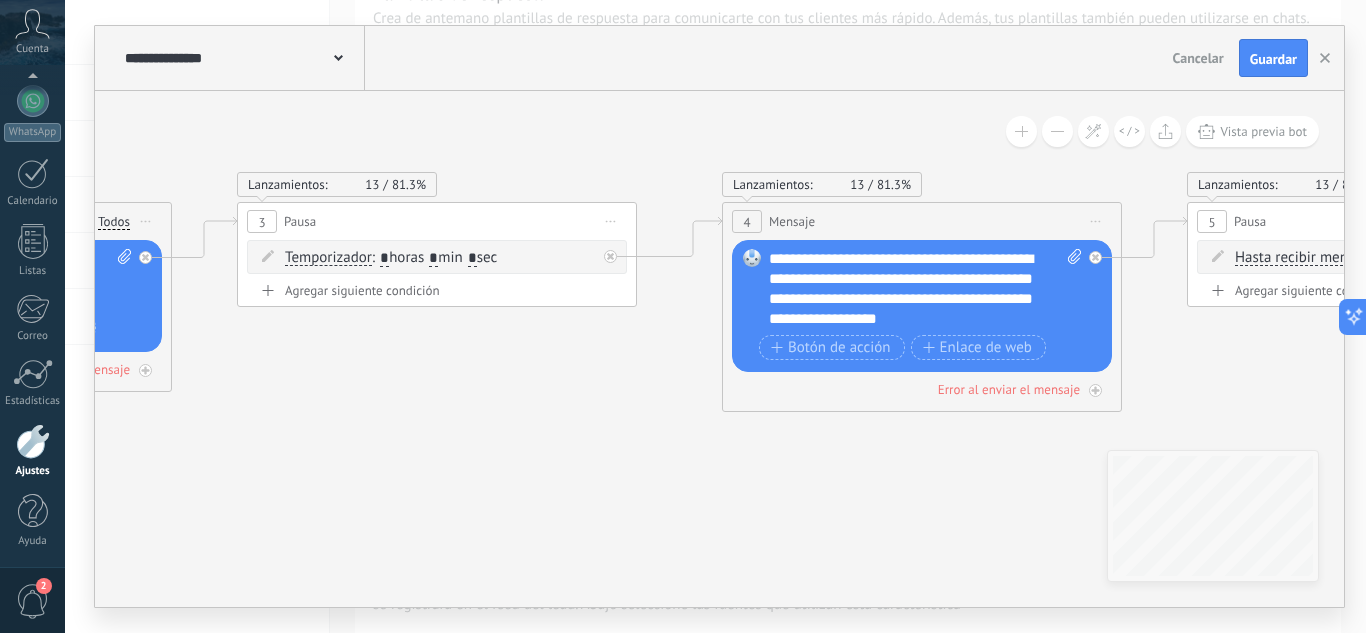 drag, startPoint x: 938, startPoint y: 462, endPoint x: 663, endPoint y: 449, distance: 275.3071 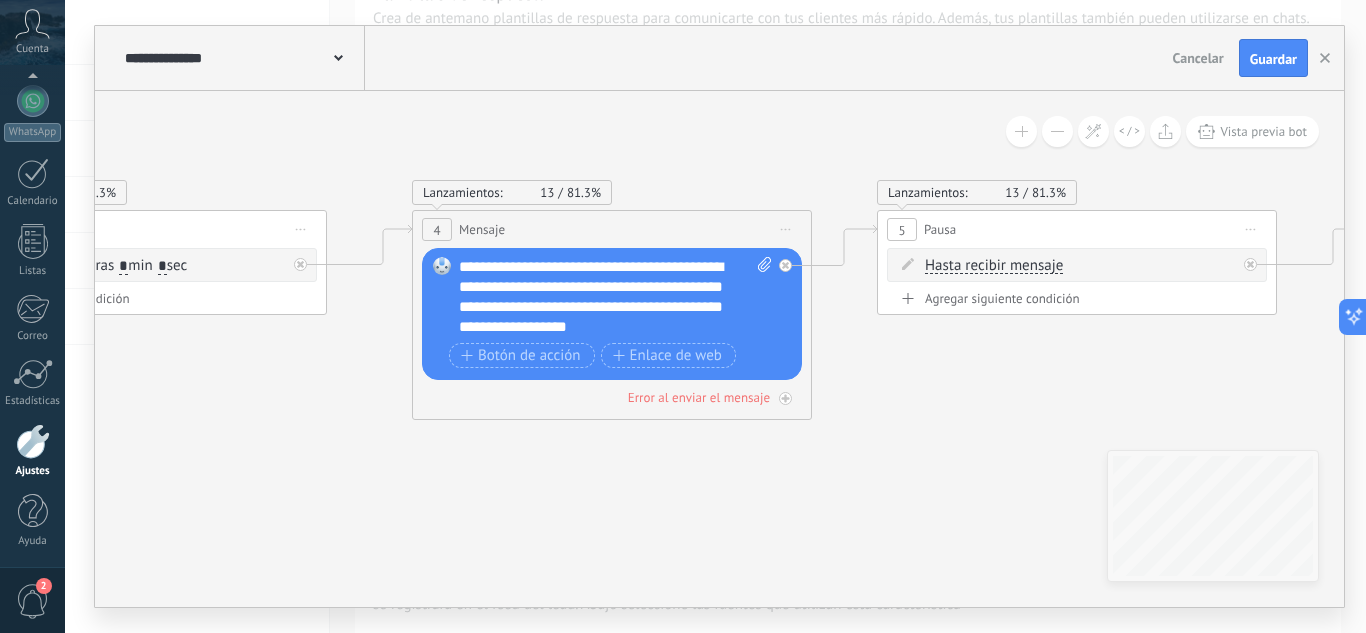 drag, startPoint x: 892, startPoint y: 483, endPoint x: 582, endPoint y: 490, distance: 310.079 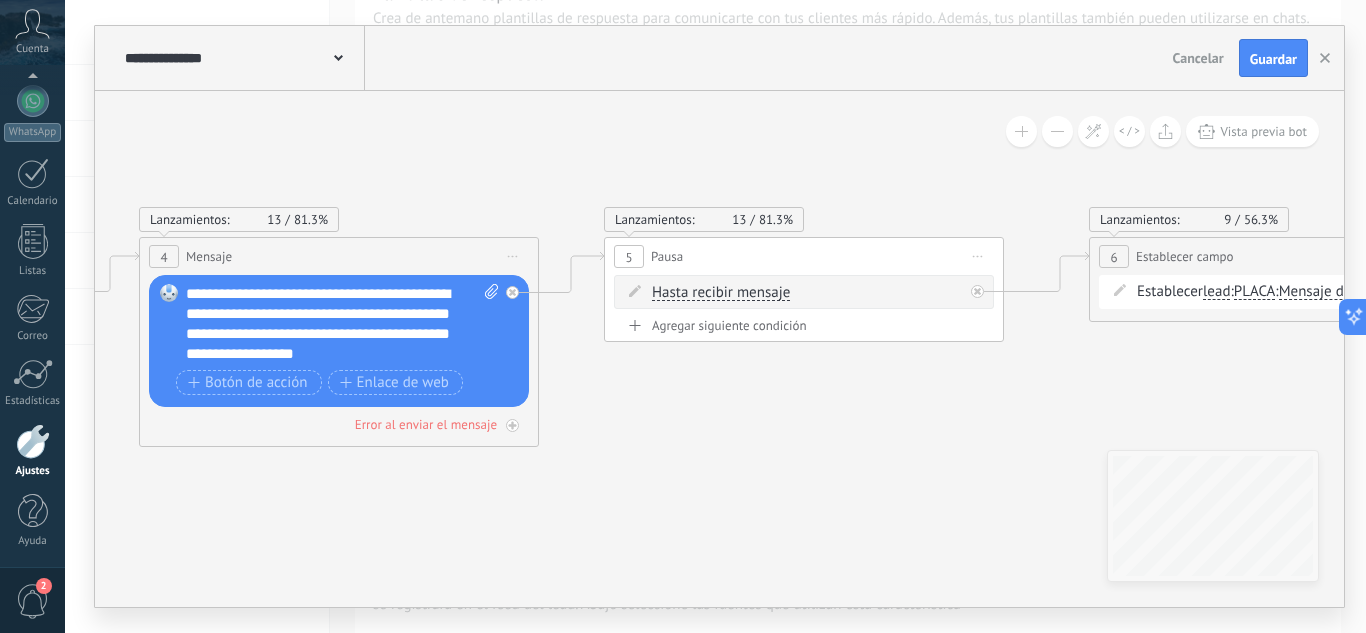 drag, startPoint x: 986, startPoint y: 465, endPoint x: 711, endPoint y: 488, distance: 275.96014 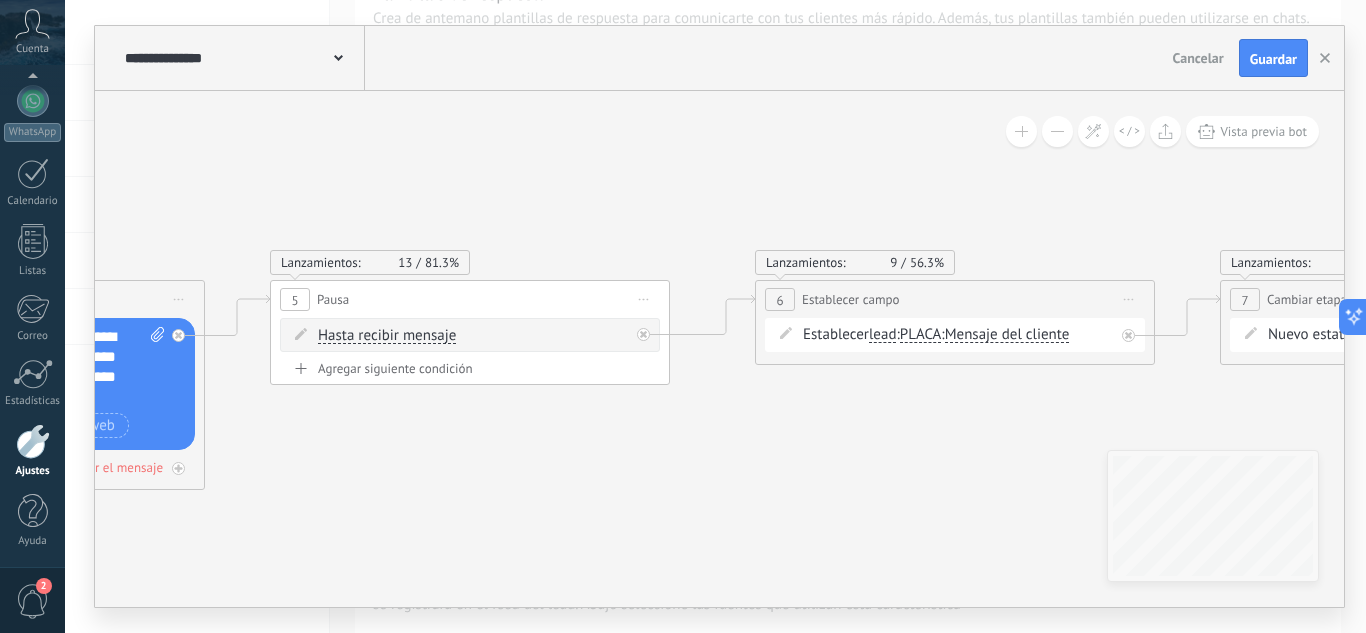 drag, startPoint x: 1019, startPoint y: 451, endPoint x: 691, endPoint y: 496, distance: 331.0725 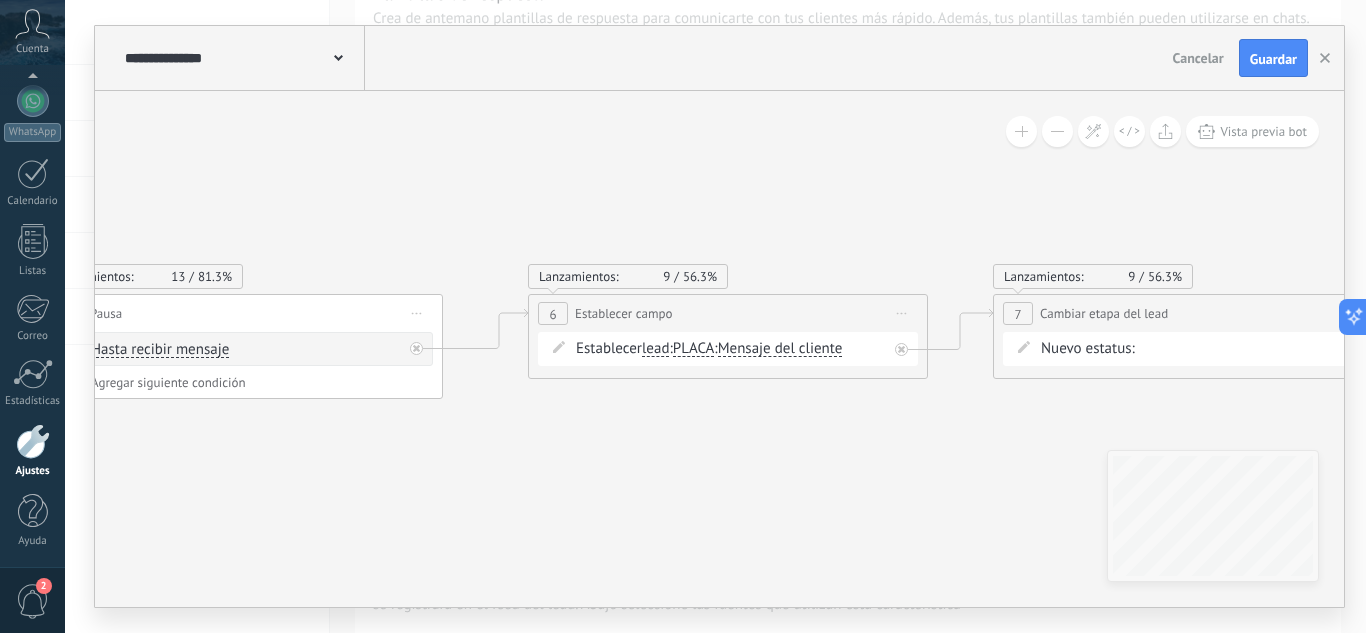 drag, startPoint x: 796, startPoint y: 450, endPoint x: 769, endPoint y: 481, distance: 41.109608 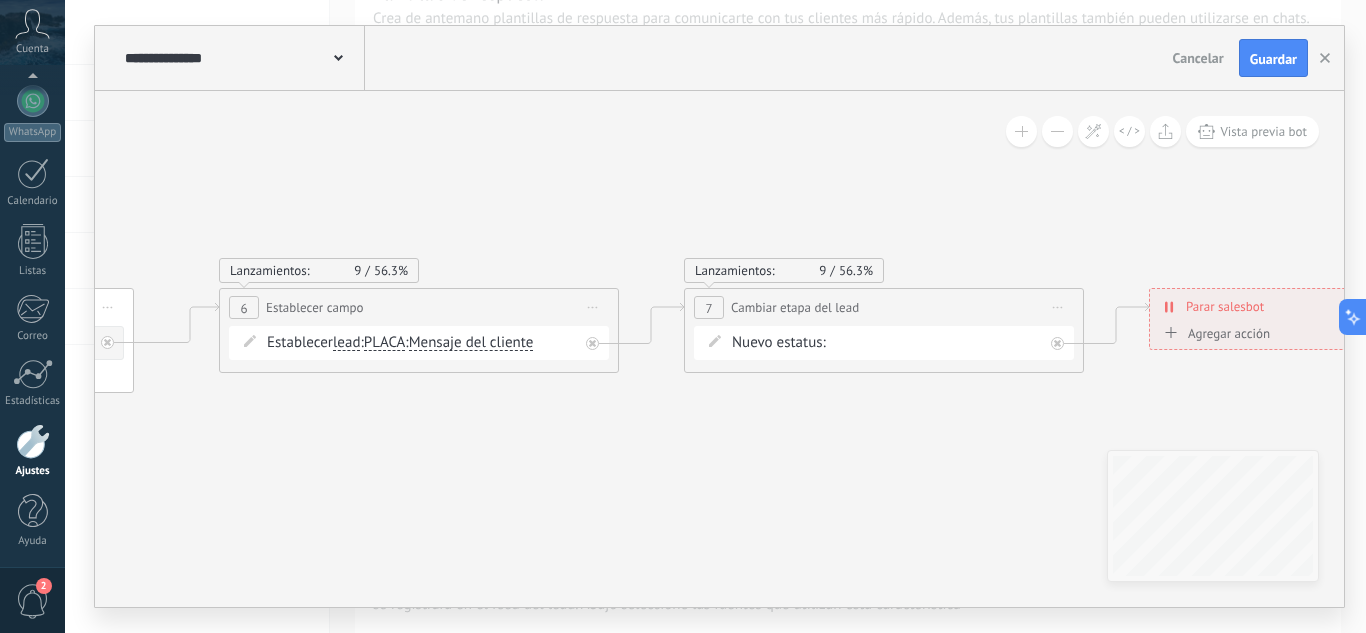 drag, startPoint x: 851, startPoint y: 491, endPoint x: 540, endPoint y: 483, distance: 311.10287 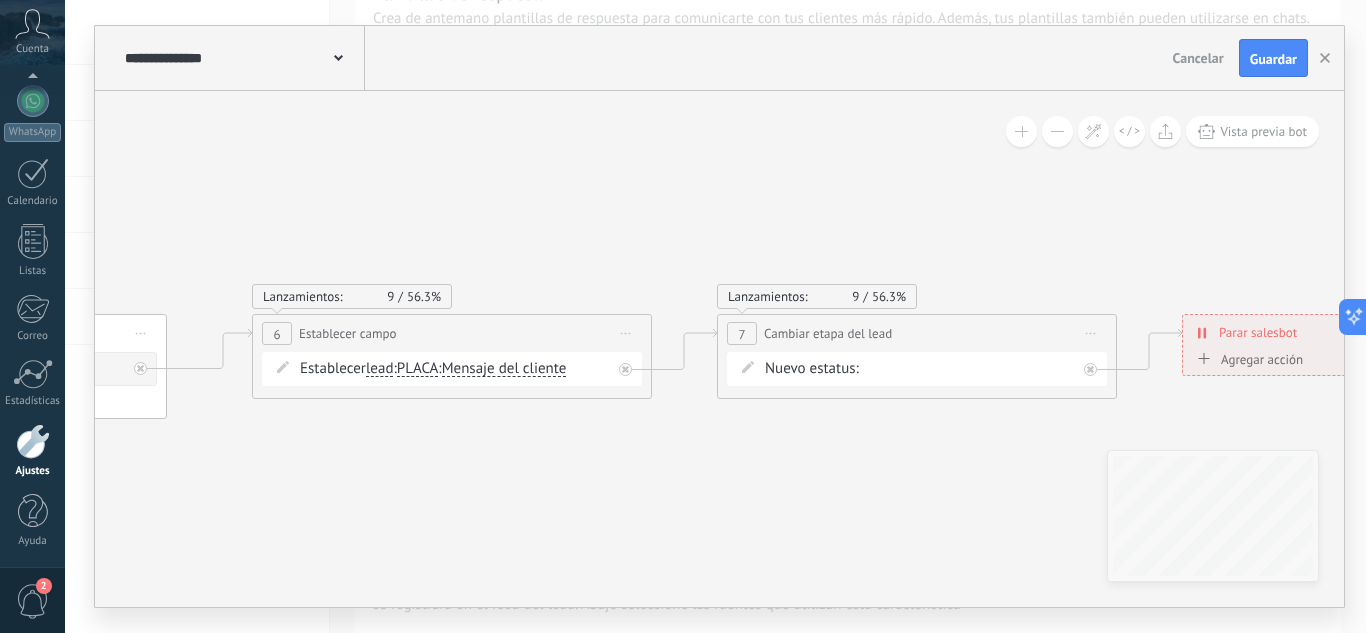 drag, startPoint x: 796, startPoint y: 461, endPoint x: 859, endPoint y: 482, distance: 66.40783 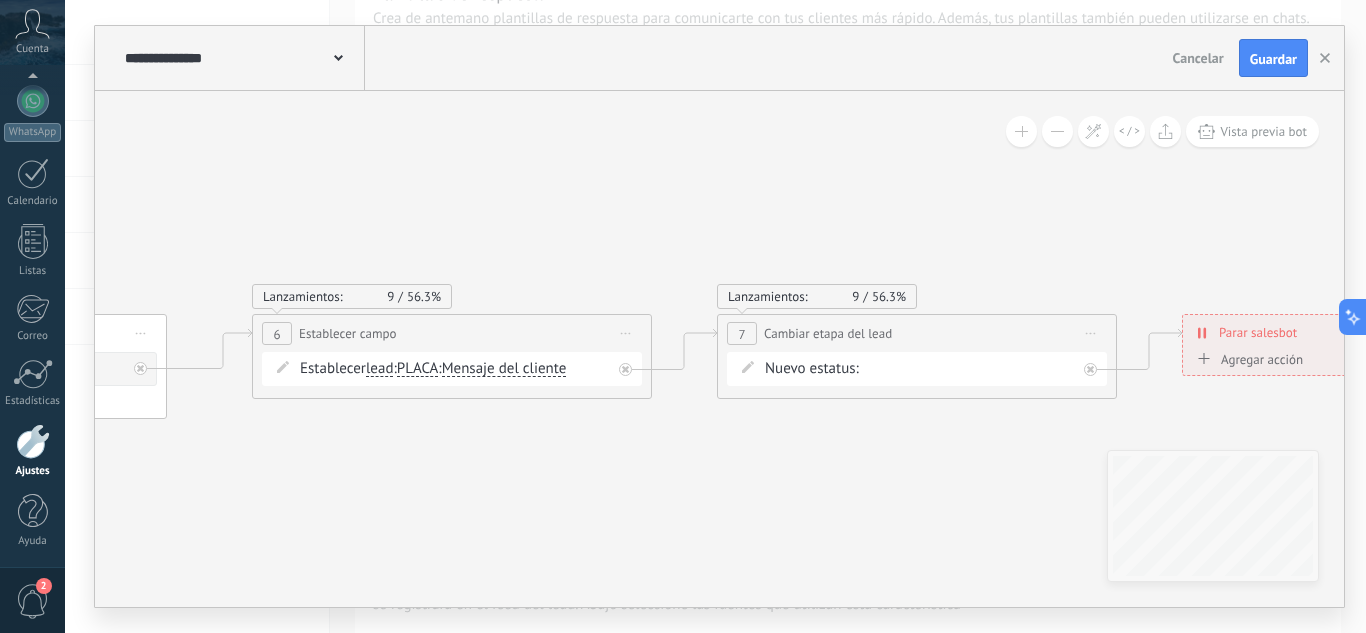 click on "**********" at bounding box center (242, 58) 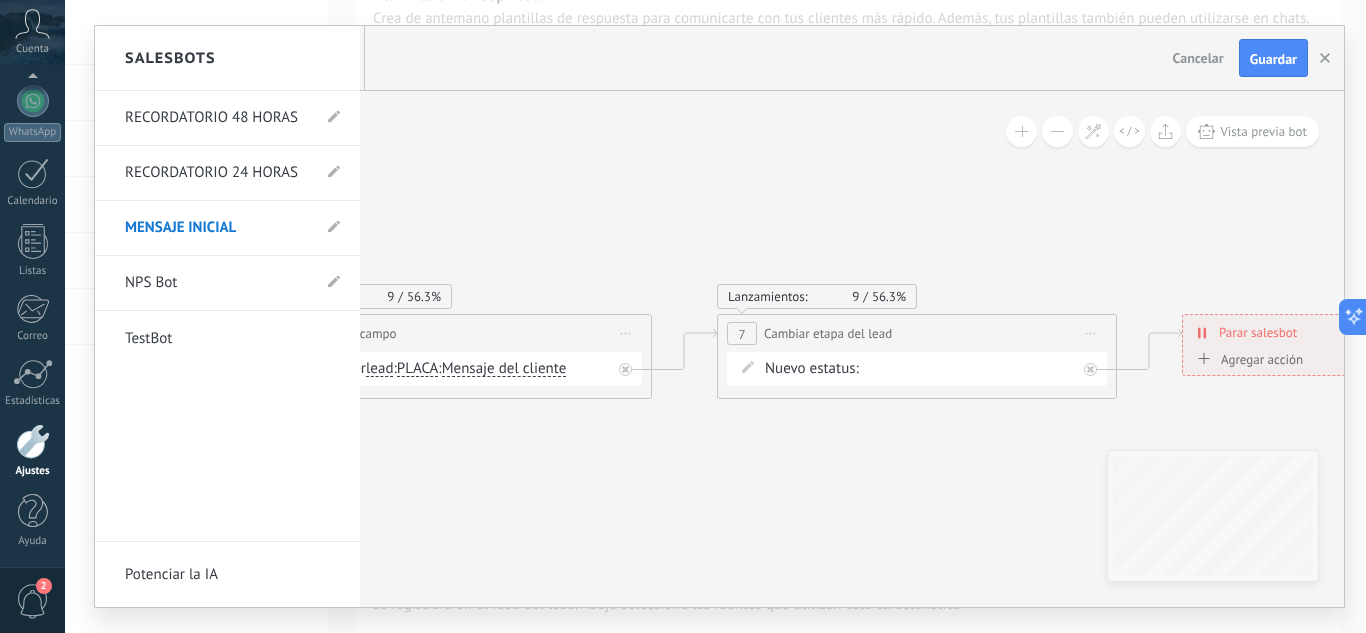 click at bounding box center [719, 316] 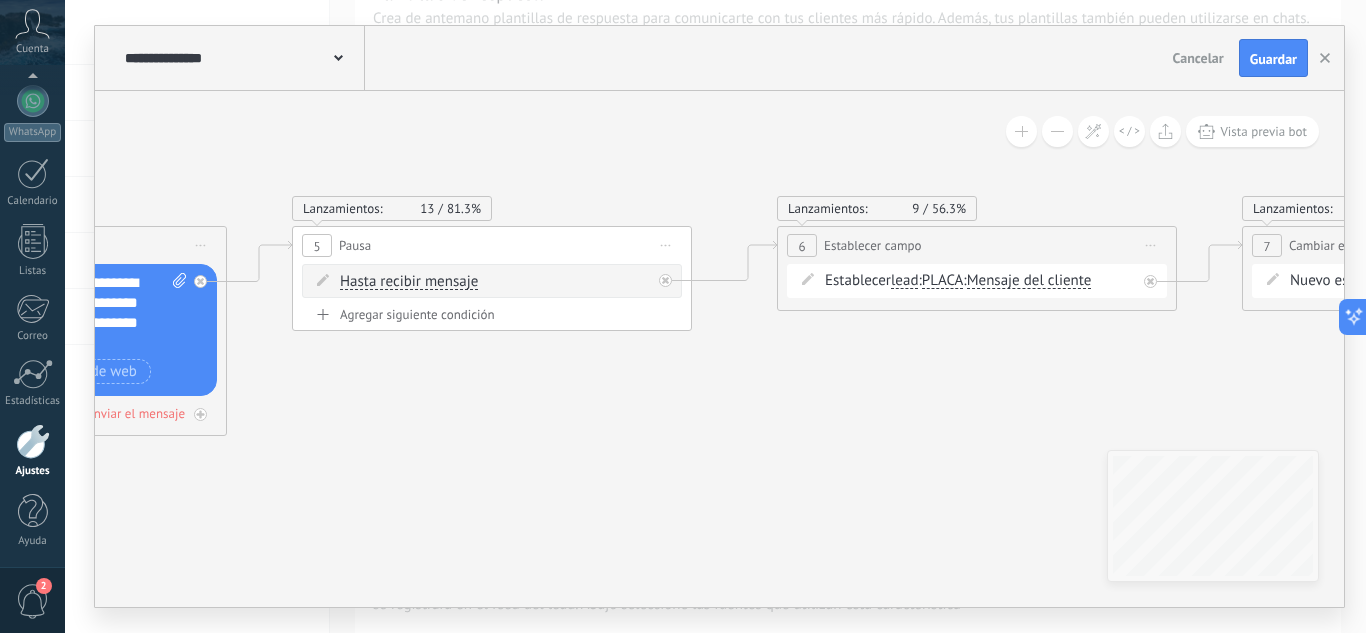 drag, startPoint x: 323, startPoint y: 475, endPoint x: 798, endPoint y: 397, distance: 481.3616 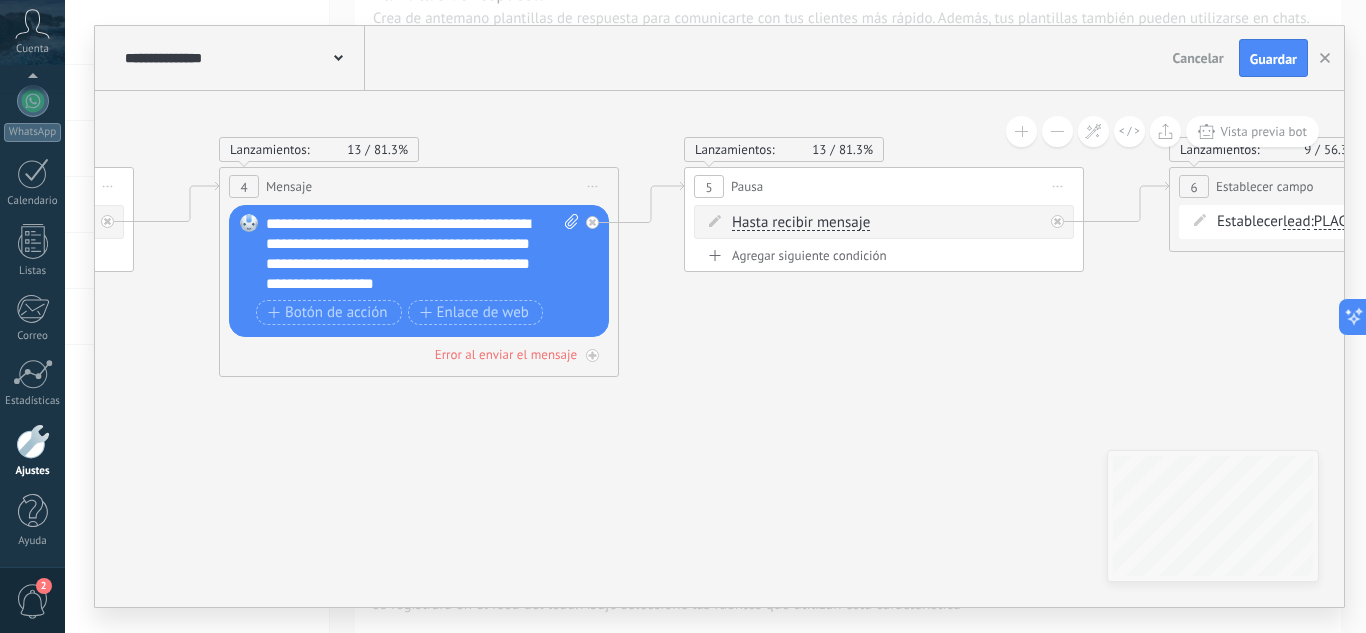 drag, startPoint x: 398, startPoint y: 472, endPoint x: 828, endPoint y: 421, distance: 433.01385 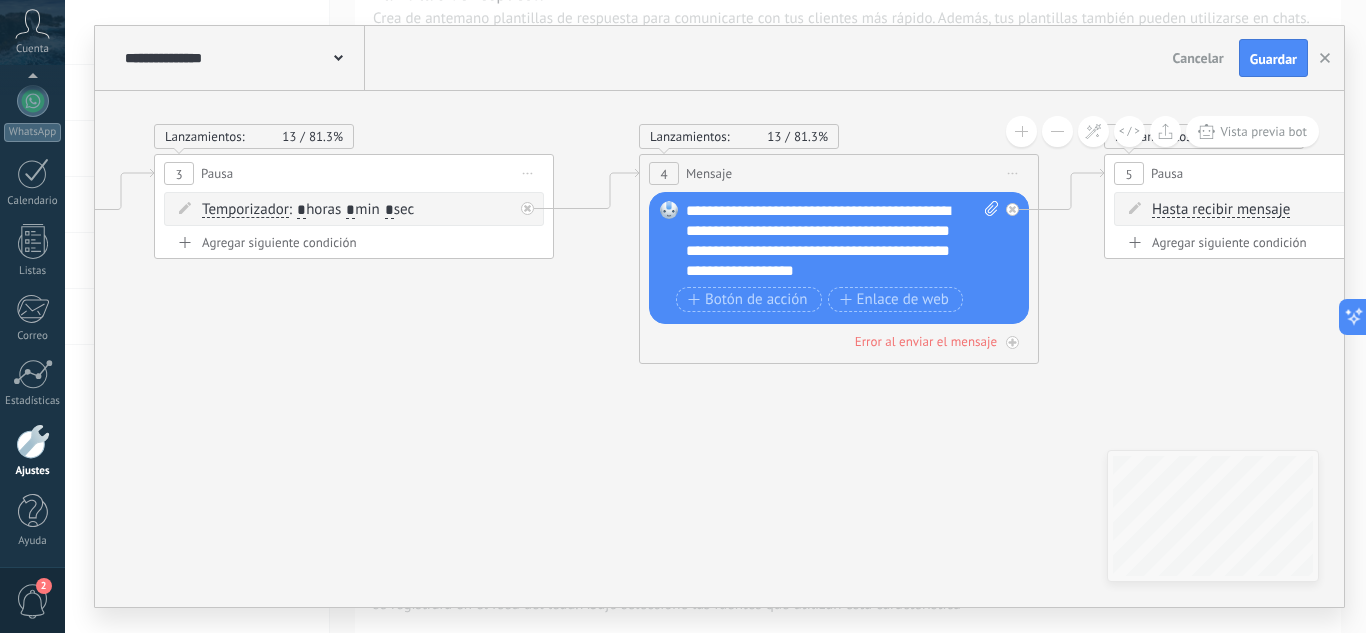drag, startPoint x: 447, startPoint y: 521, endPoint x: 842, endPoint y: 501, distance: 395.506 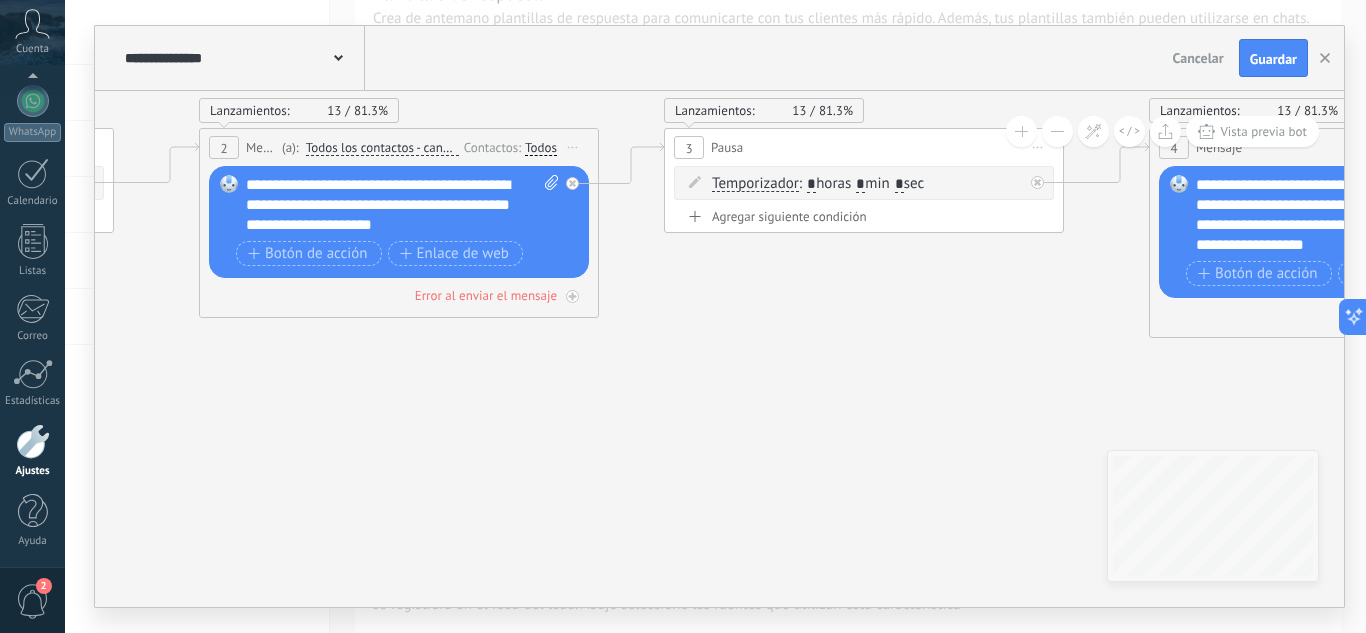 drag, startPoint x: 325, startPoint y: 482, endPoint x: 790, endPoint y: 461, distance: 465.47394 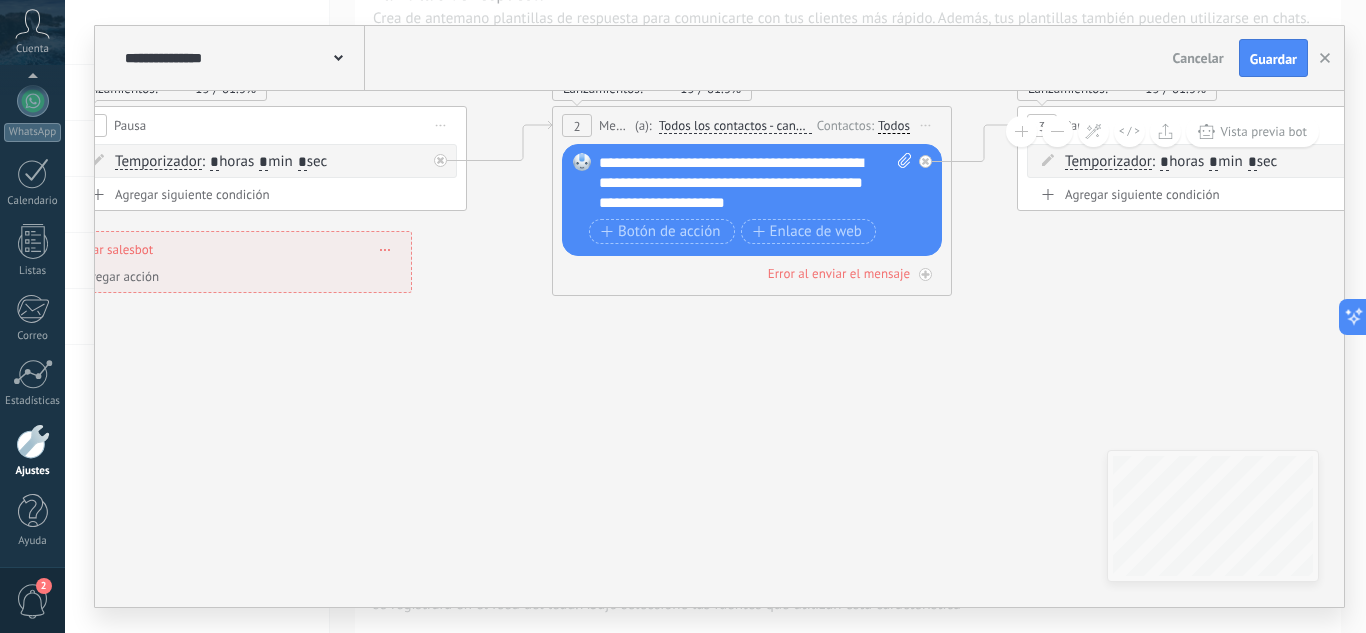 drag, startPoint x: 405, startPoint y: 493, endPoint x: 759, endPoint y: 471, distance: 354.68295 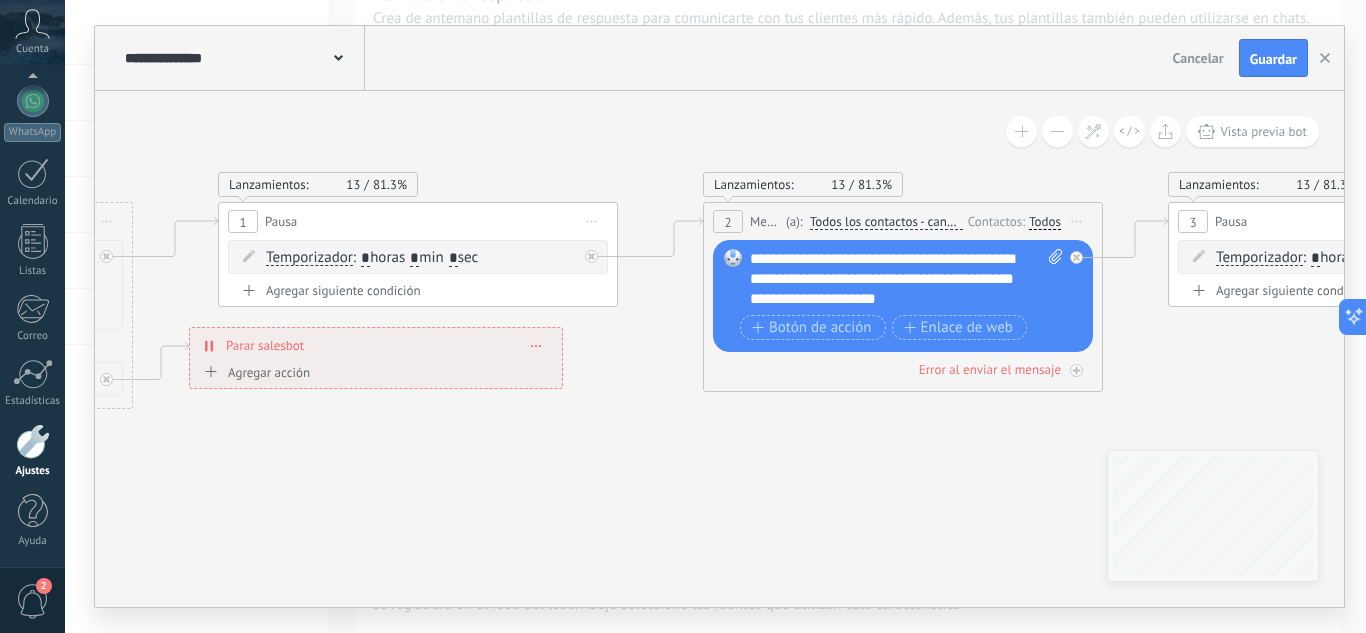 drag, startPoint x: 519, startPoint y: 471, endPoint x: 615, endPoint y: 552, distance: 125.60653 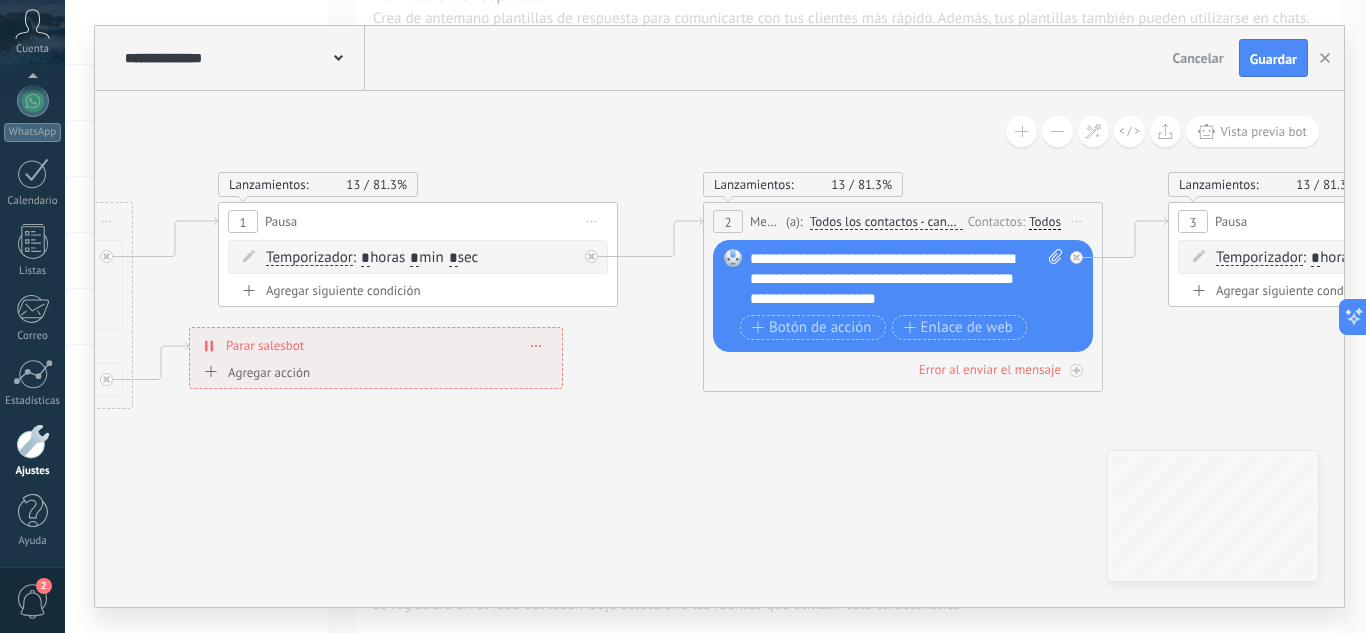 click 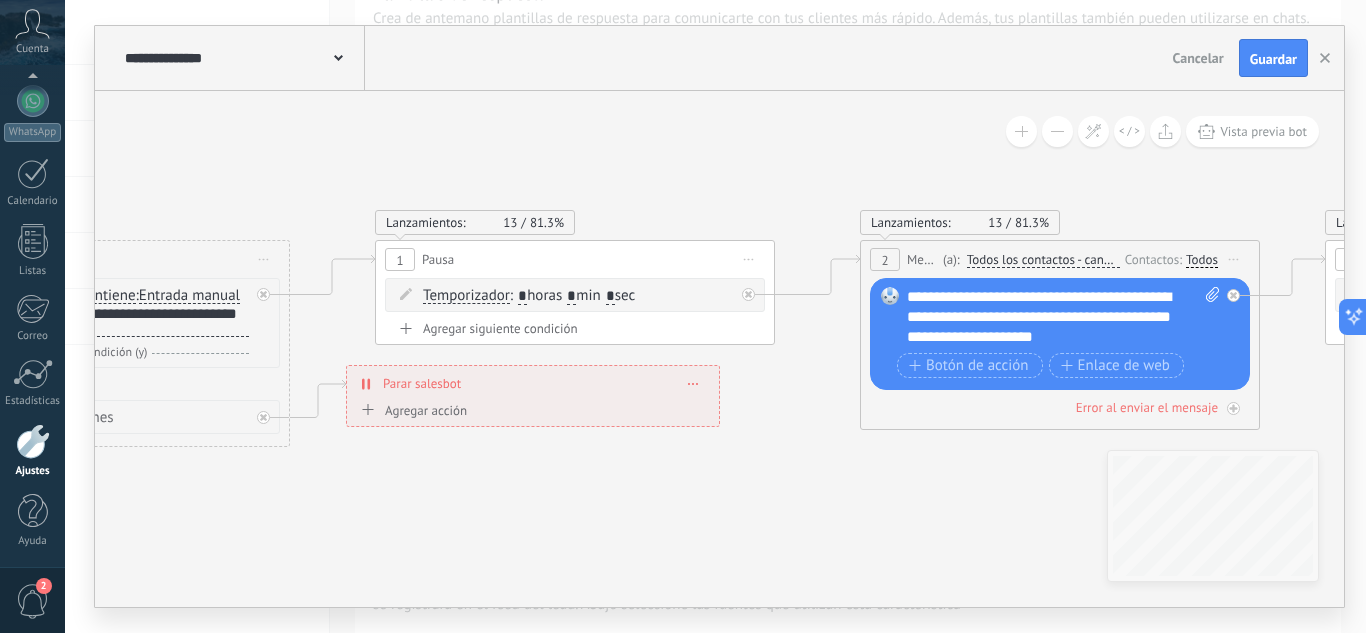 drag, startPoint x: 343, startPoint y: 515, endPoint x: 479, endPoint y: 536, distance: 137.61177 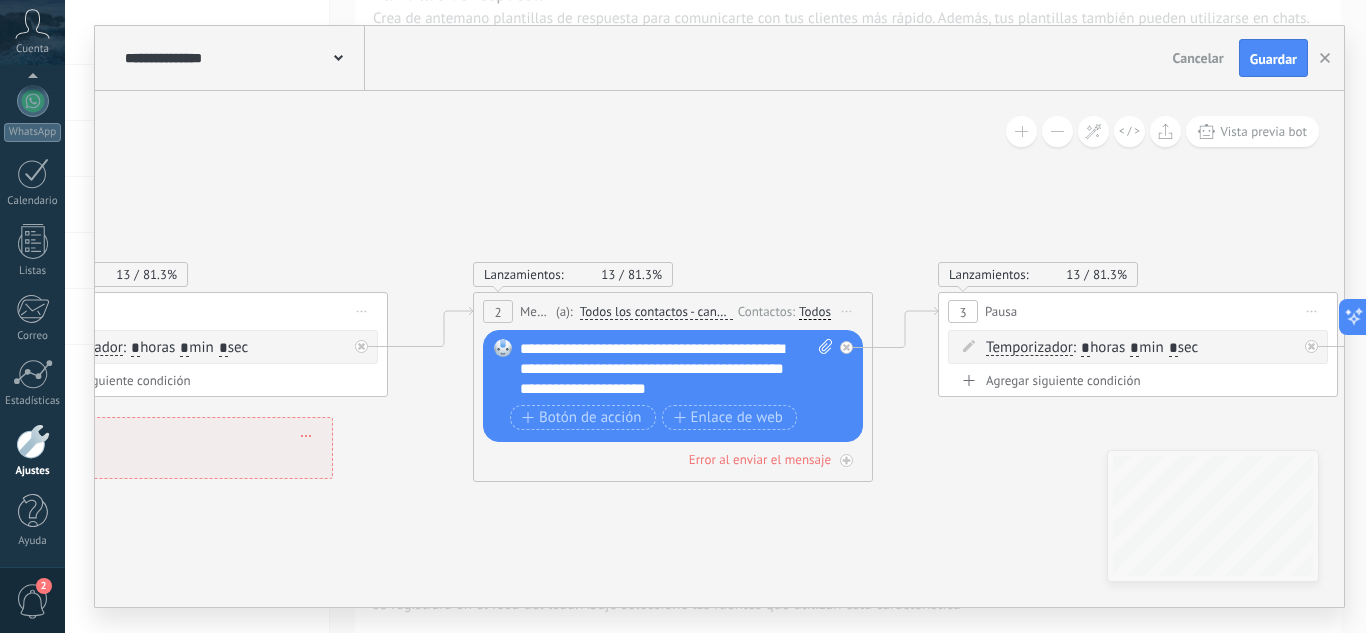 drag, startPoint x: 854, startPoint y: 511, endPoint x: 461, endPoint y: 559, distance: 395.92044 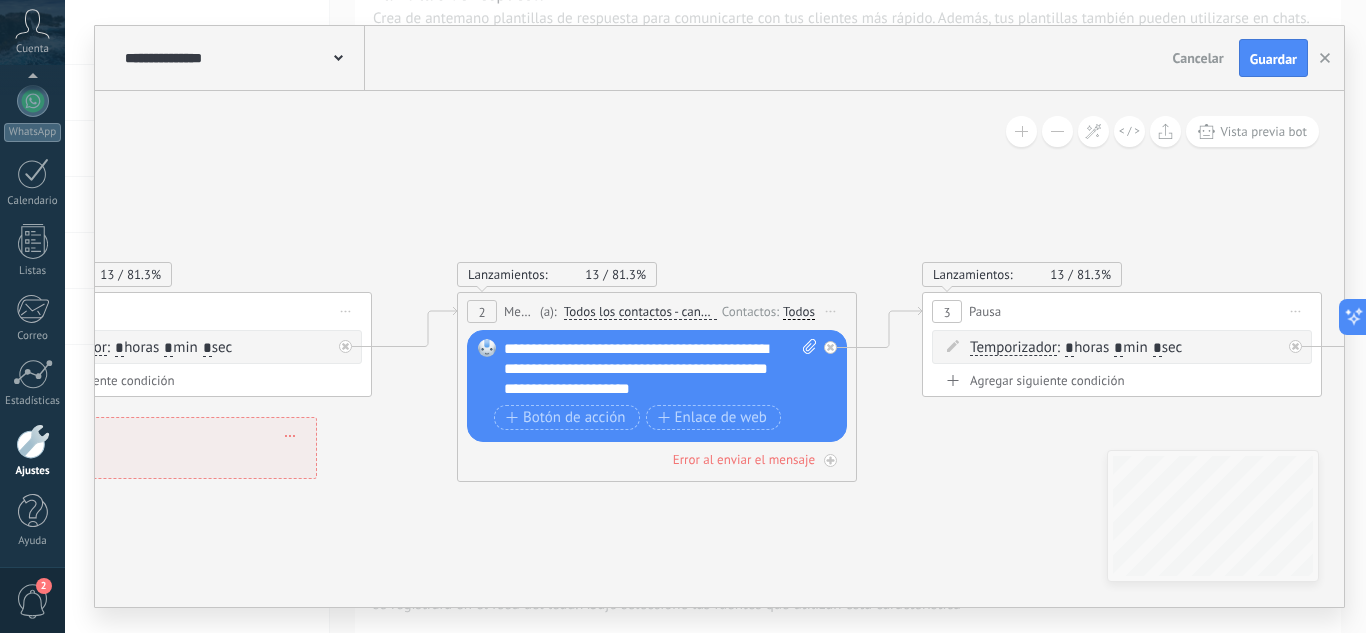 click on "Temporizador
Hasta recibir mensaje
Temporizador
Excepto horas laborales
Hasta que se abrió el video
Hasta que se cierre el video
Temporizador
Hasta recibir mensaje
Temporizador
* *" at bounding box center [1122, 347] 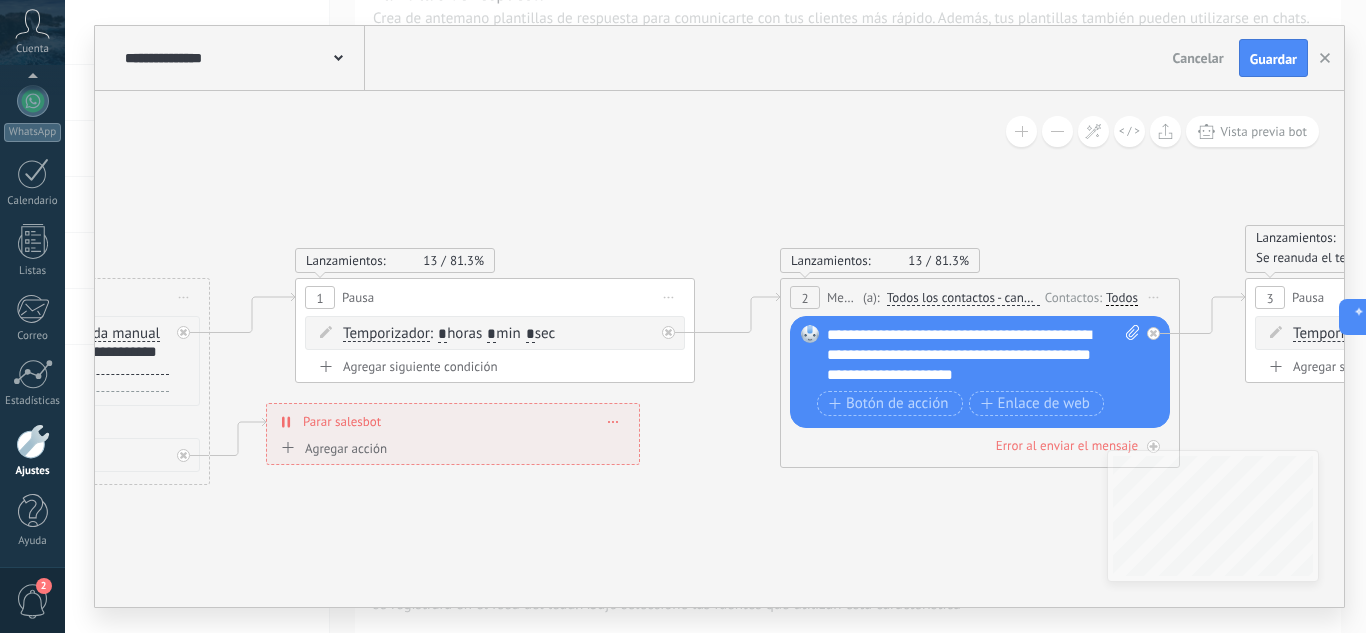 drag, startPoint x: 355, startPoint y: 547, endPoint x: 679, endPoint y: 533, distance: 324.30234 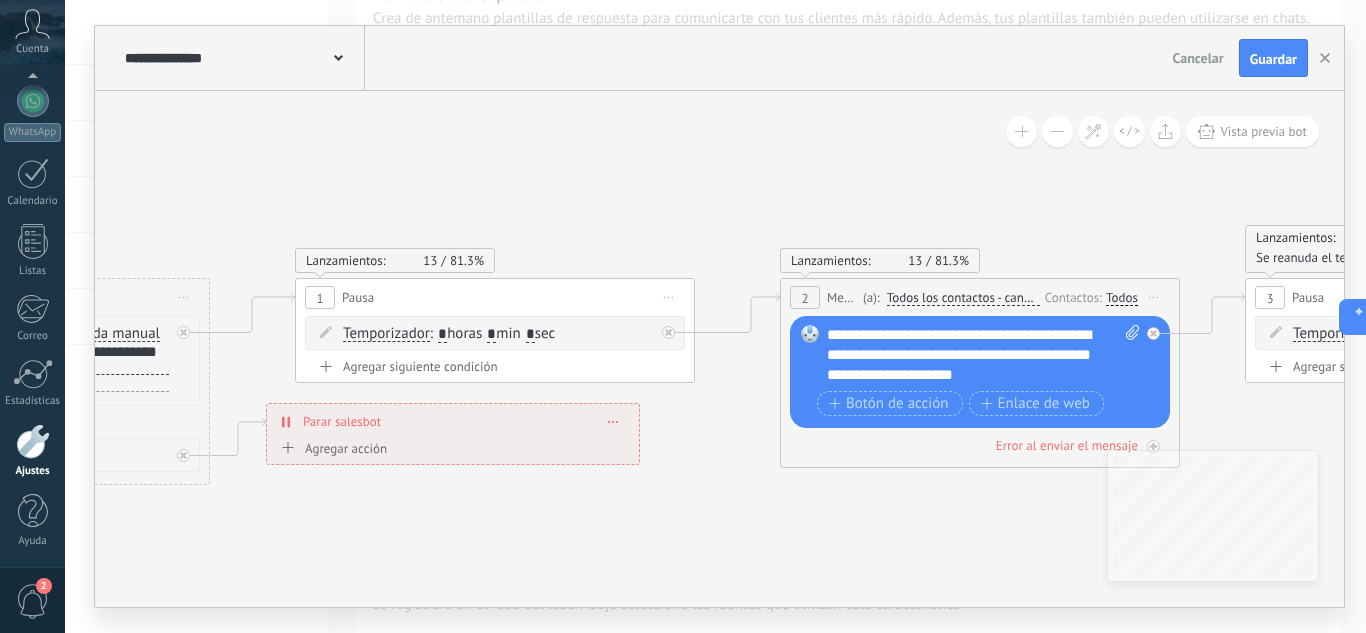 click 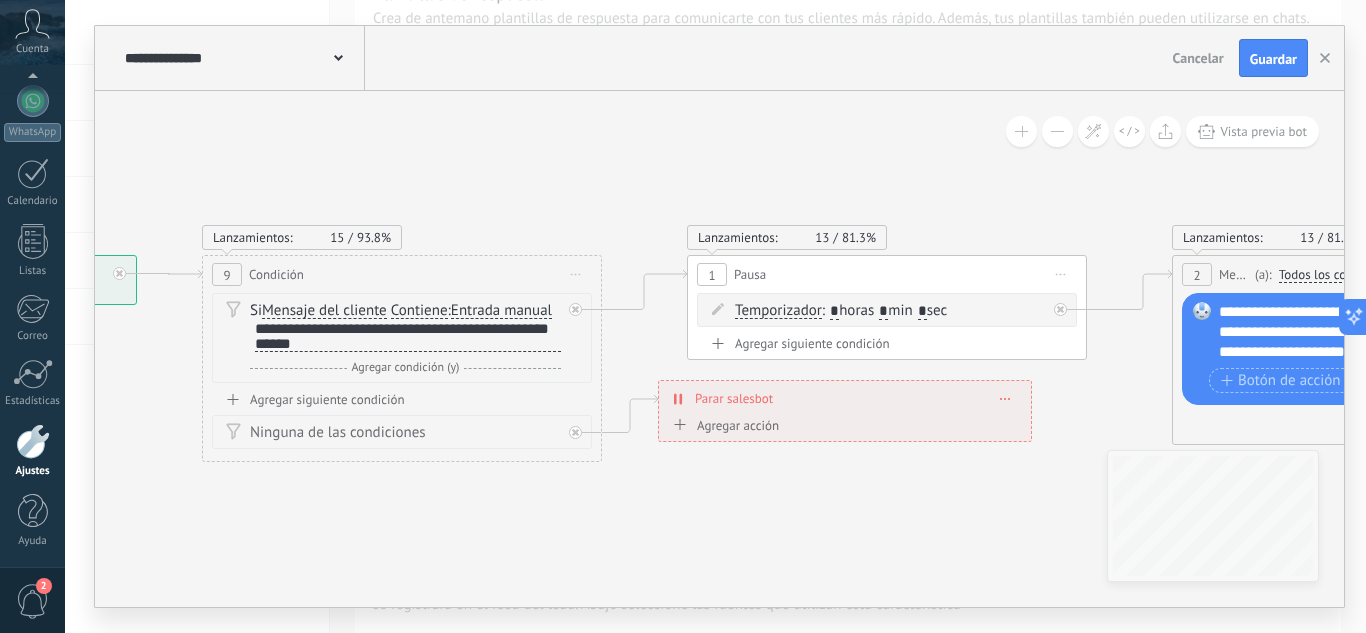 drag, startPoint x: 471, startPoint y: 551, endPoint x: 862, endPoint y: 528, distance: 391.67587 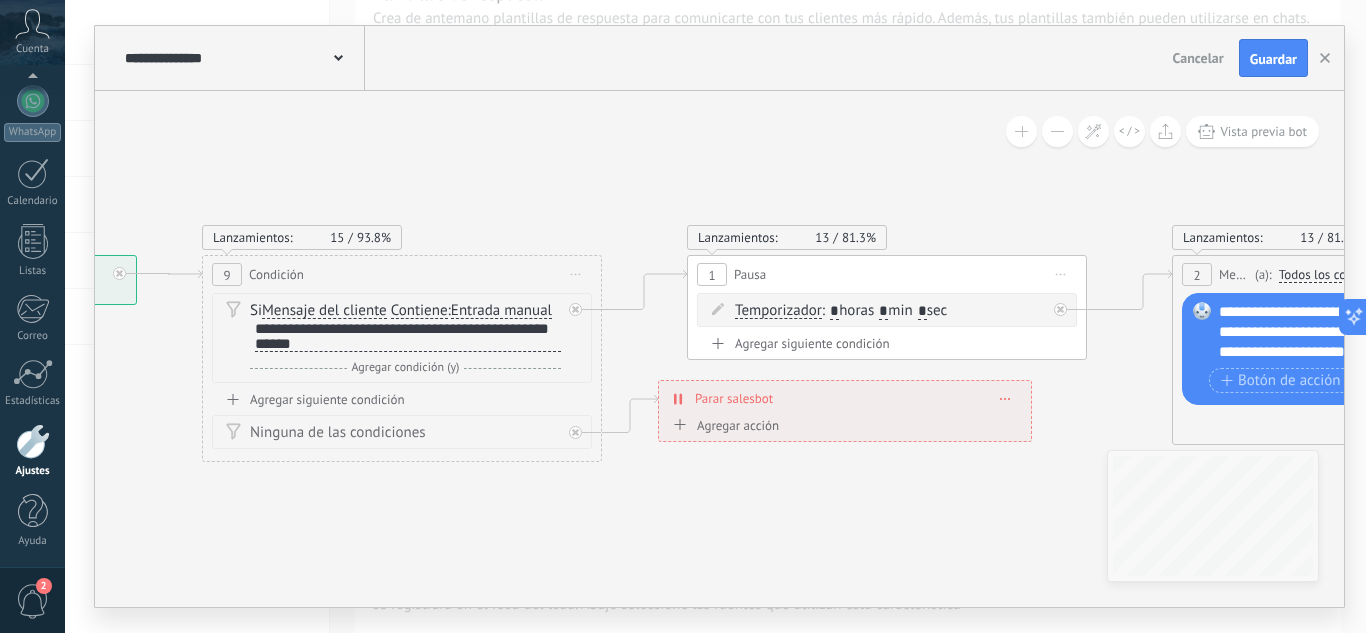 click 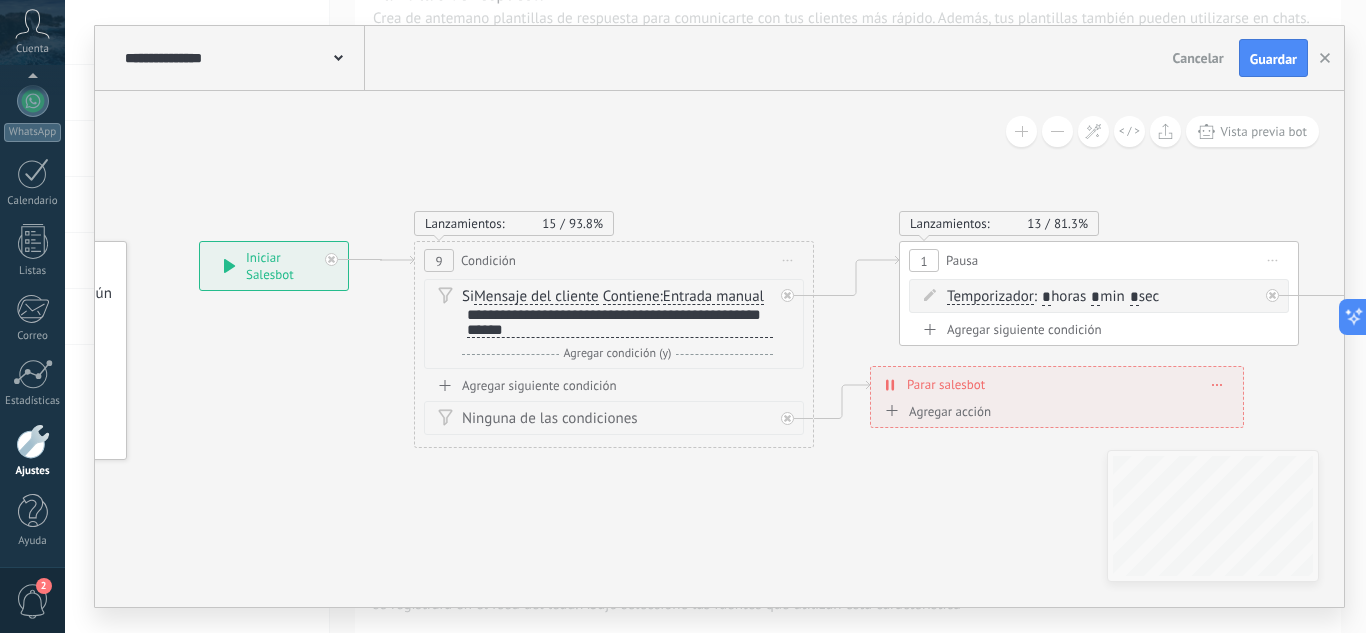 drag, startPoint x: 438, startPoint y: 543, endPoint x: 650, endPoint y: 529, distance: 212.46176 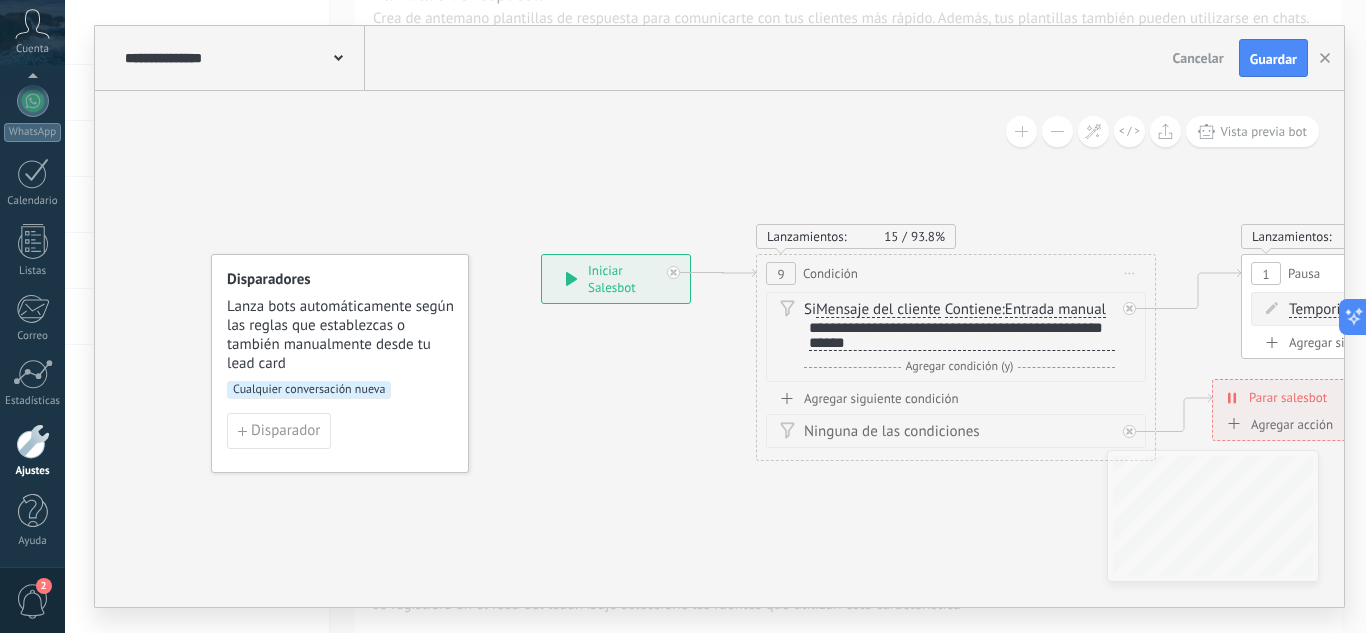 drag, startPoint x: 280, startPoint y: 535, endPoint x: 622, endPoint y: 548, distance: 342.24698 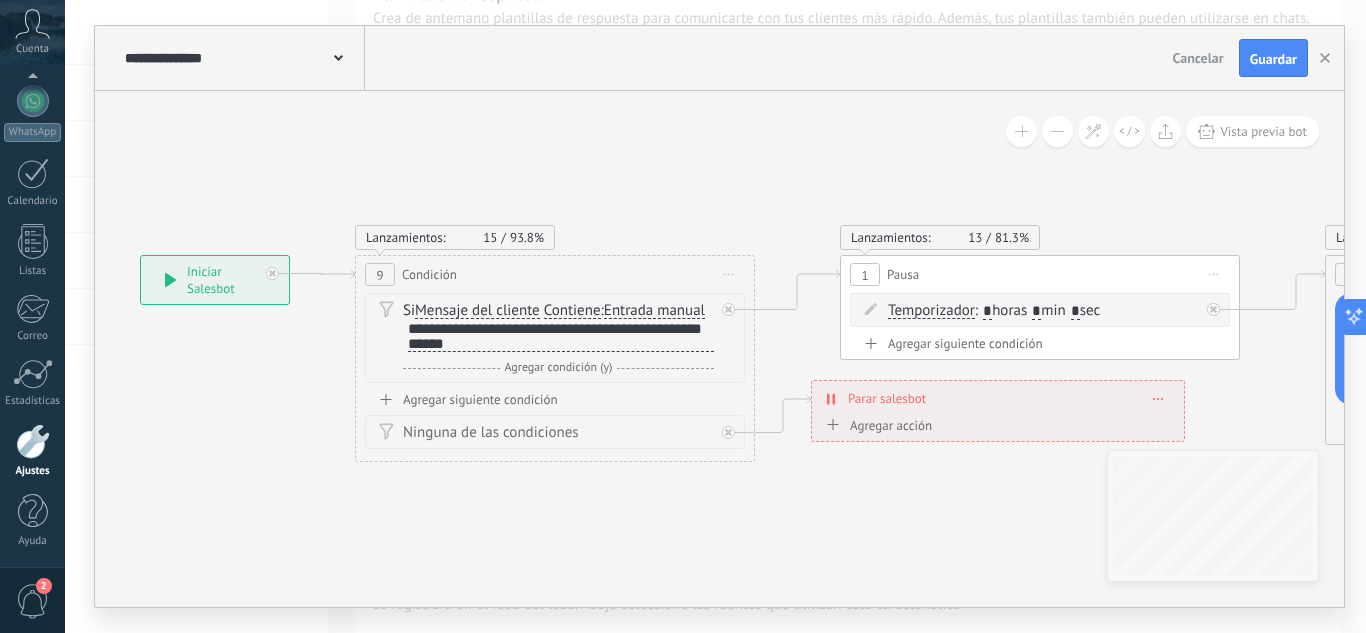 drag, startPoint x: 937, startPoint y: 525, endPoint x: 475, endPoint y: 532, distance: 462.05304 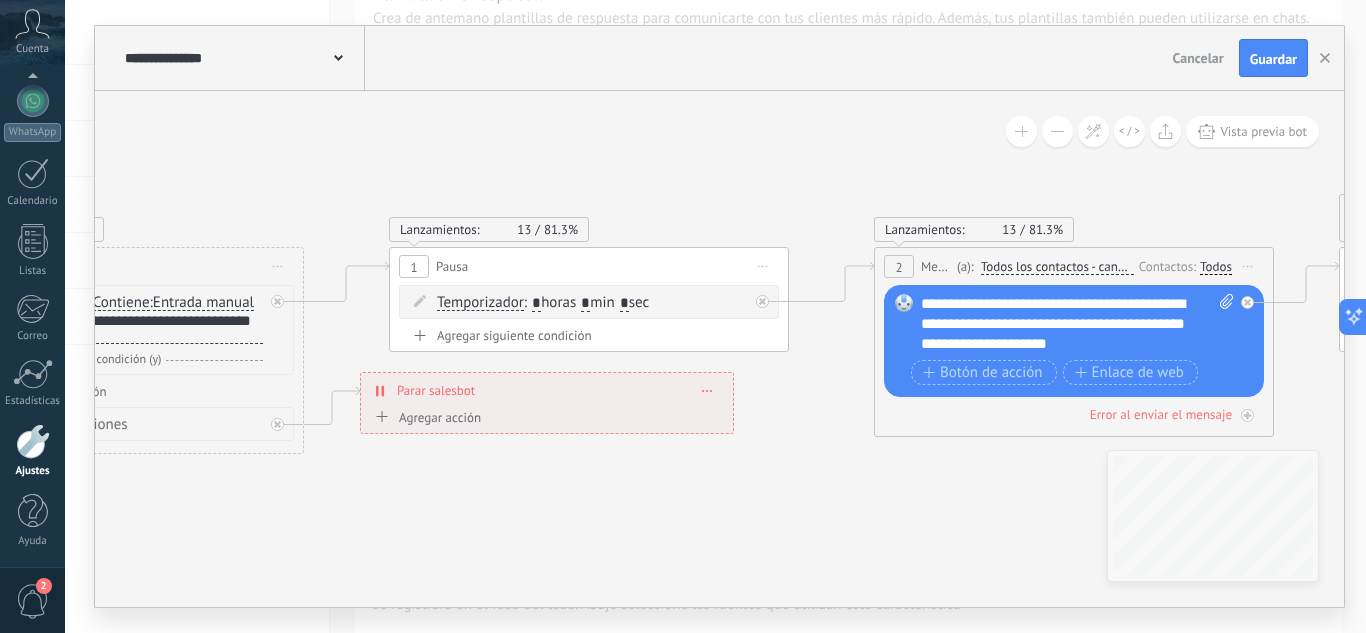 drag, startPoint x: 901, startPoint y: 512, endPoint x: 826, endPoint y: 395, distance: 138.97482 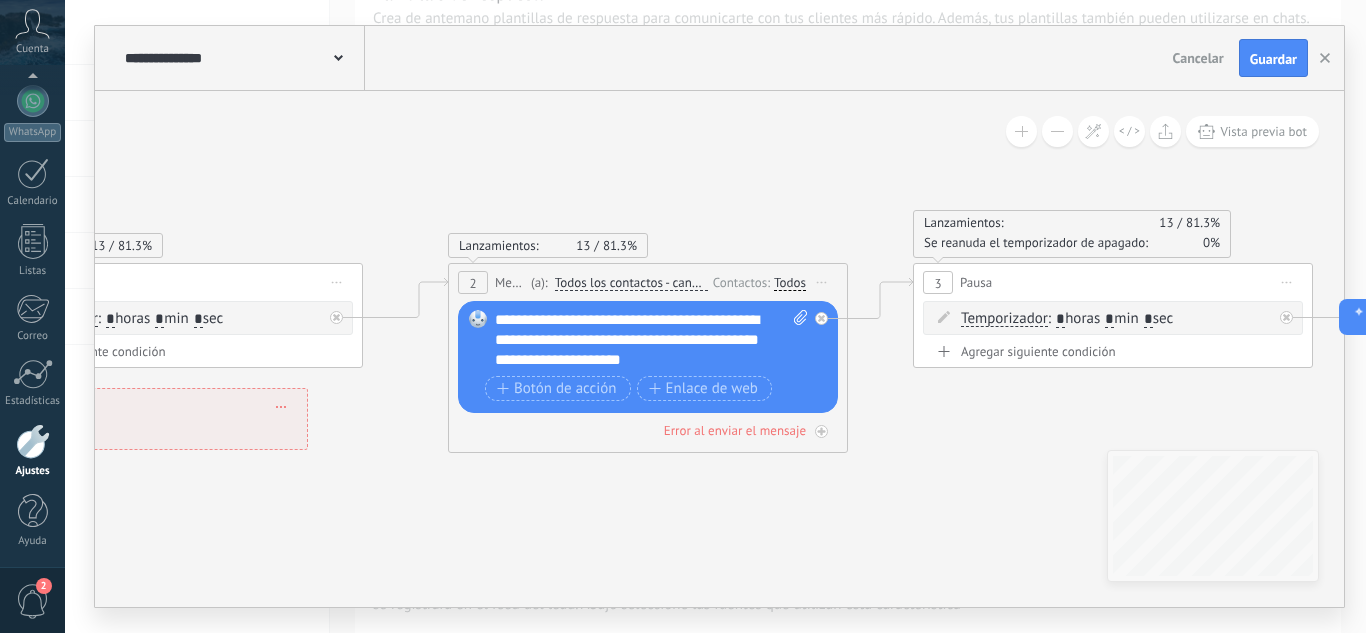drag, startPoint x: 850, startPoint y: 515, endPoint x: 525, endPoint y: 530, distance: 325.34598 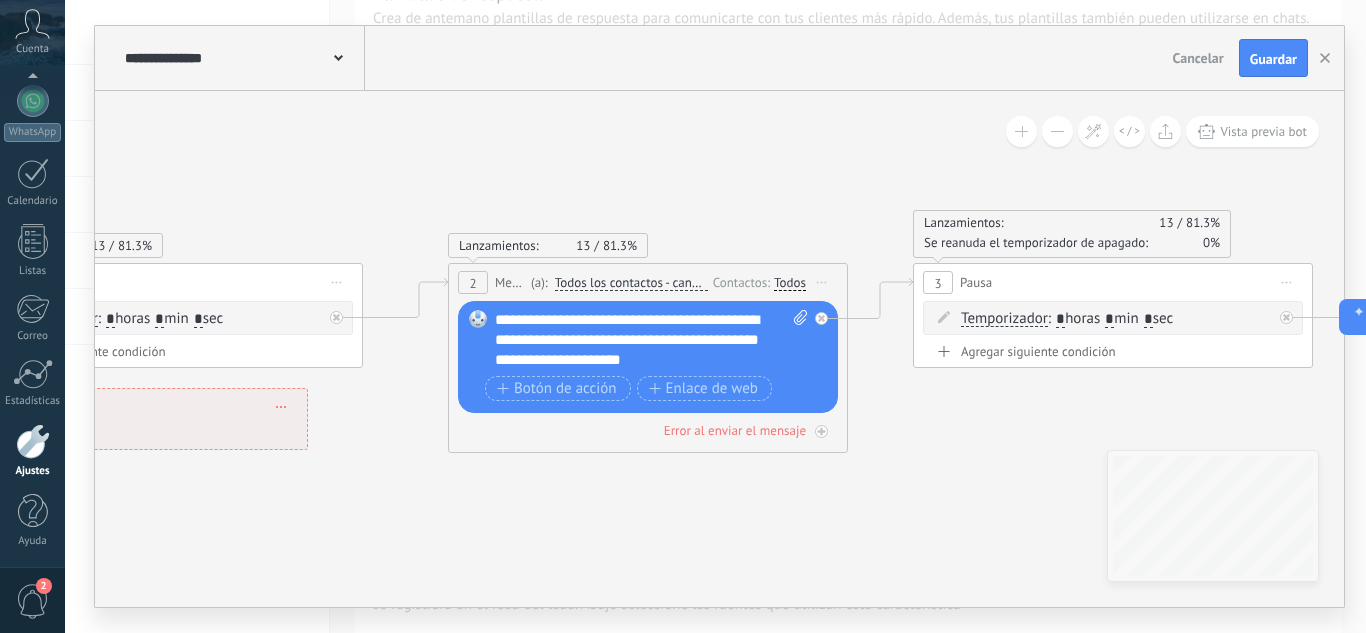 click 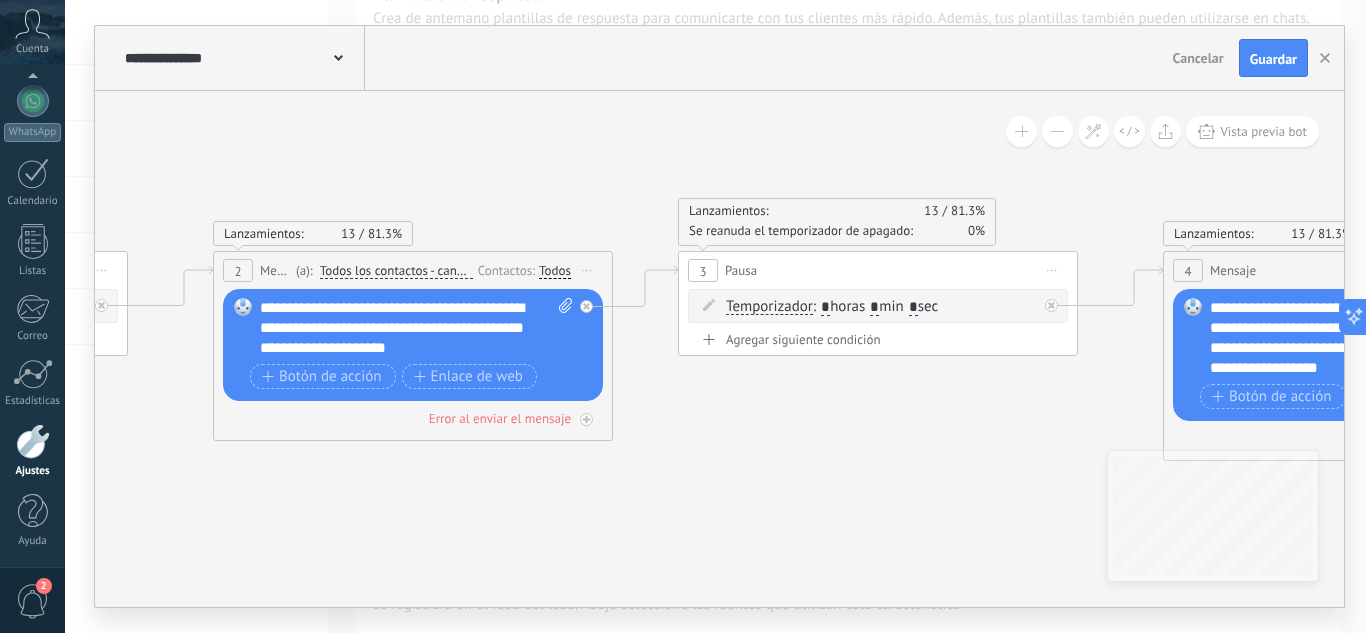 drag, startPoint x: 914, startPoint y: 508, endPoint x: 679, endPoint y: 496, distance: 235.30618 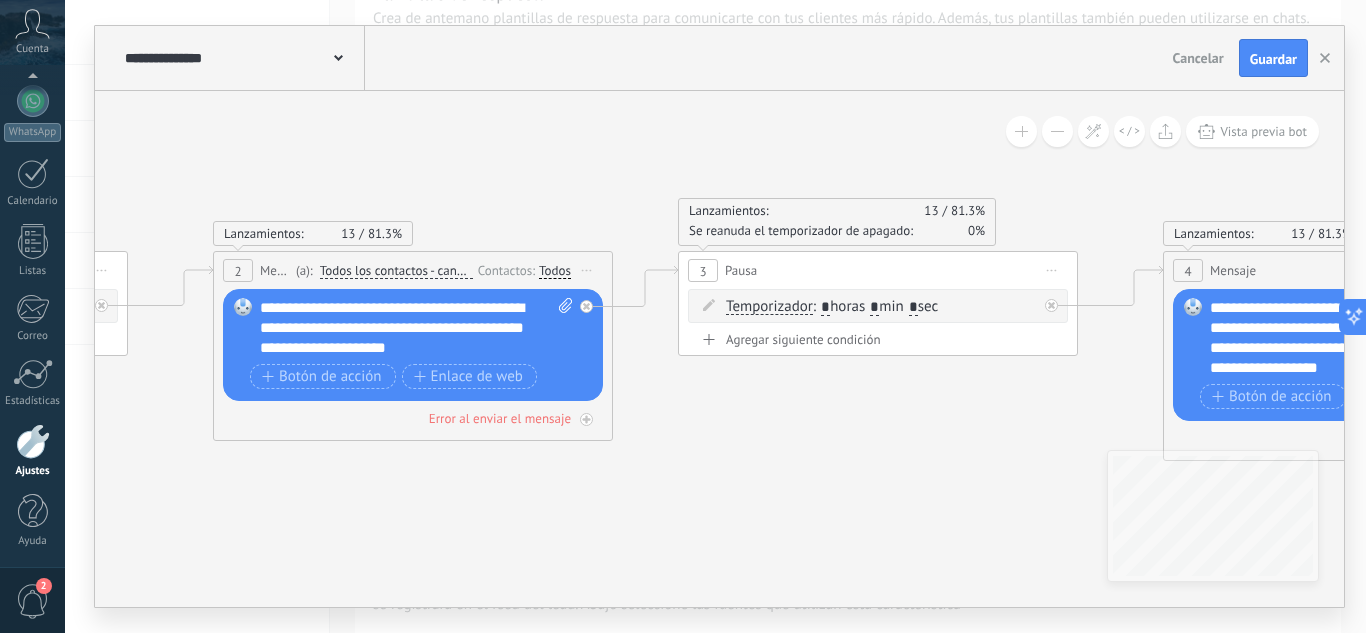 click 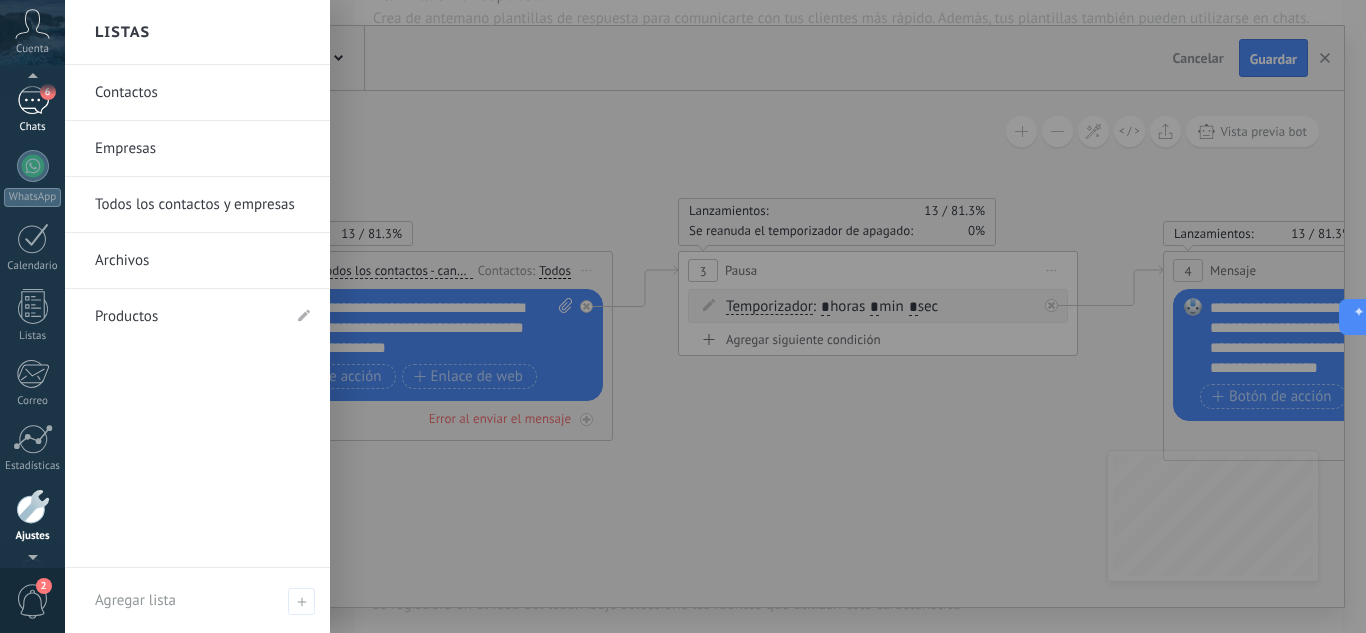 scroll, scrollTop: 99, scrollLeft: 0, axis: vertical 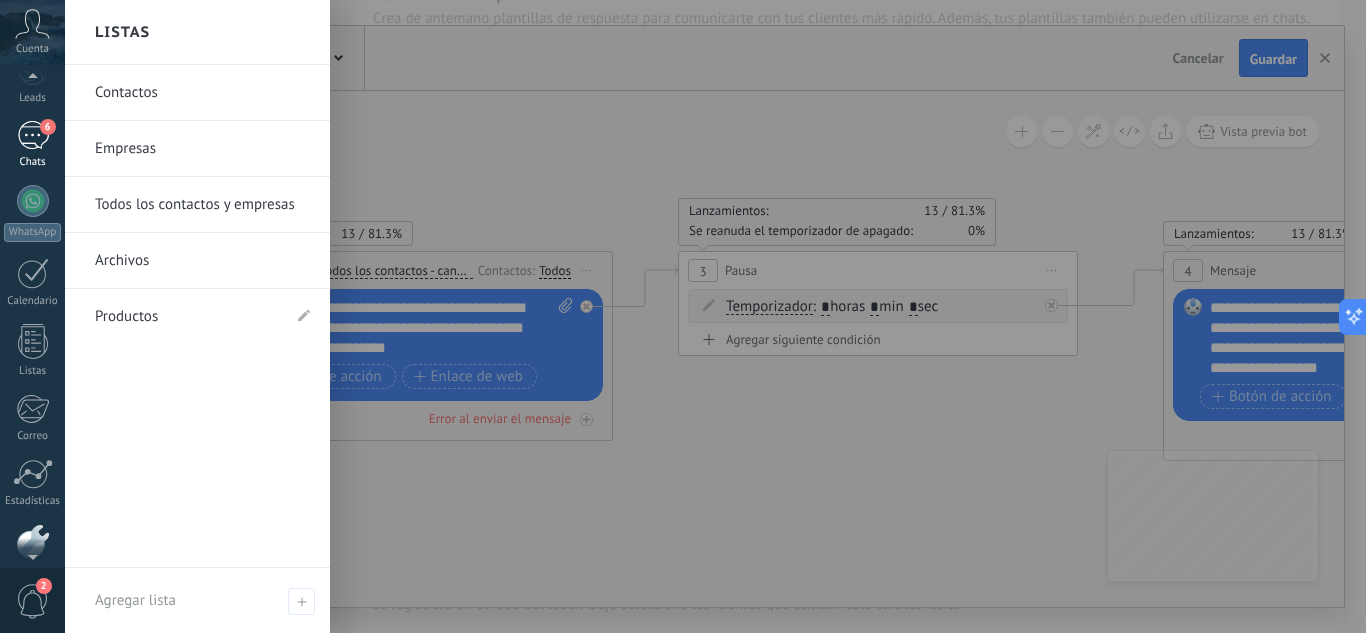 click on "6" at bounding box center [33, 135] 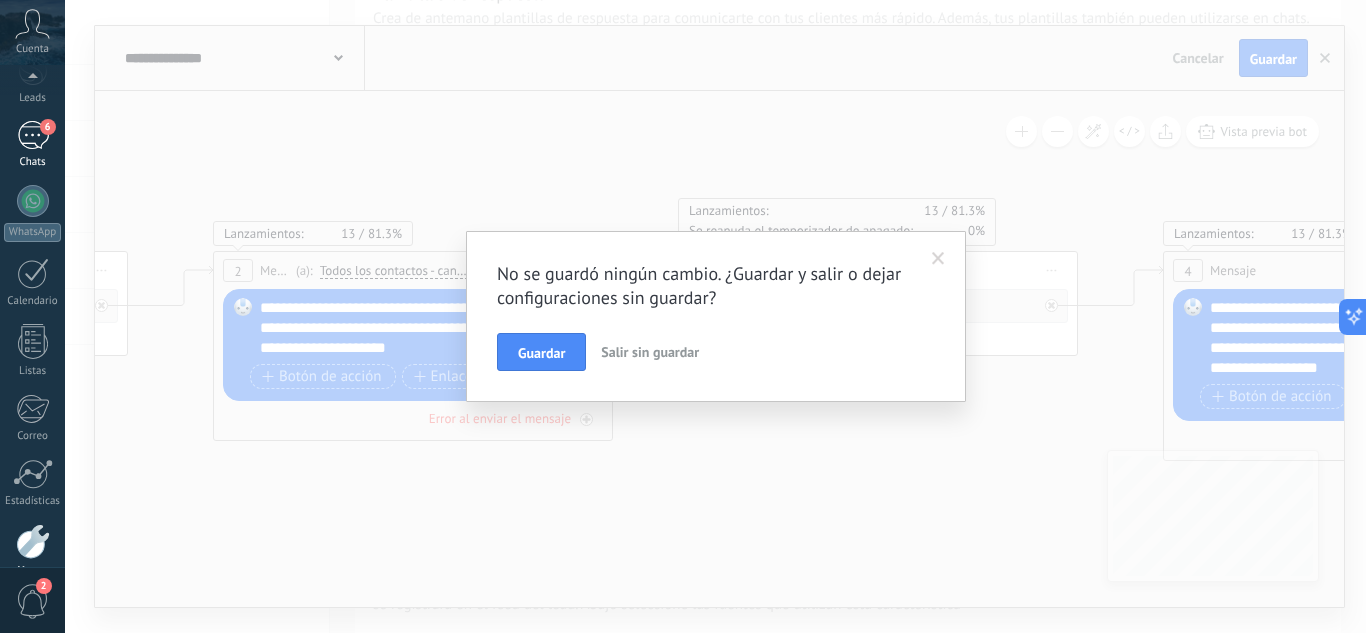 scroll, scrollTop: 199, scrollLeft: 0, axis: vertical 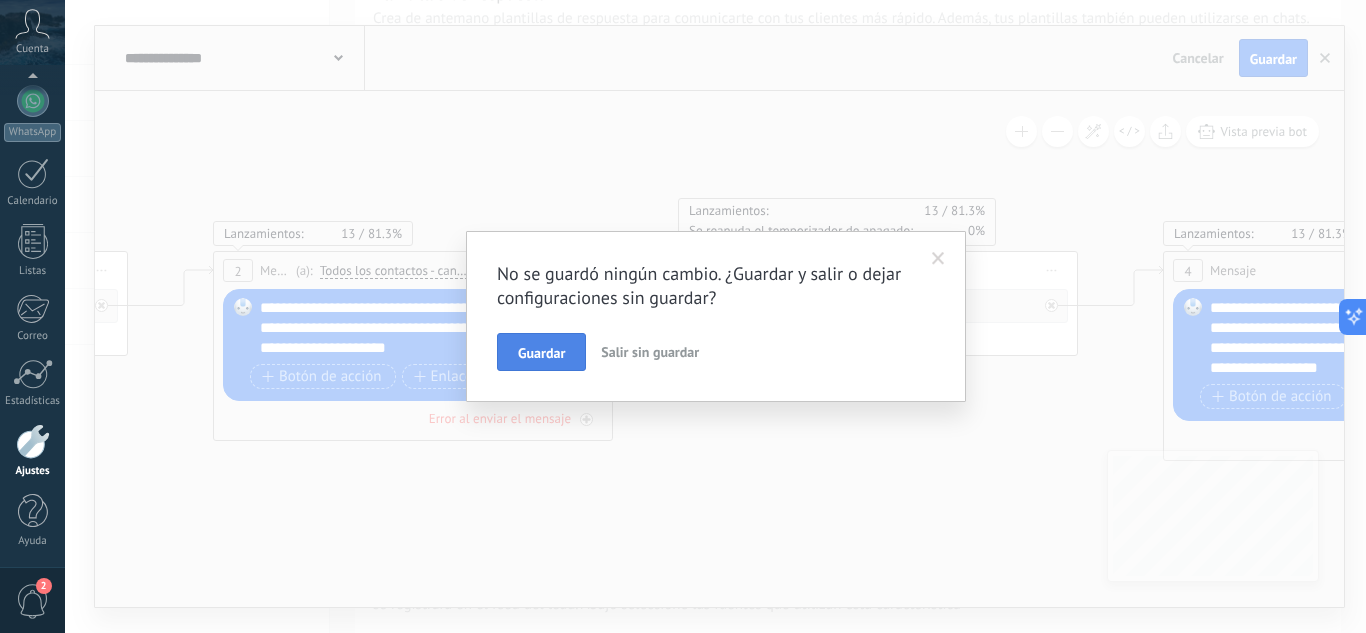 click on "Guardar" at bounding box center [541, 352] 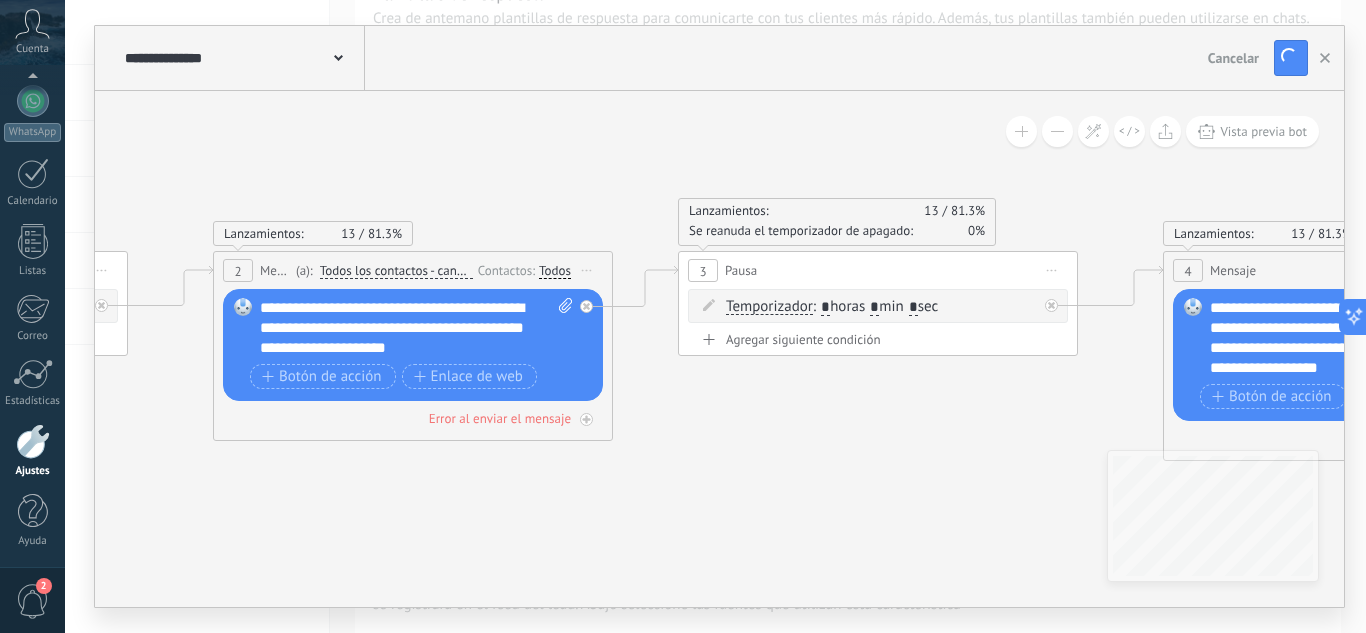 scroll, scrollTop: 0, scrollLeft: 0, axis: both 